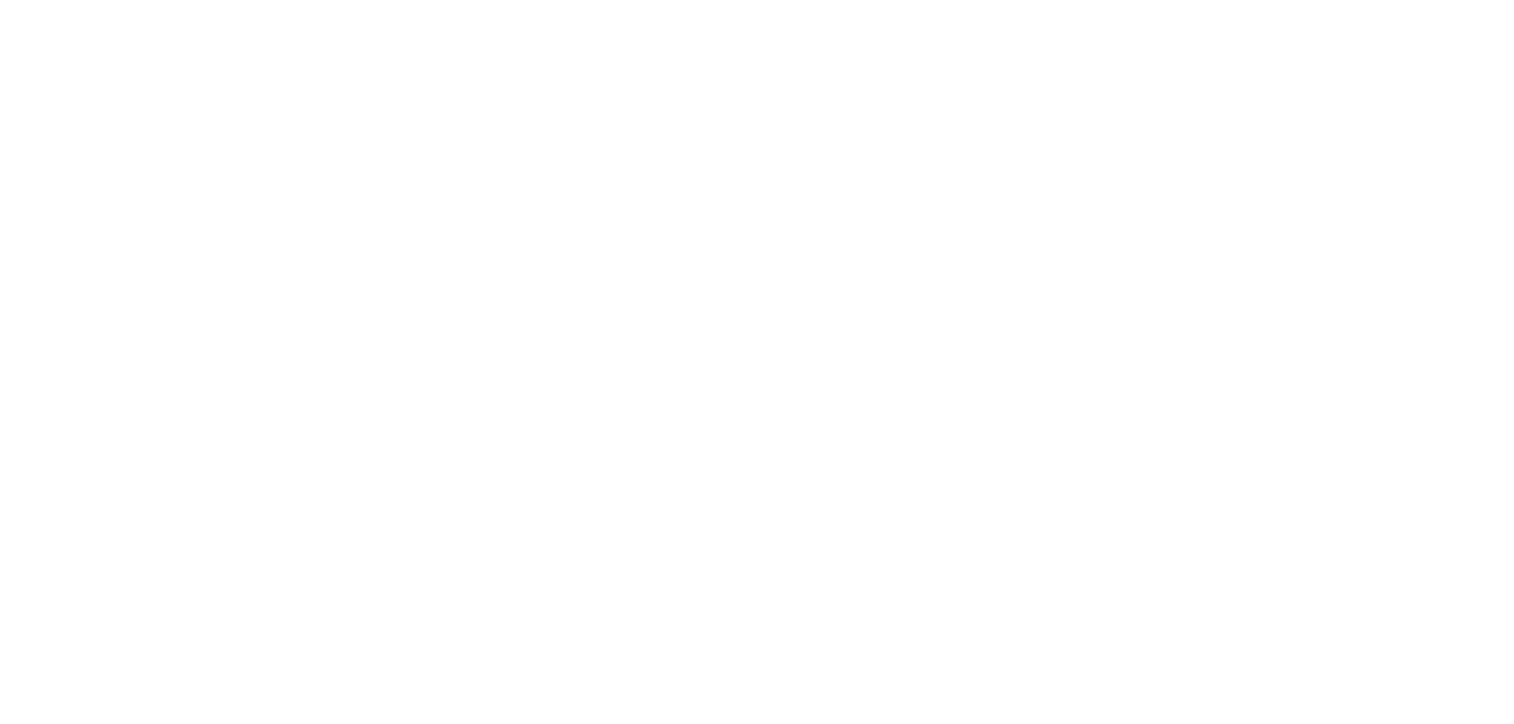 scroll, scrollTop: 0, scrollLeft: 0, axis: both 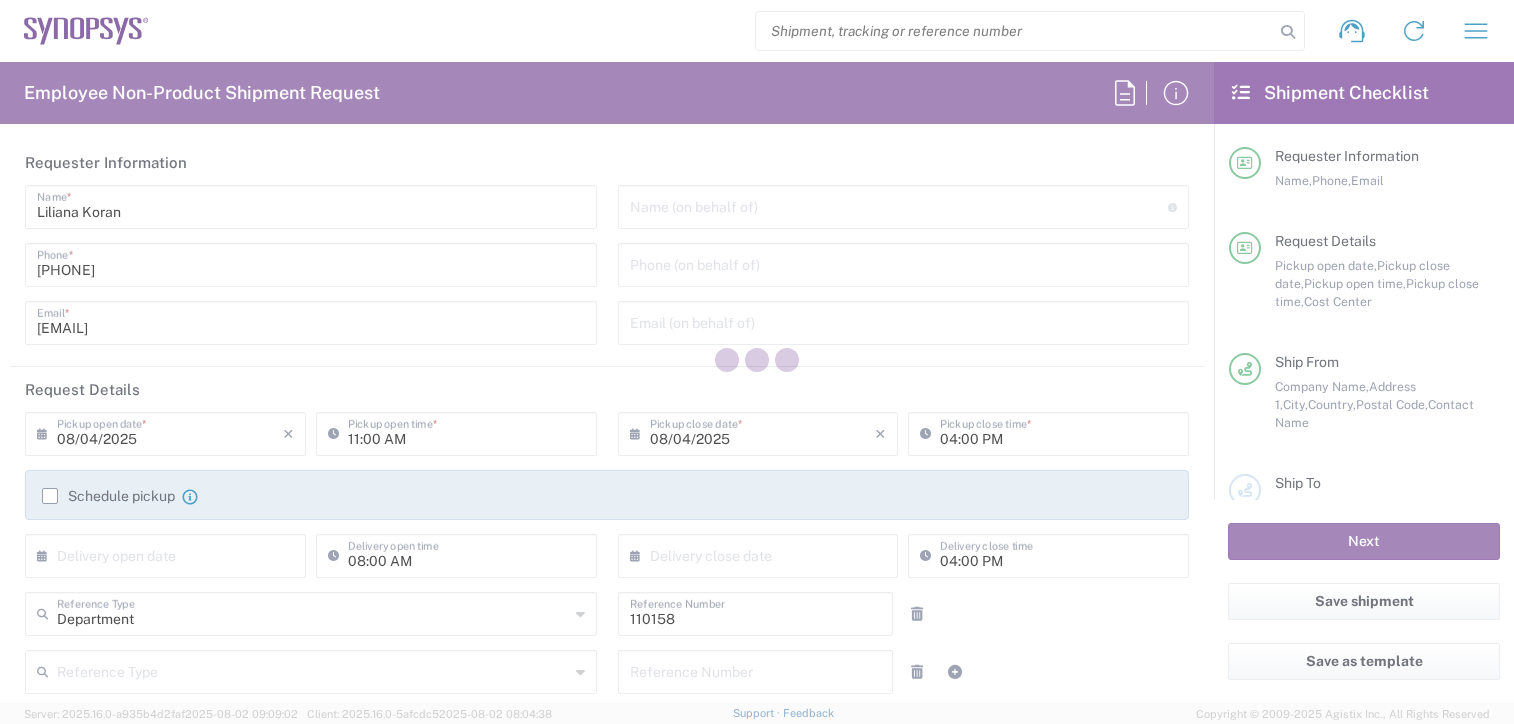 type on "Munich DE24" 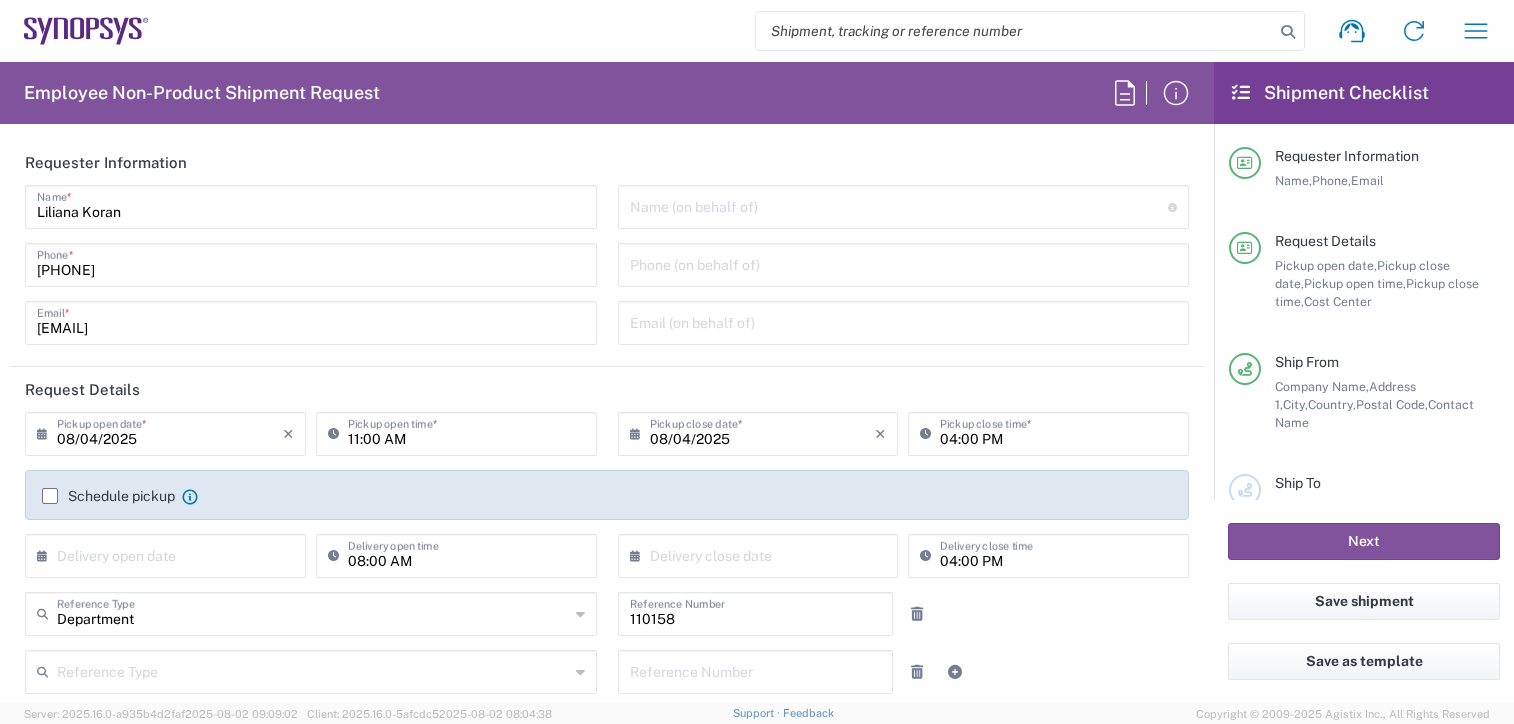 scroll, scrollTop: 0, scrollLeft: 0, axis: both 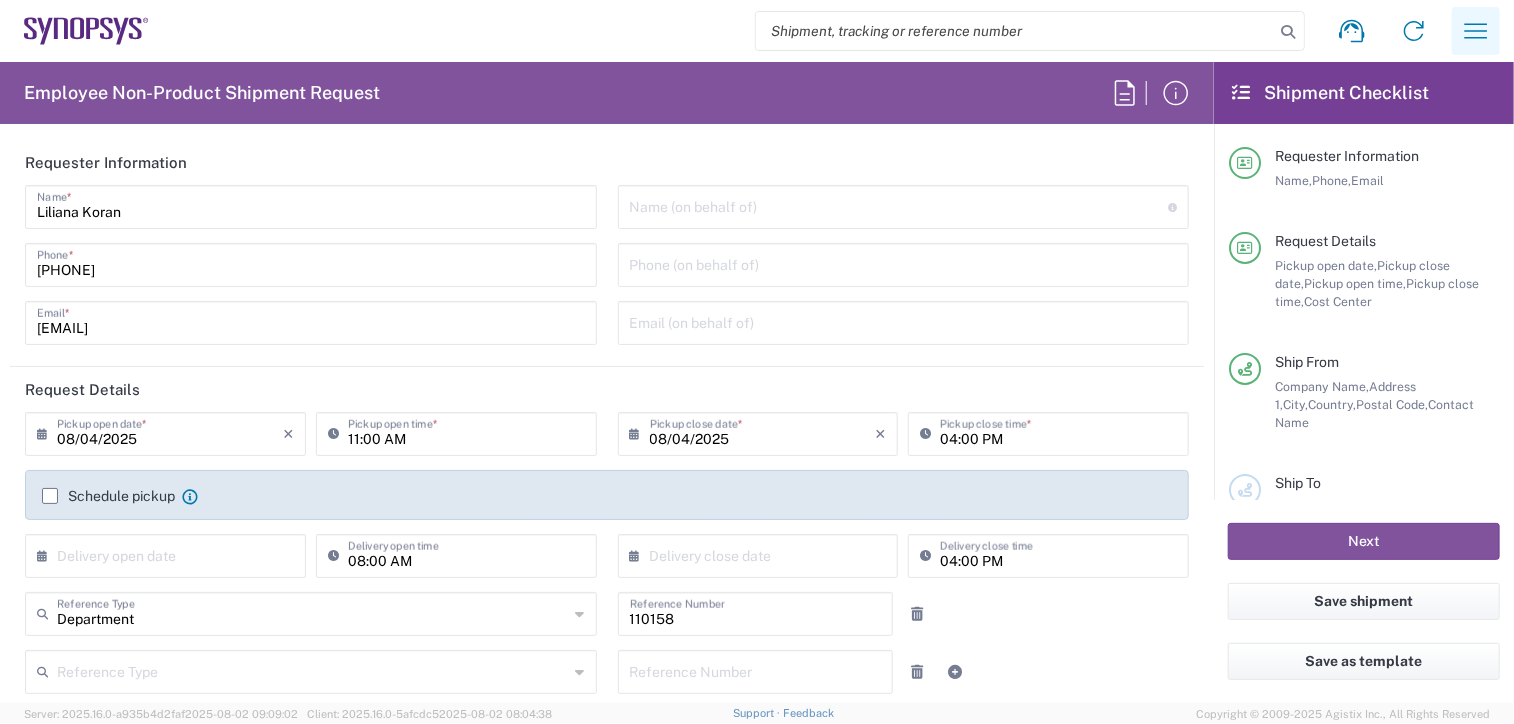 click 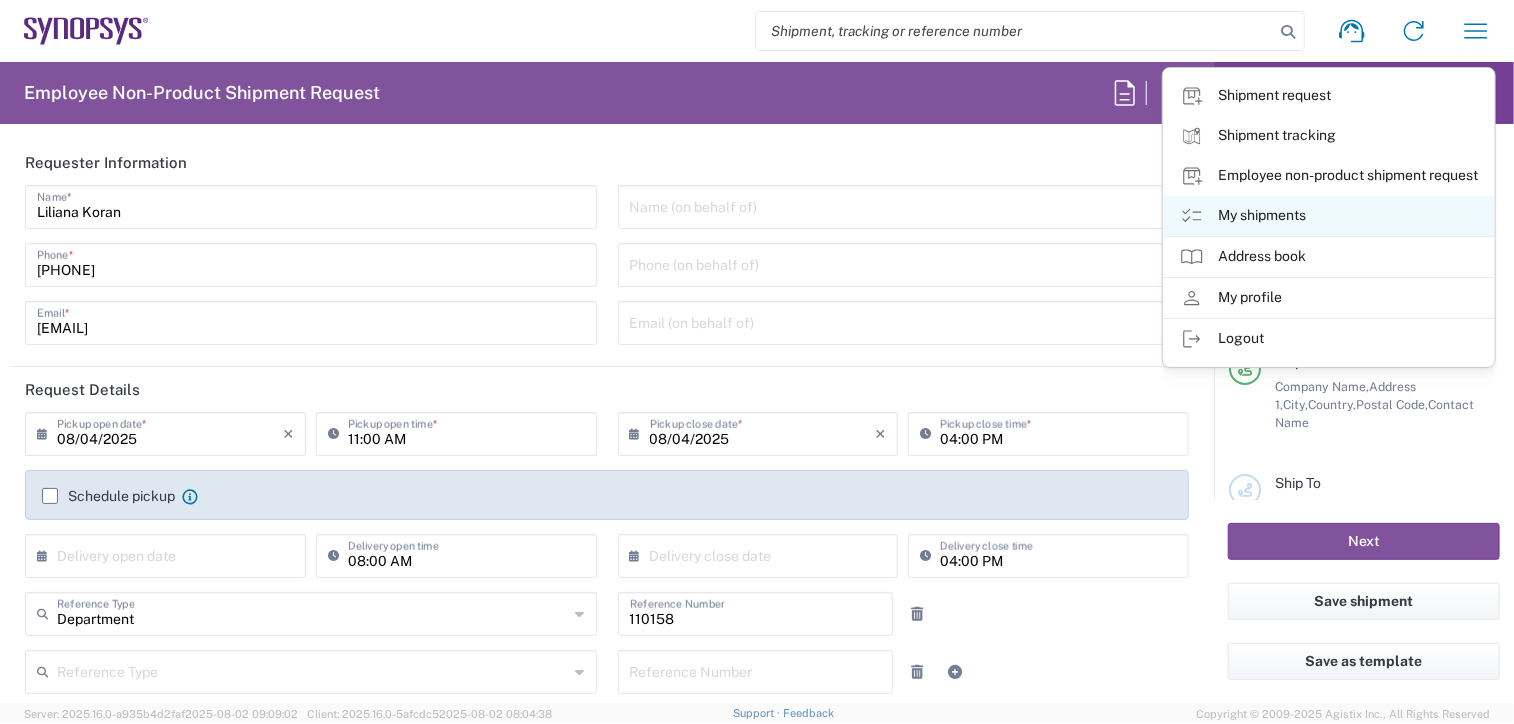 click on "My shipments" 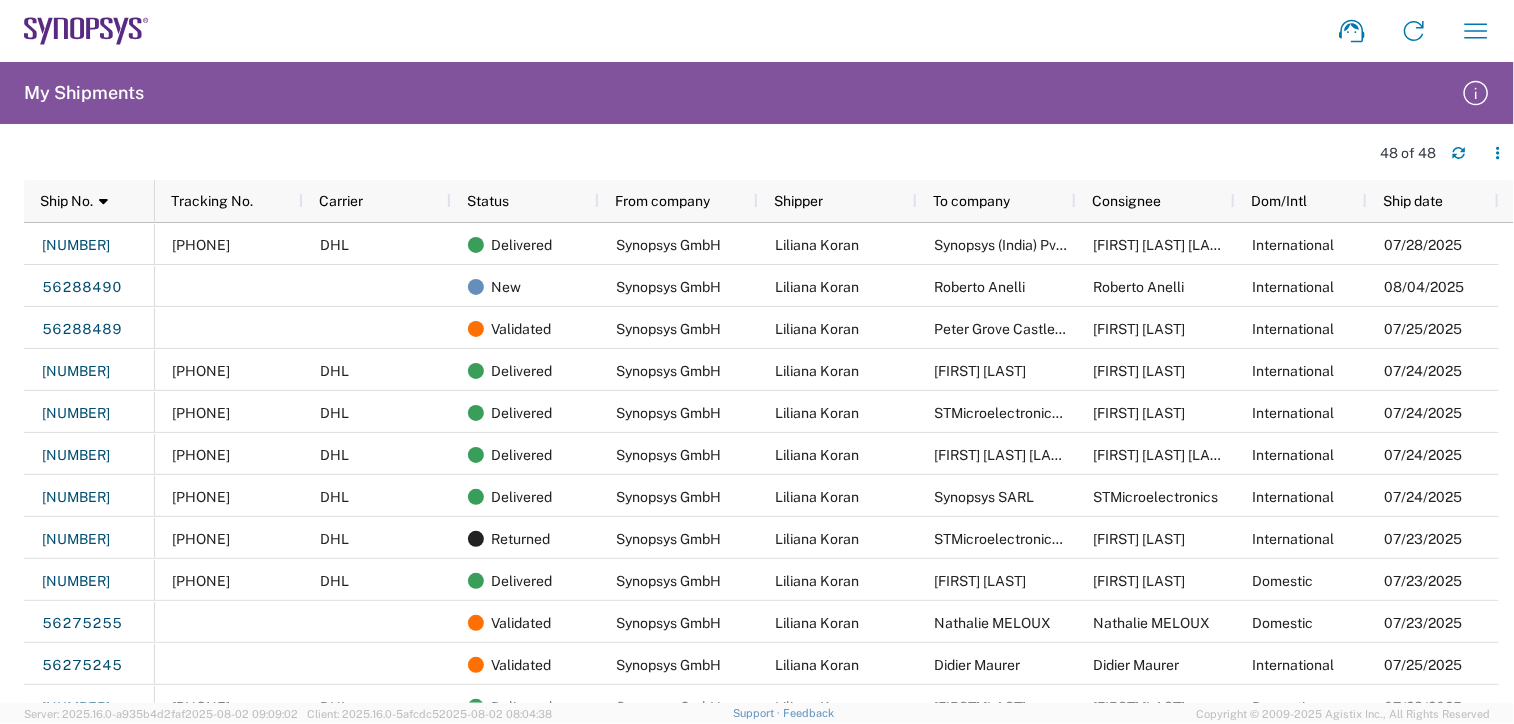 scroll, scrollTop: 27, scrollLeft: 0, axis: vertical 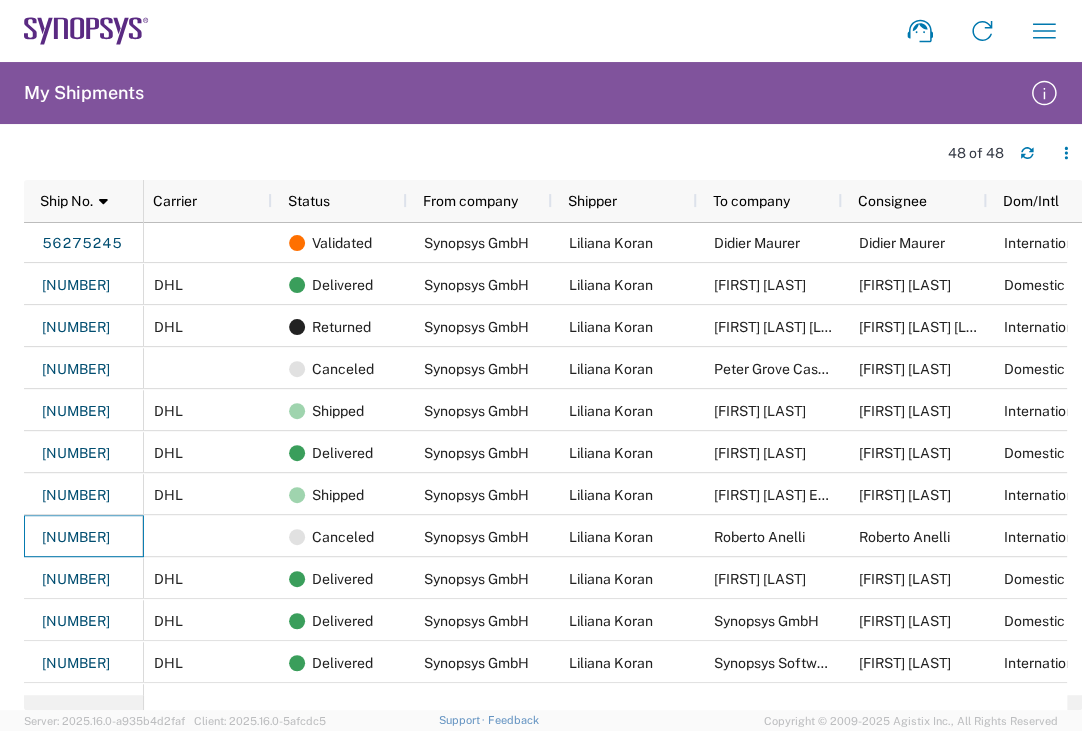 drag, startPoint x: 123, startPoint y: 532, endPoint x: 26, endPoint y: 541, distance: 97.41663 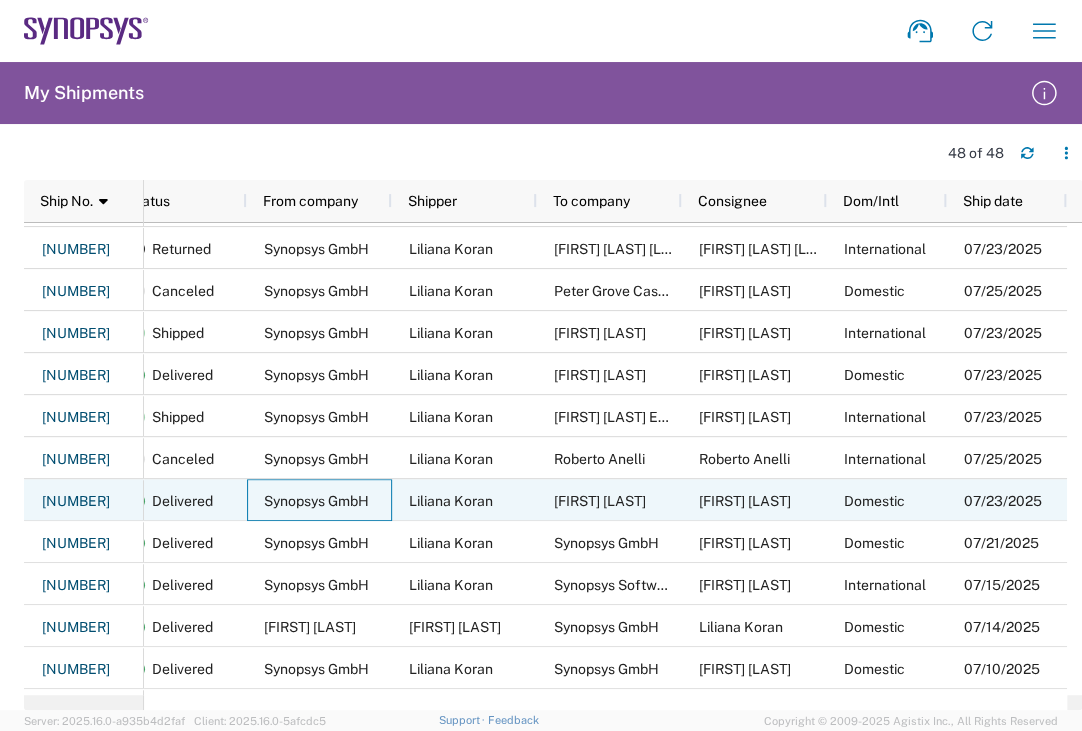 click on "Synopsys GmbH" 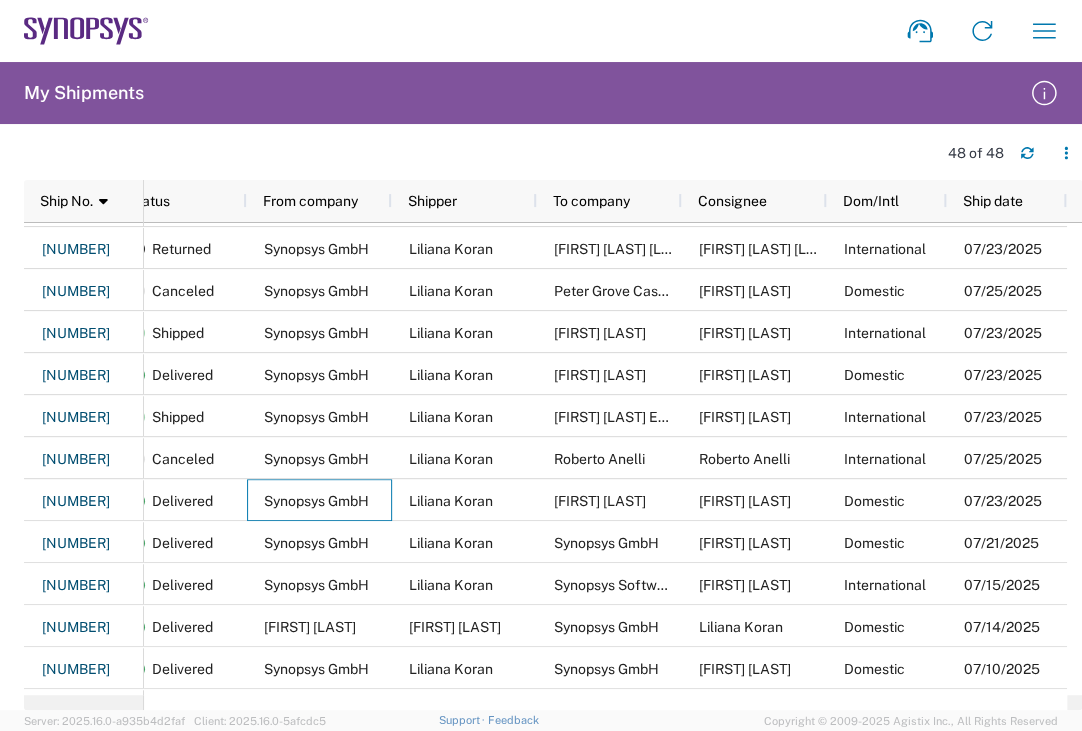 scroll, scrollTop: 0, scrollLeft: 256, axis: horizontal 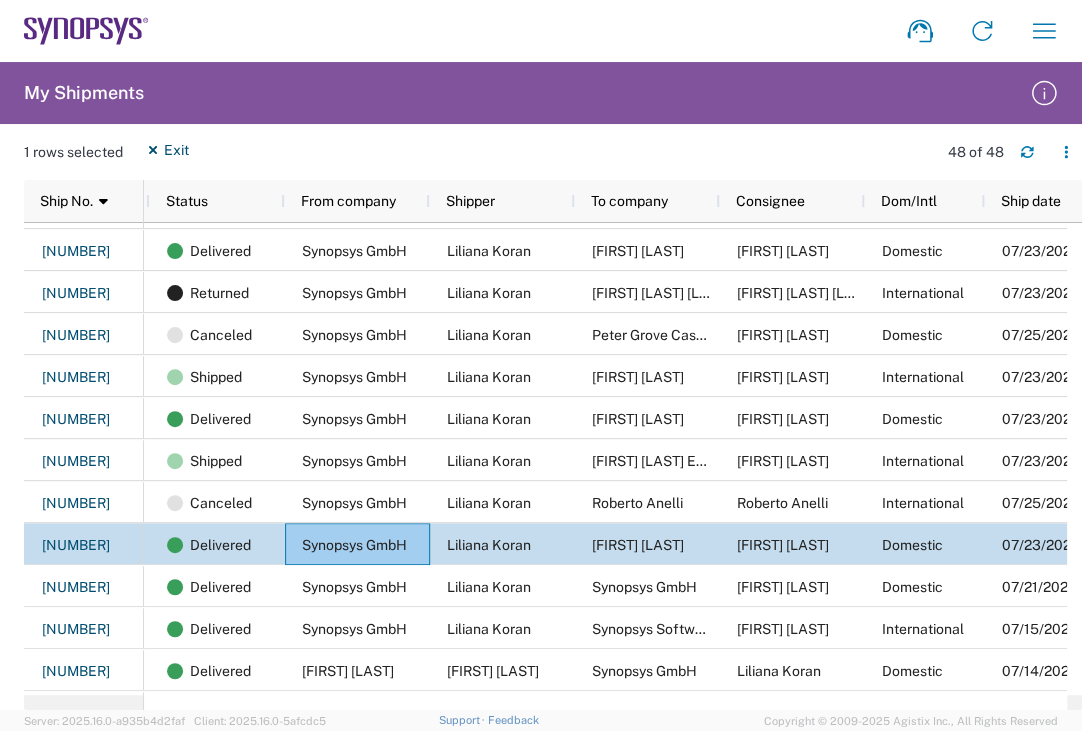 click on "1 rows selected
Exit  48 of 48" 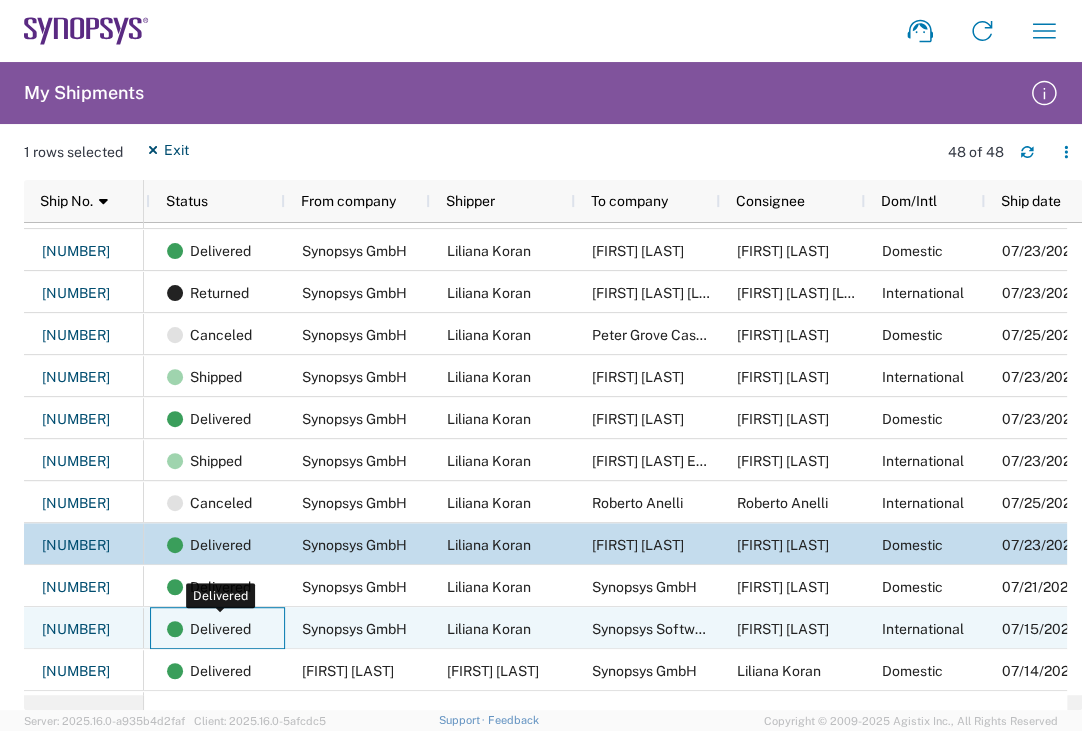 click on "Delivered" 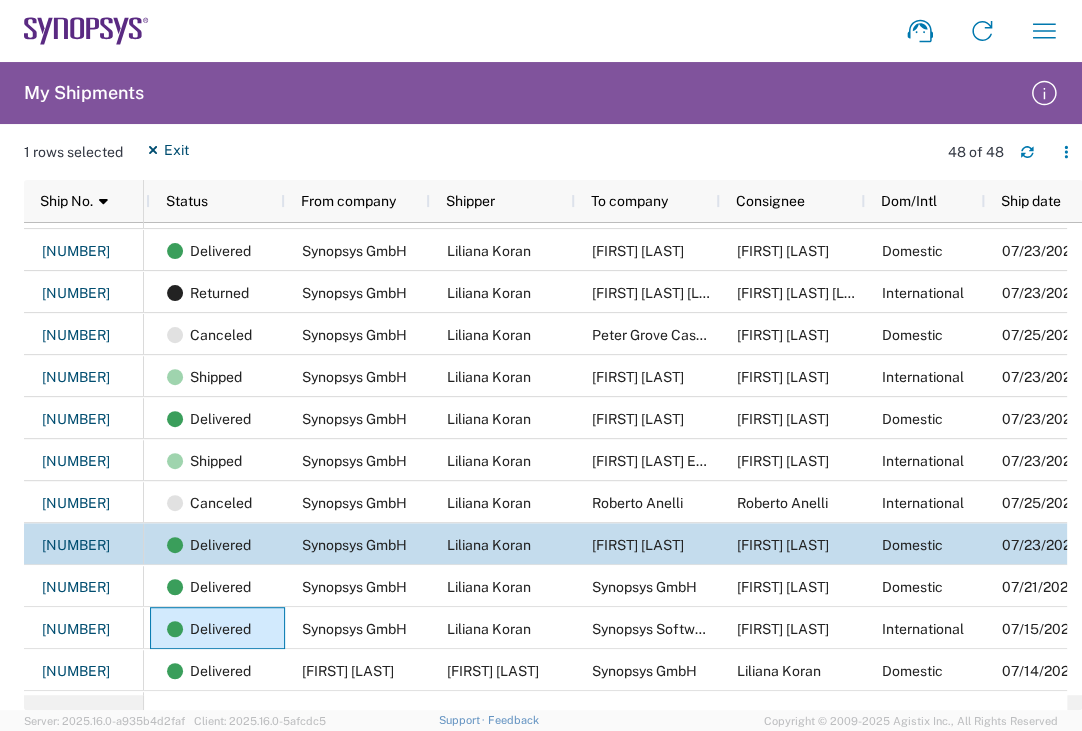 click on "Shipment request
Shipment tracking
Employee non-product shipment request
My shipments
Address book
My profile
Logout" 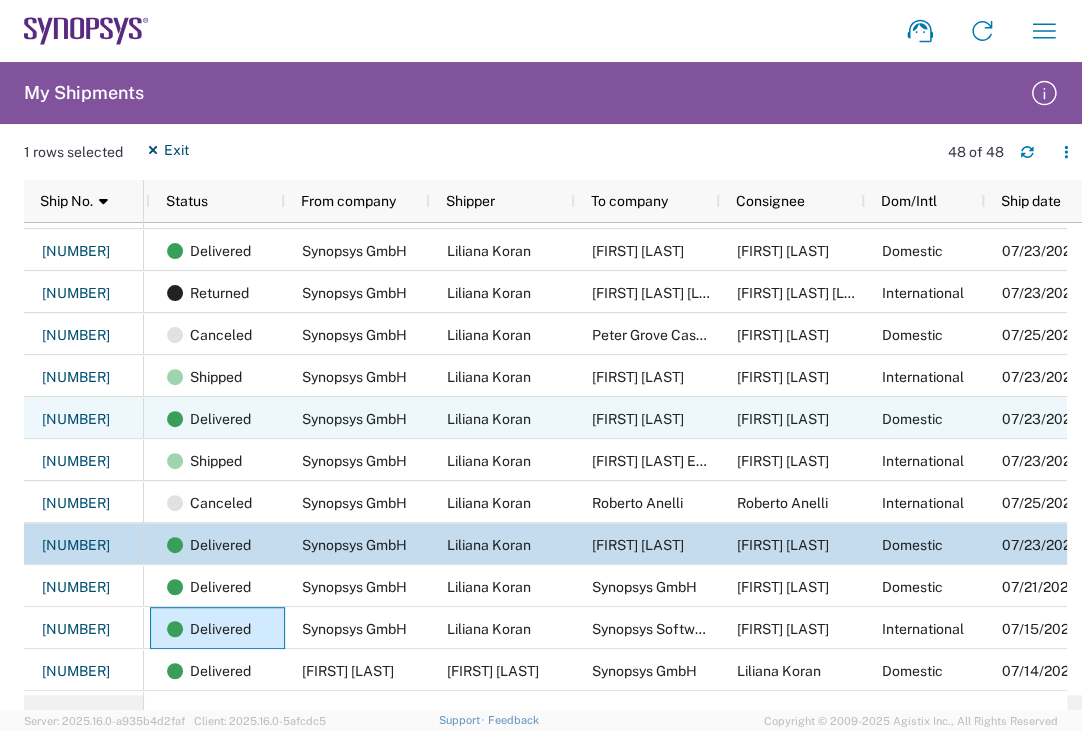 click on "Synopsys GmbH" 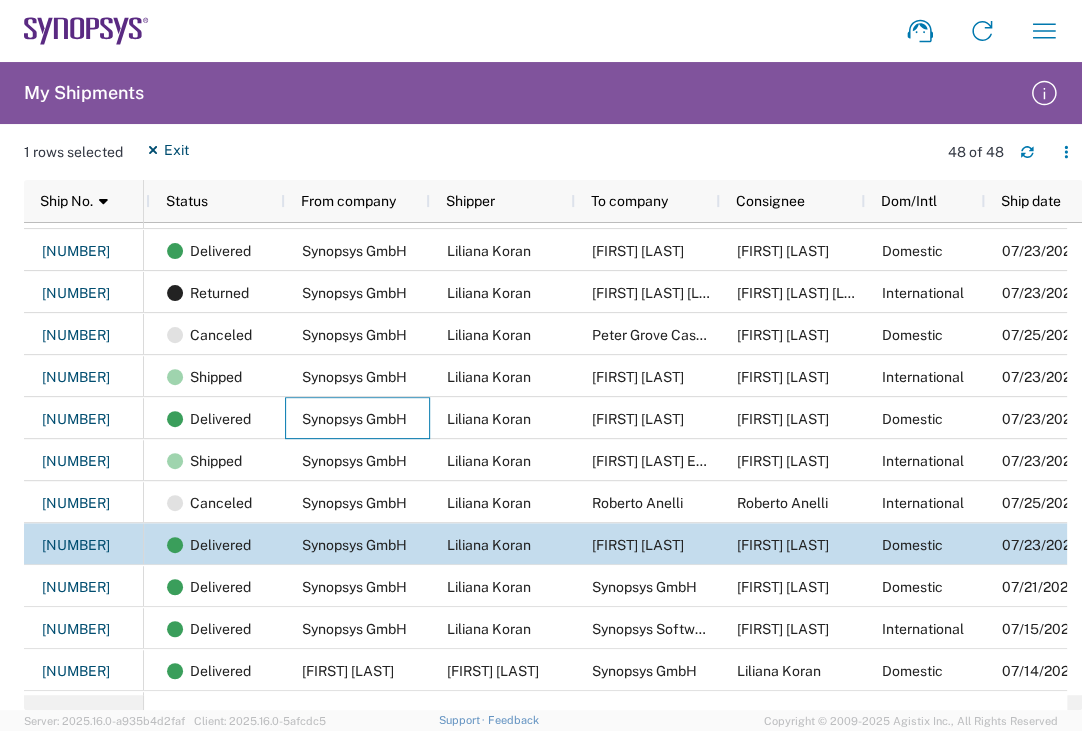 scroll, scrollTop: 0, scrollLeft: 224, axis: horizontal 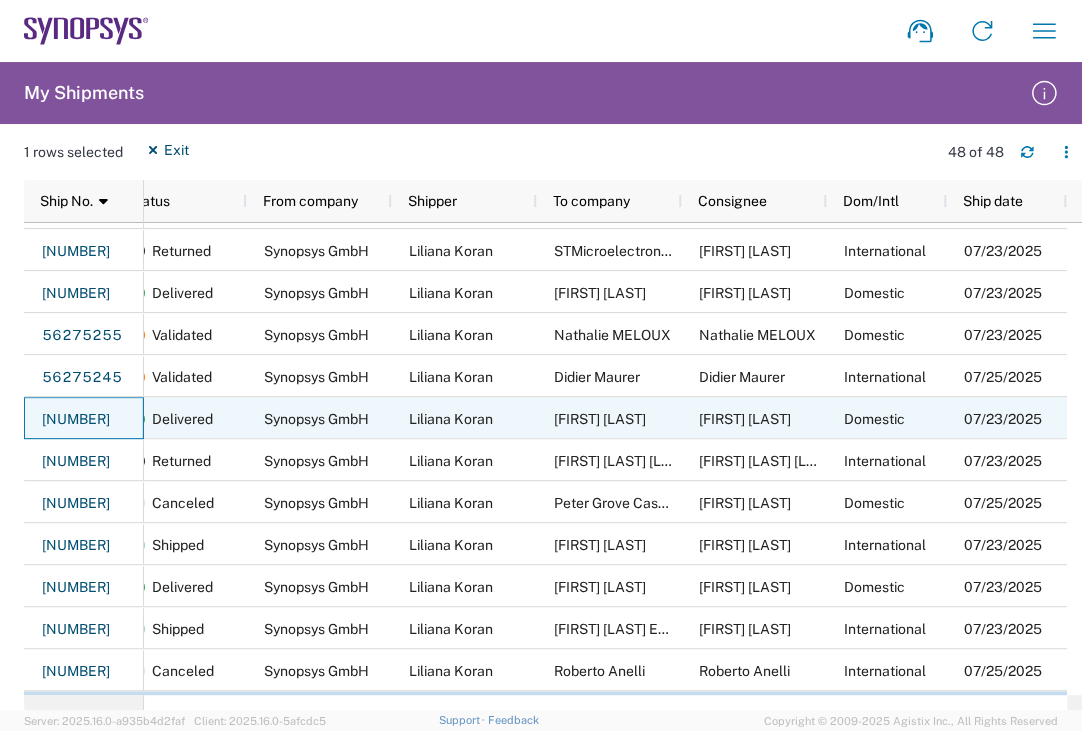 drag, startPoint x: 138, startPoint y: 415, endPoint x: -126, endPoint y: 439, distance: 265.08865 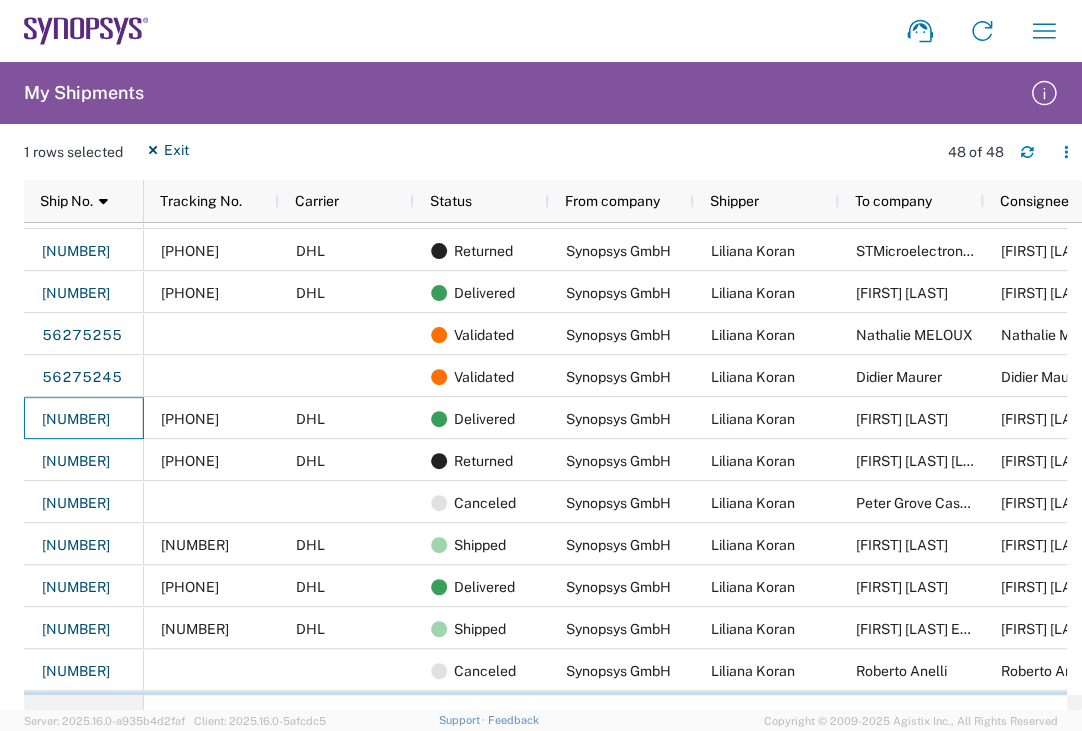 scroll, scrollTop: 0, scrollLeft: 121, axis: horizontal 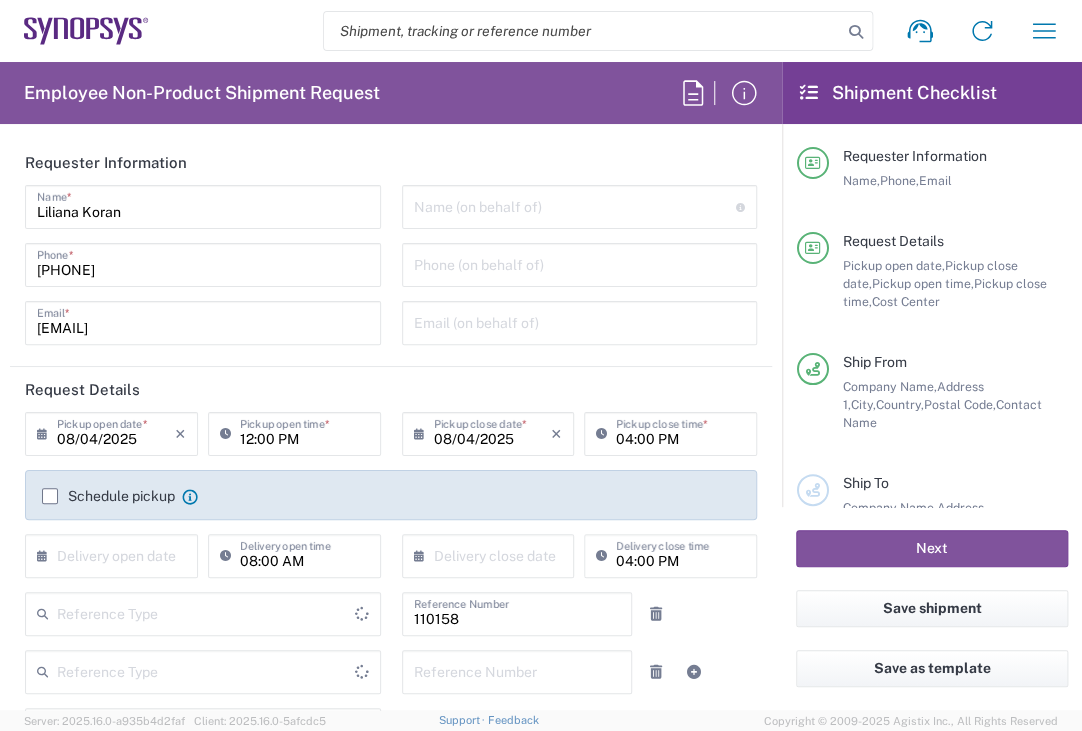 type on "Department" 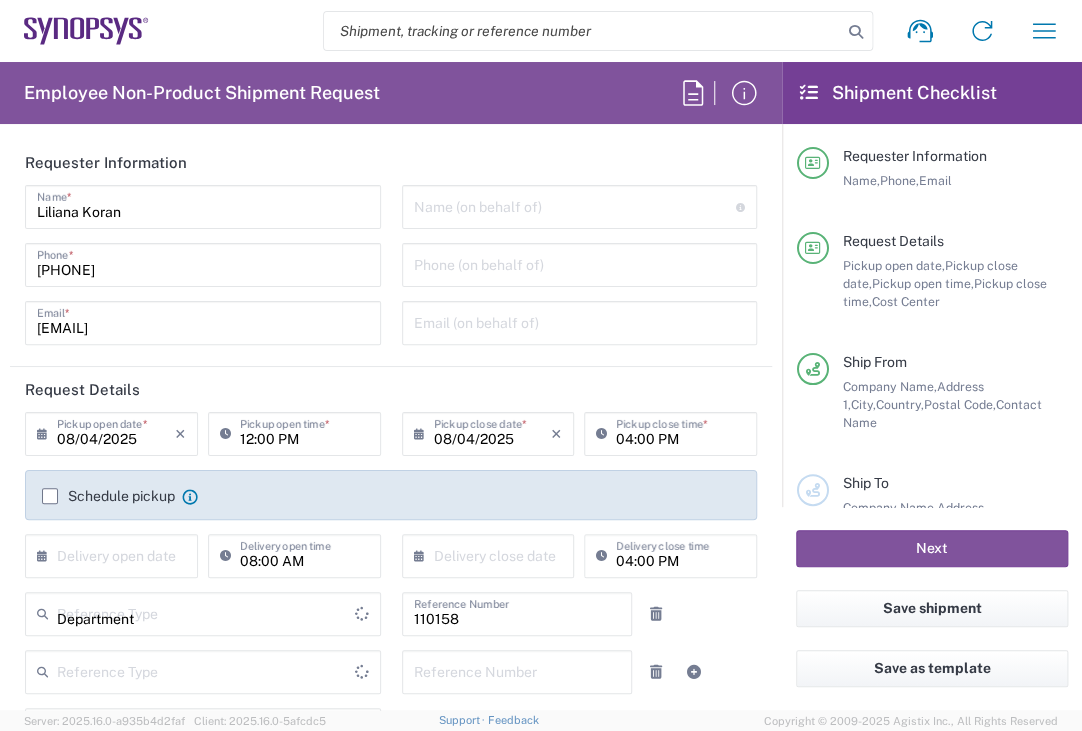 type on "Delivered at Place" 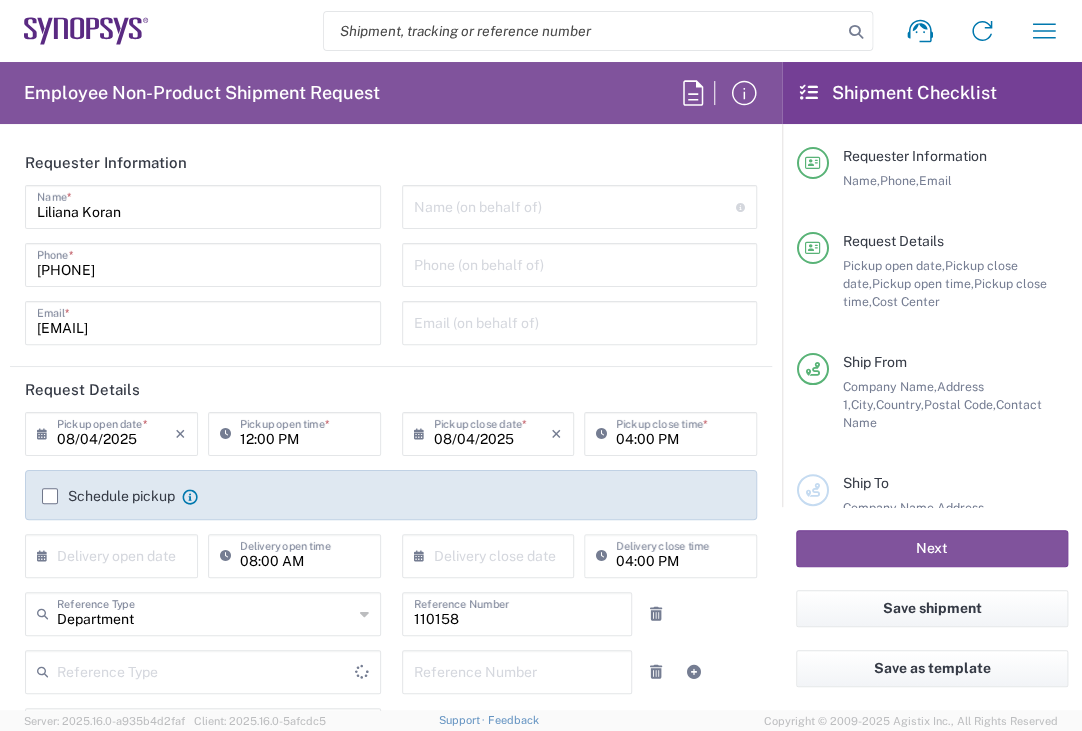 type on "Germany" 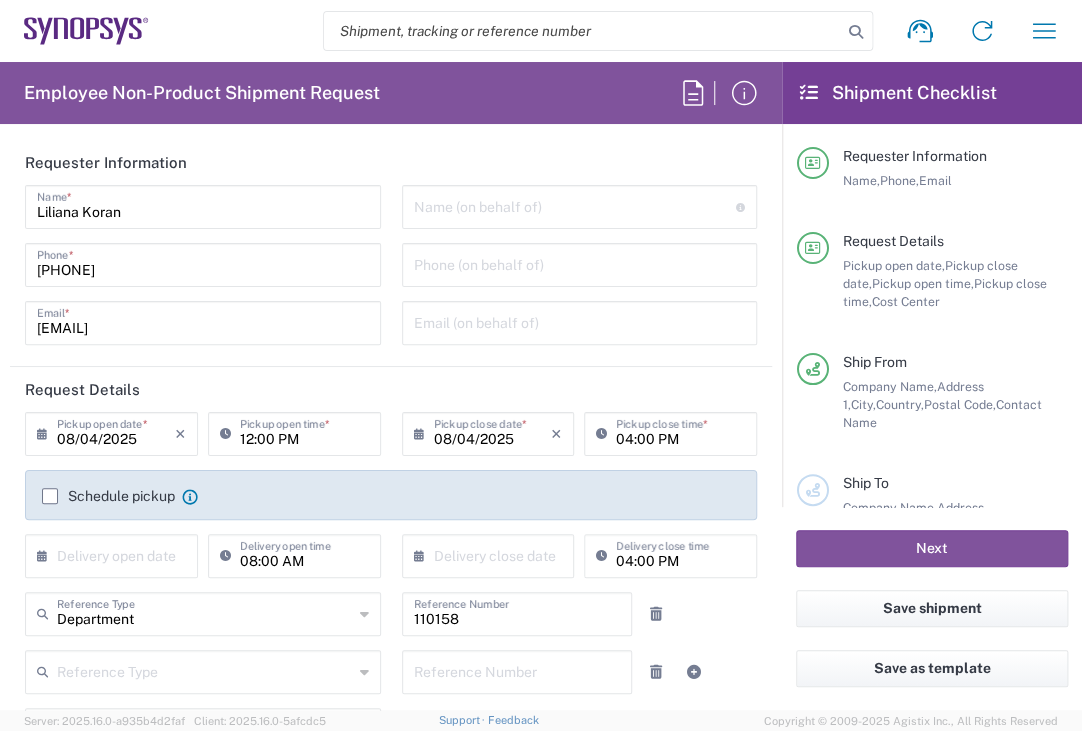 type on "Munich DE24" 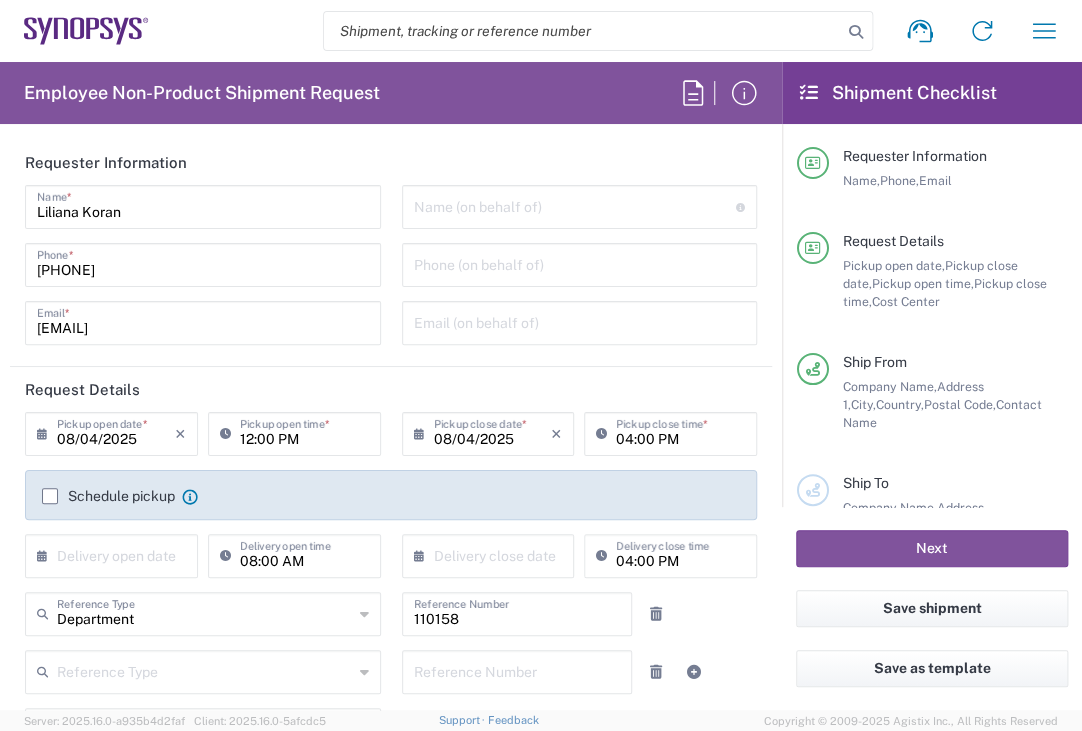 click on "Schedule pickup" 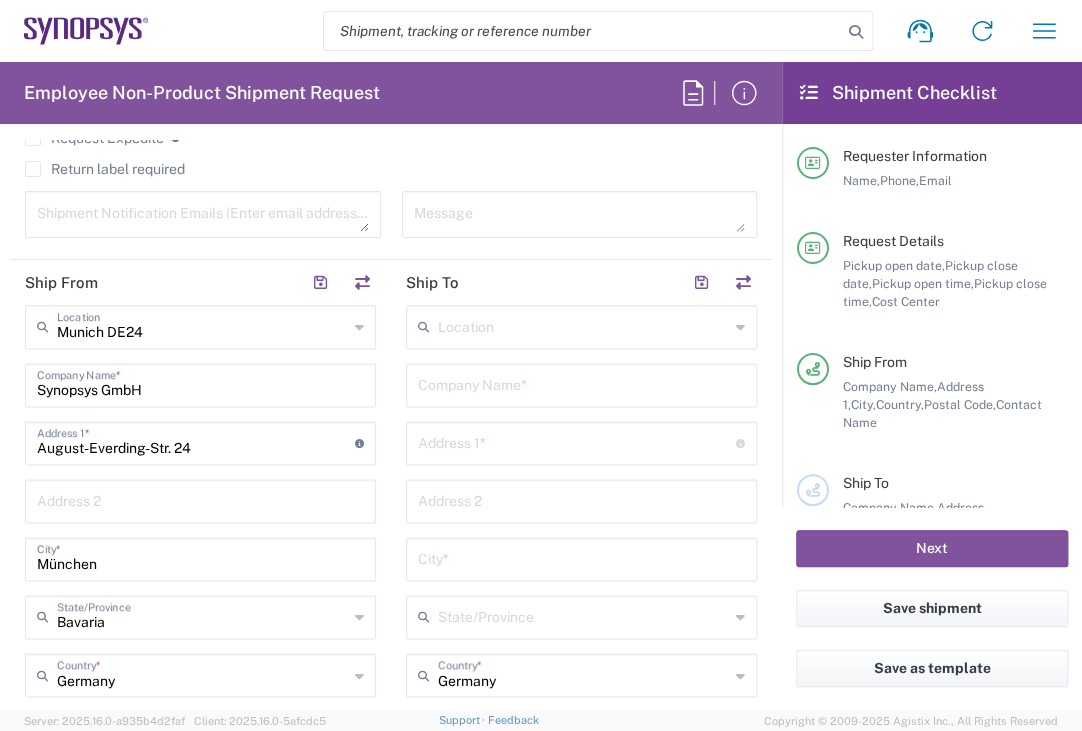 scroll, scrollTop: 868, scrollLeft: 0, axis: vertical 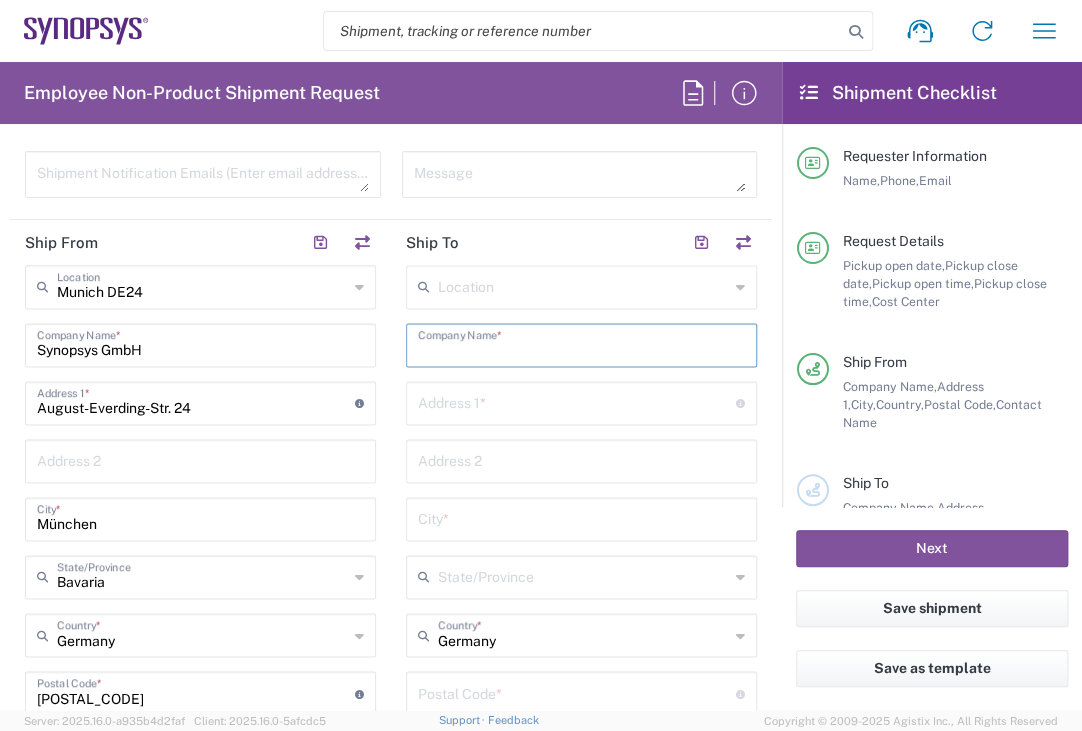 click at bounding box center (581, 343) 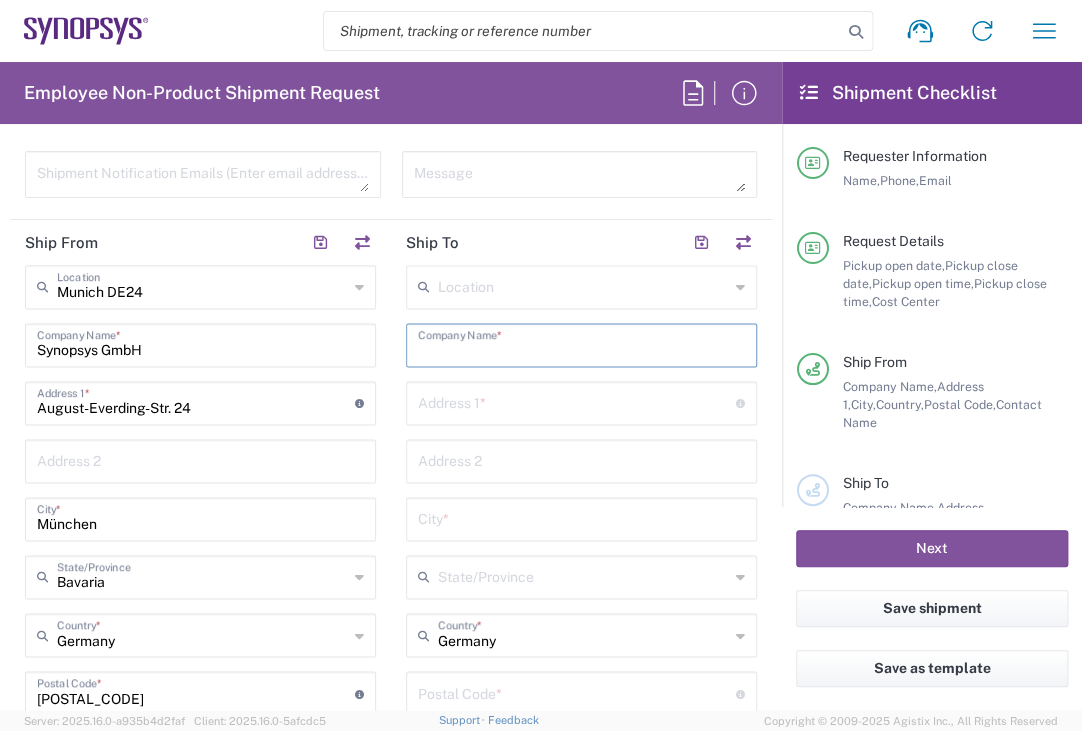 paste on "Sehr geehrter Herr [LAST] , Sie haben von Der Allianz ein Dokument das ich Ihnen zu senden soll. Ich würde gerne Ihre Adresse erfahren damit ich es Ihnen zuschicken kann. Vielen Dank   Dear Mr [LAST], You have a document from Allianz that I should send to you. I would like to know your address so that I can send it to you. Thank you very much" 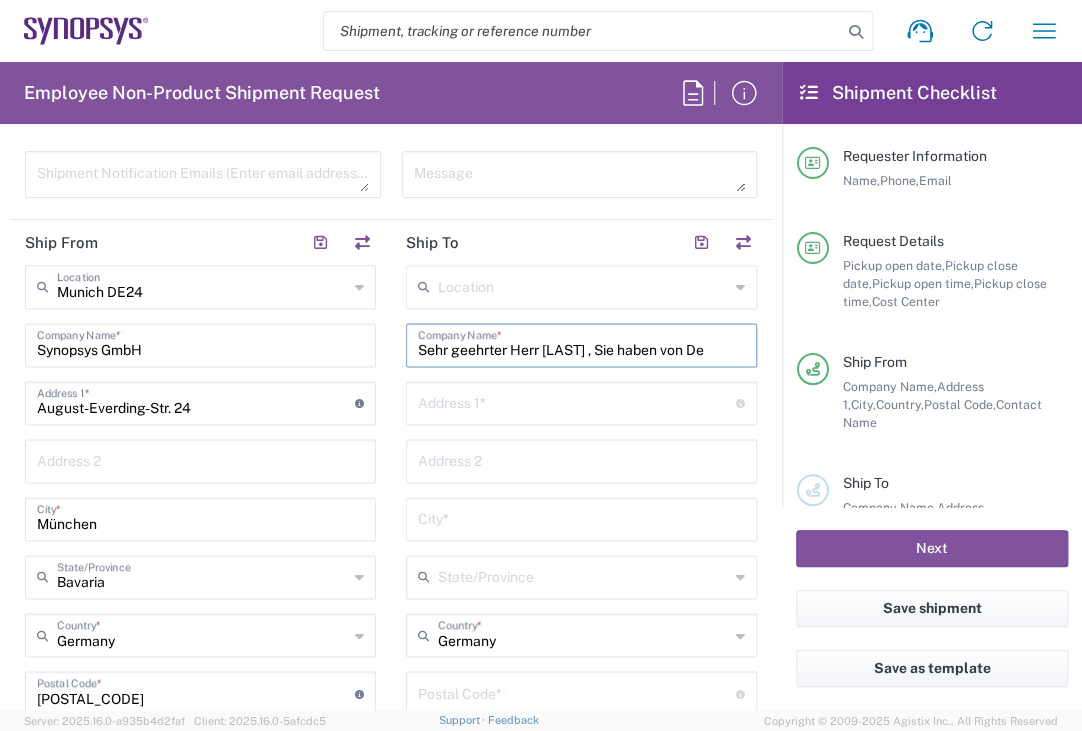 scroll, scrollTop: 0, scrollLeft: 0, axis: both 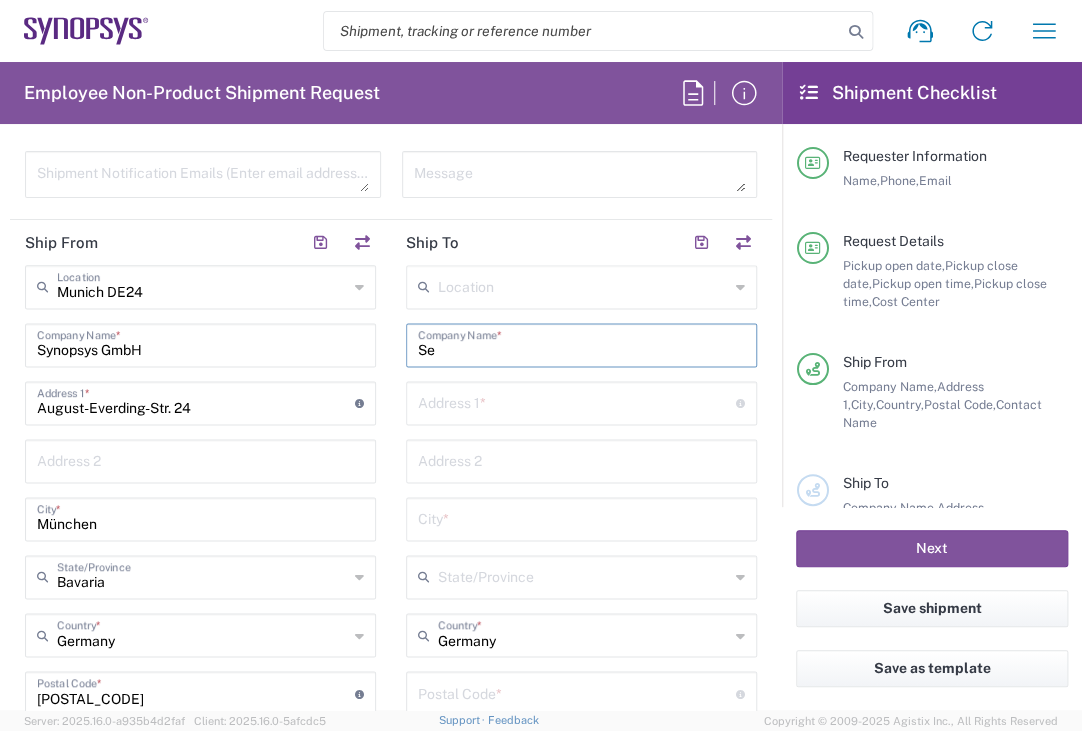 type on "S" 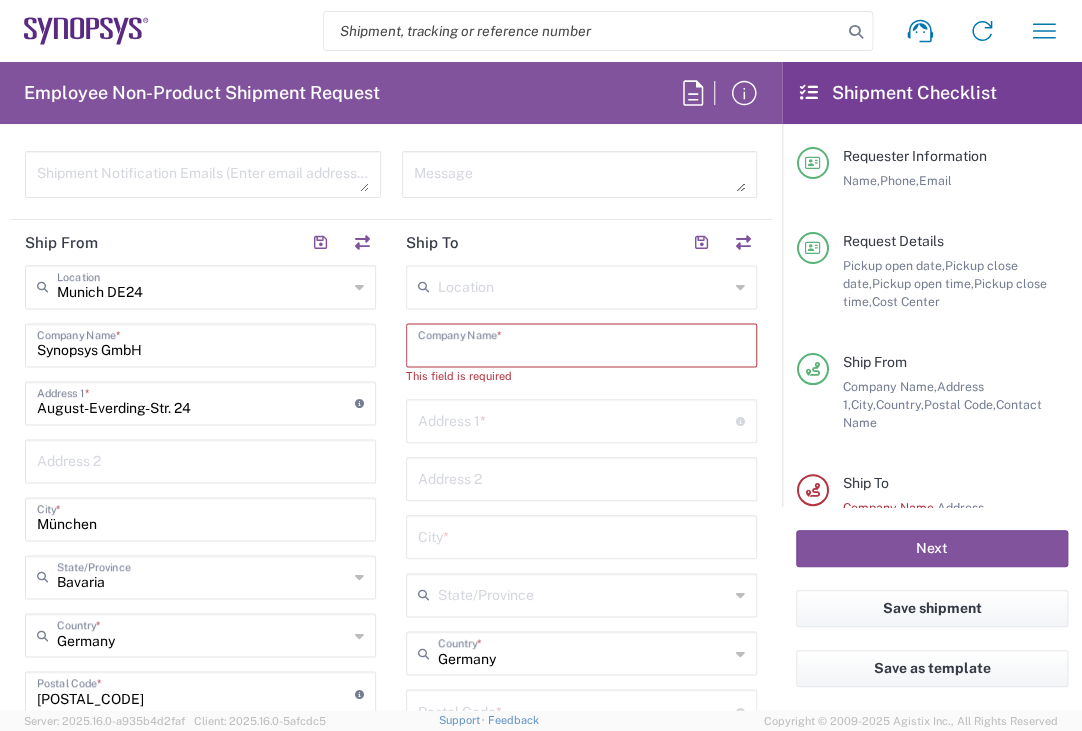 click at bounding box center [581, 343] 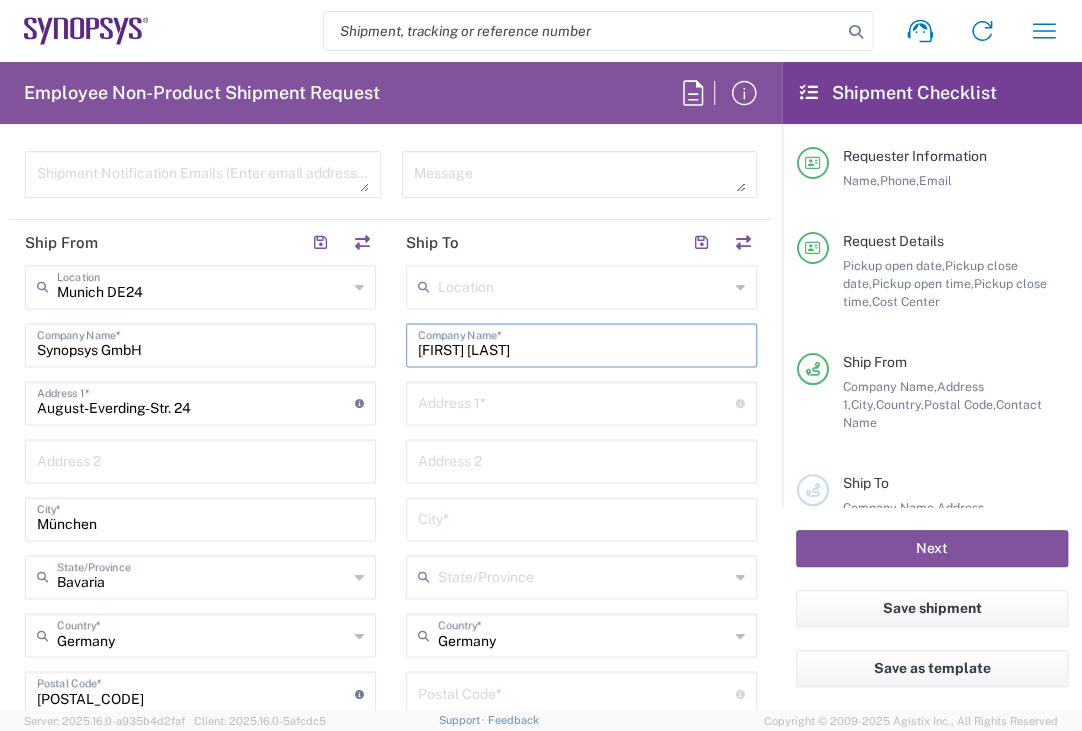 type on "[FIRST] [LAST]" 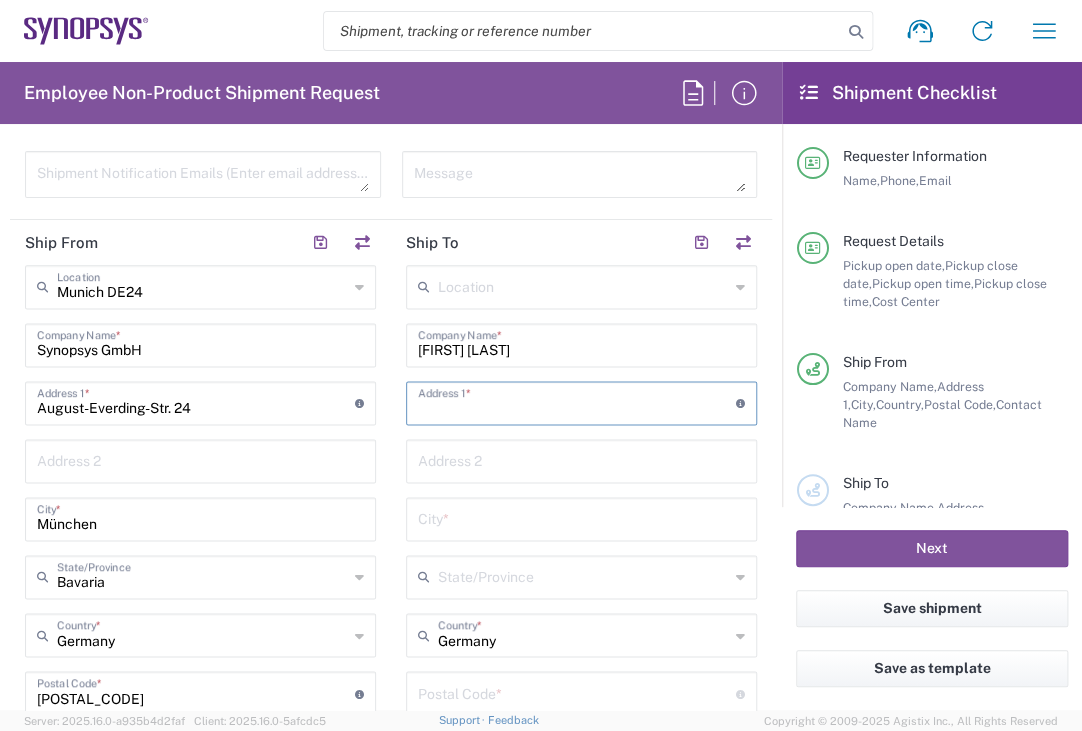 click at bounding box center [577, 401] 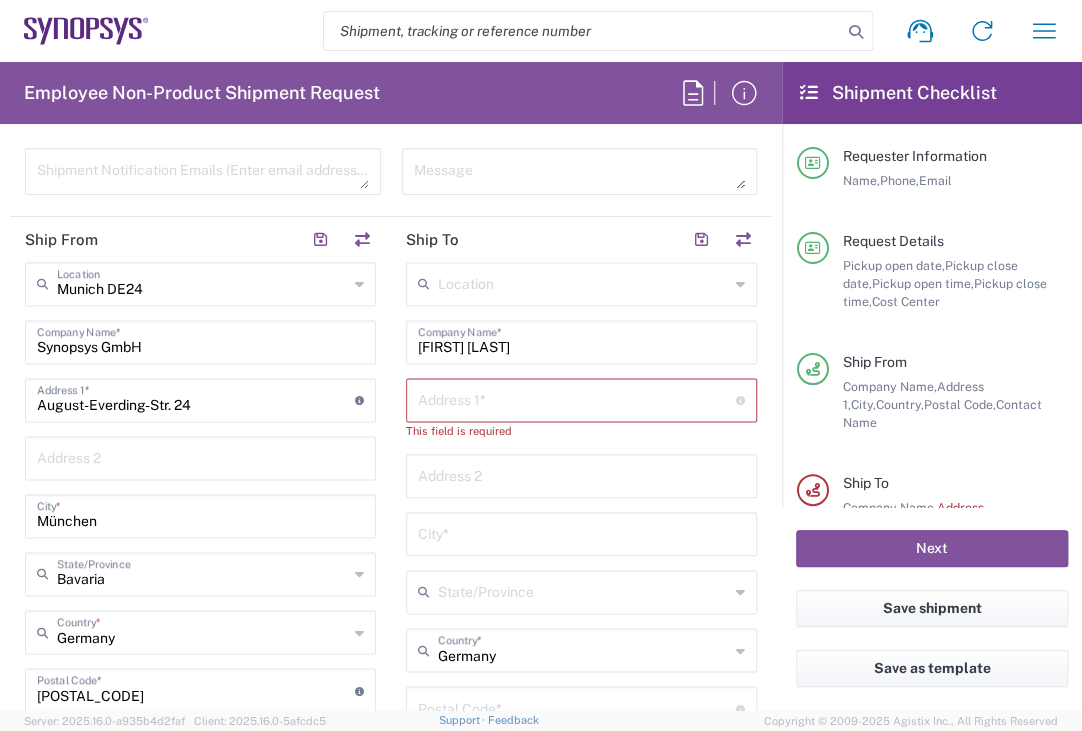 scroll, scrollTop: 869, scrollLeft: 0, axis: vertical 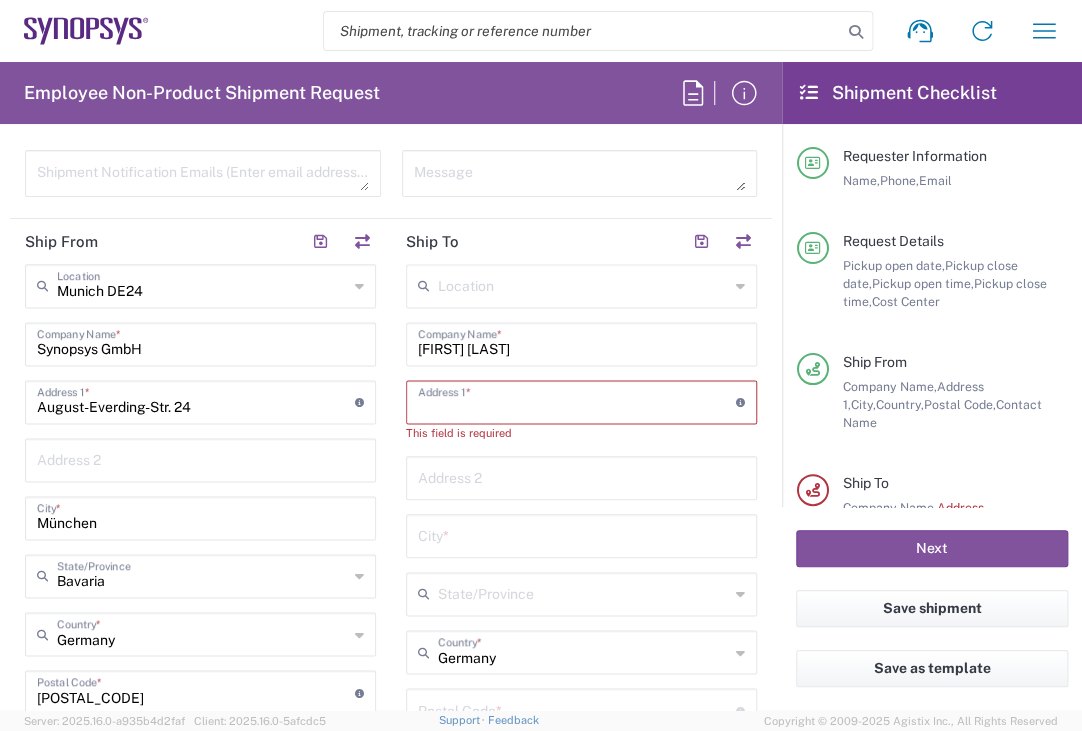 paste on "[STREET] [NUMBER]" 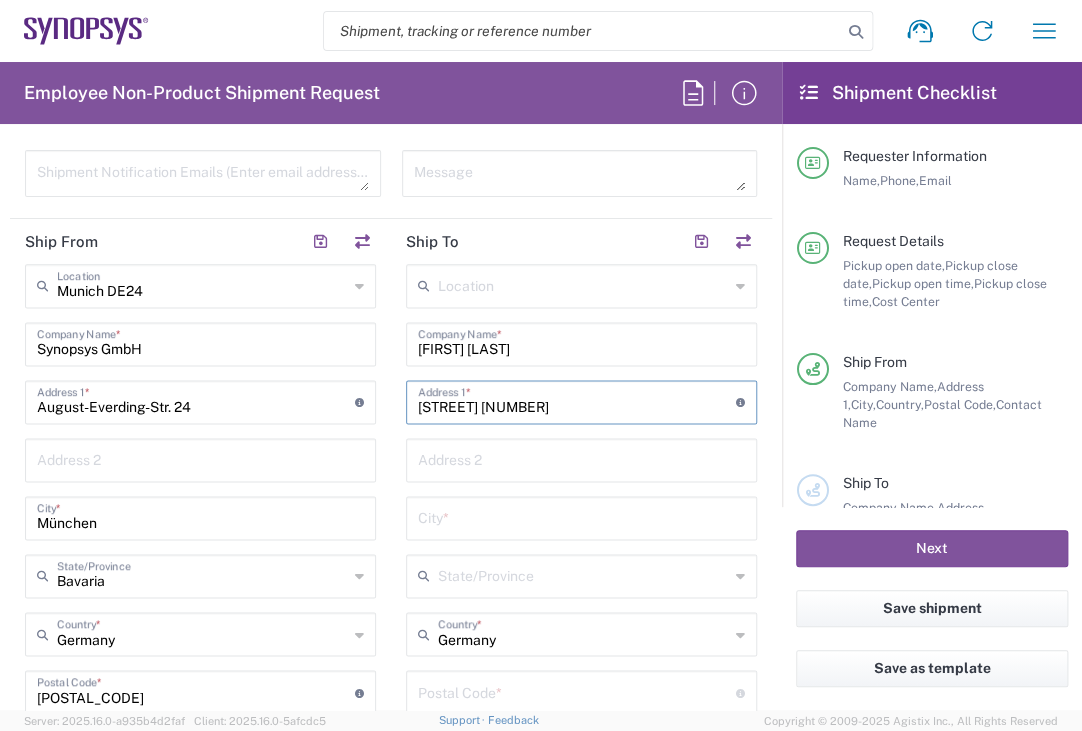 type on "[STREET] [NUMBER]" 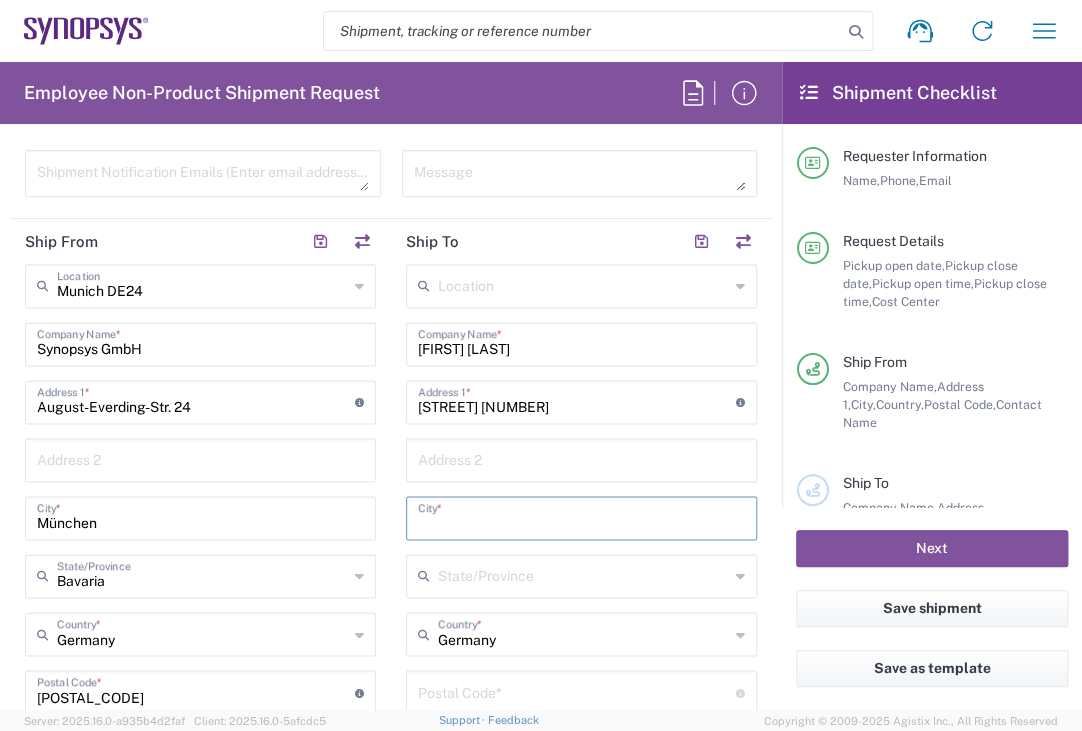 click at bounding box center [581, 516] 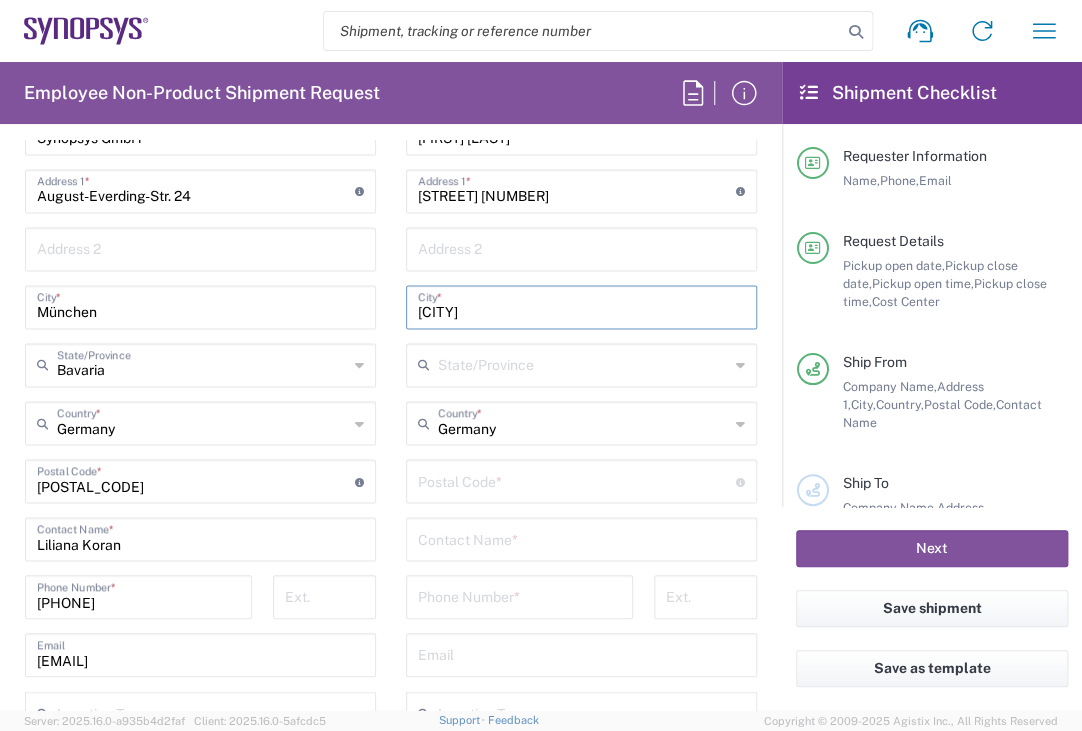 scroll, scrollTop: 1082, scrollLeft: 0, axis: vertical 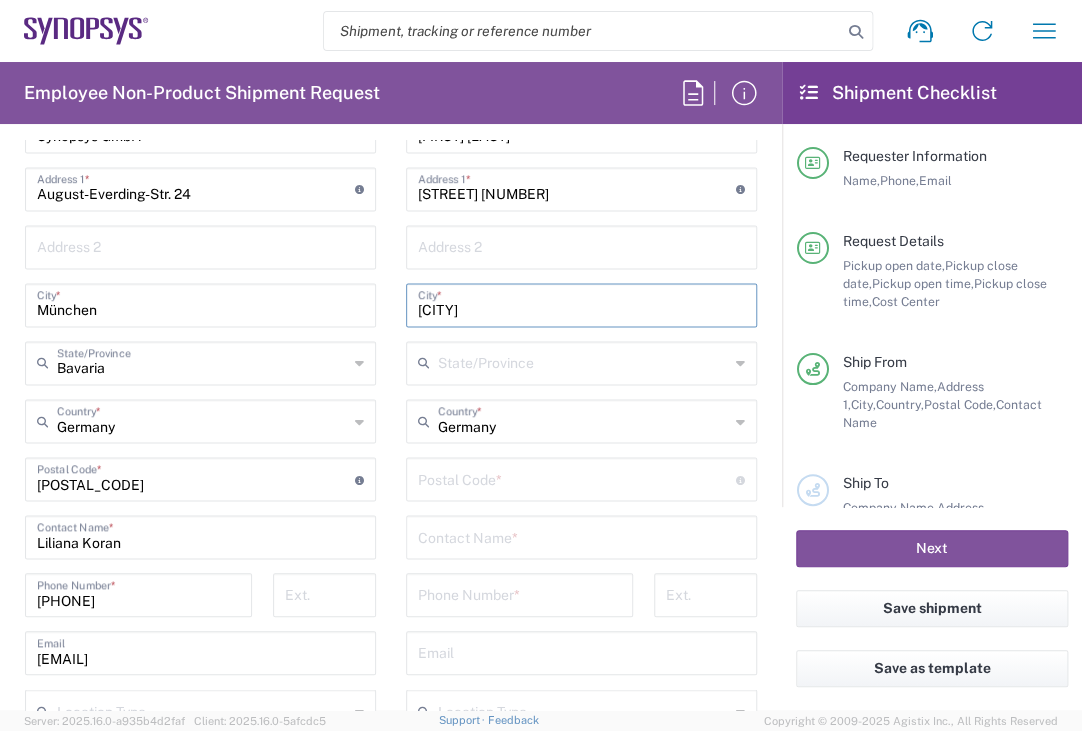type on "[CITY]" 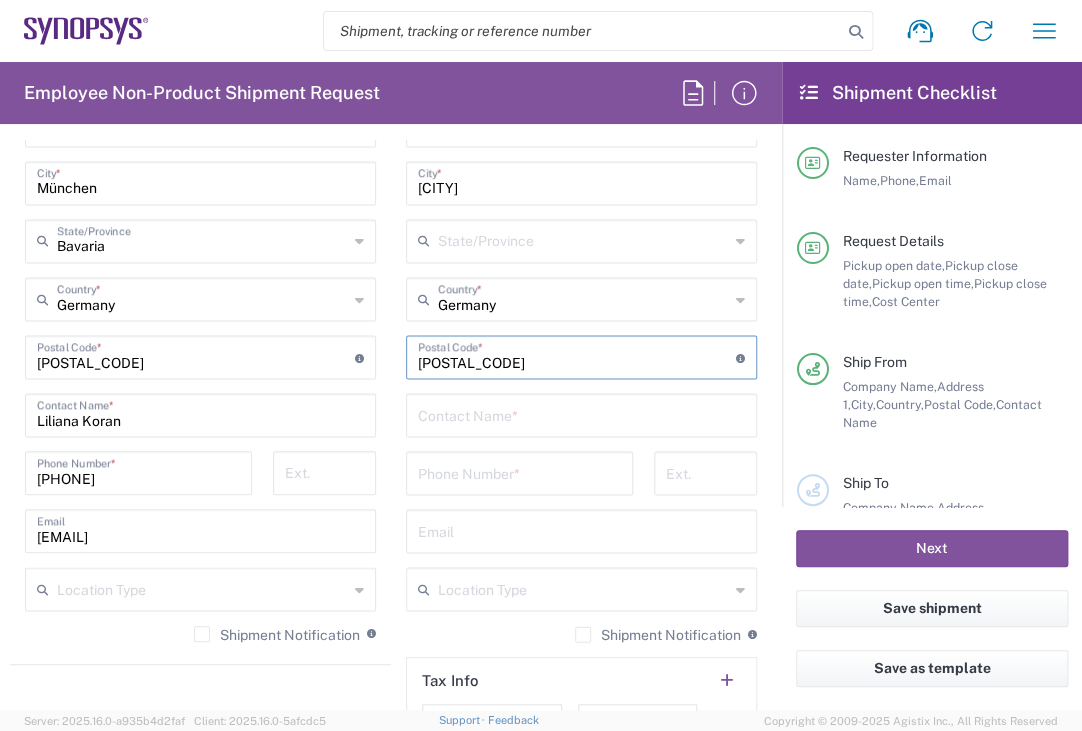 scroll, scrollTop: 1212, scrollLeft: 0, axis: vertical 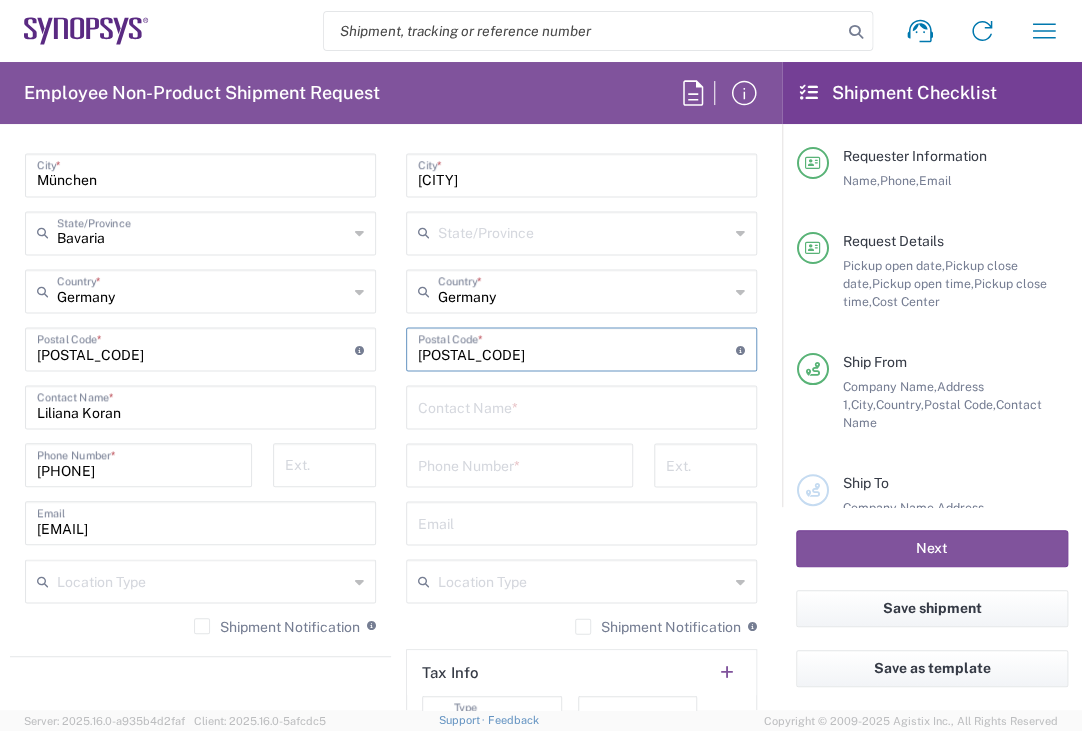 type on "[POSTAL_CODE]" 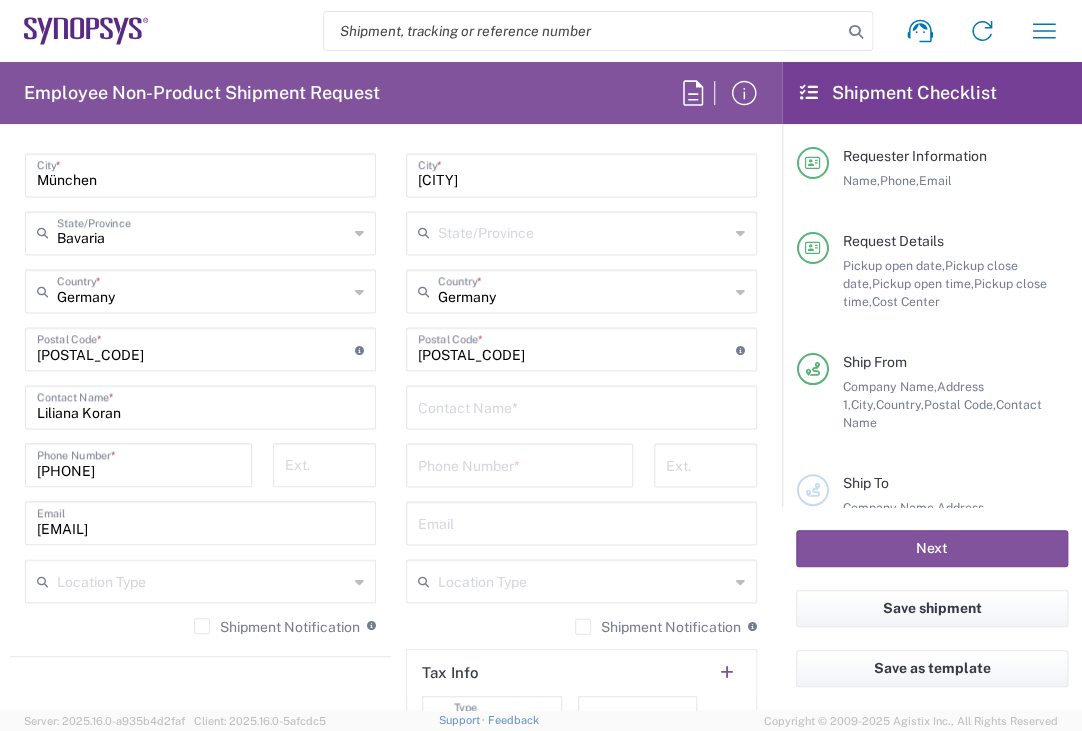 click on "Location  Aachen DE04 Agrate Brianza IT01 Aschheim DE02 Atlanta US60 Austin US26 Bangalore RMZ IN01 Bangalore RMZ IN02 Bangalore RMZ IN08 Bangalore RMZ IN25 Bangalore RMZ IN33 Bangalore RMZ IN37 Bangalore RMZ IN47 Bangalore SIG IN32 Bangalore SIG IN7D Beijing CN30 Belfast GB78 Bellevue US28 Berlin DE16 Berlin DE20 Berlin DE21 Berlin DE22 Bhubaneswar IN68 Bloomington US6J Boulder US1F Boulder US1P Boxborough US8W Bristol GB35 Bucharest RO03 Burlington US1A Burnaby CA Burnaby CA18 Calgary CA11 Cluj-Napoca RO02 Colombo LK01 Colombo LK02 Colorado Springs US1H Copenhagen DK01 Da Nang VN03 Da Nang VN06 Dublin IE02 Edinburgh GB32 EG01 Eindhoven NL20 Enschede NL03 Erfurt DE06 Espoo FI01 Exeter GB29 GB34 Bristol Gdansk PL01 Gilbert US1J Glasgow GB28 Gyumri AM10 Haifa IL61 Hanoi VN09 Hatfield GB21 Headquarters USSV Herndon US6L Hillsboro US03 Ho Chi Minh City VN04 Ho Chi Minh City VN07 Ho Chi Minh City VN08 Hong Kong HK02 Hsinchu TW04 Hsinchu TW12 Hsinchu TW14 Hsinchu TW15 Hsinchu TW17 Hsinchu TW19 Hsinchu TW21 * * *" 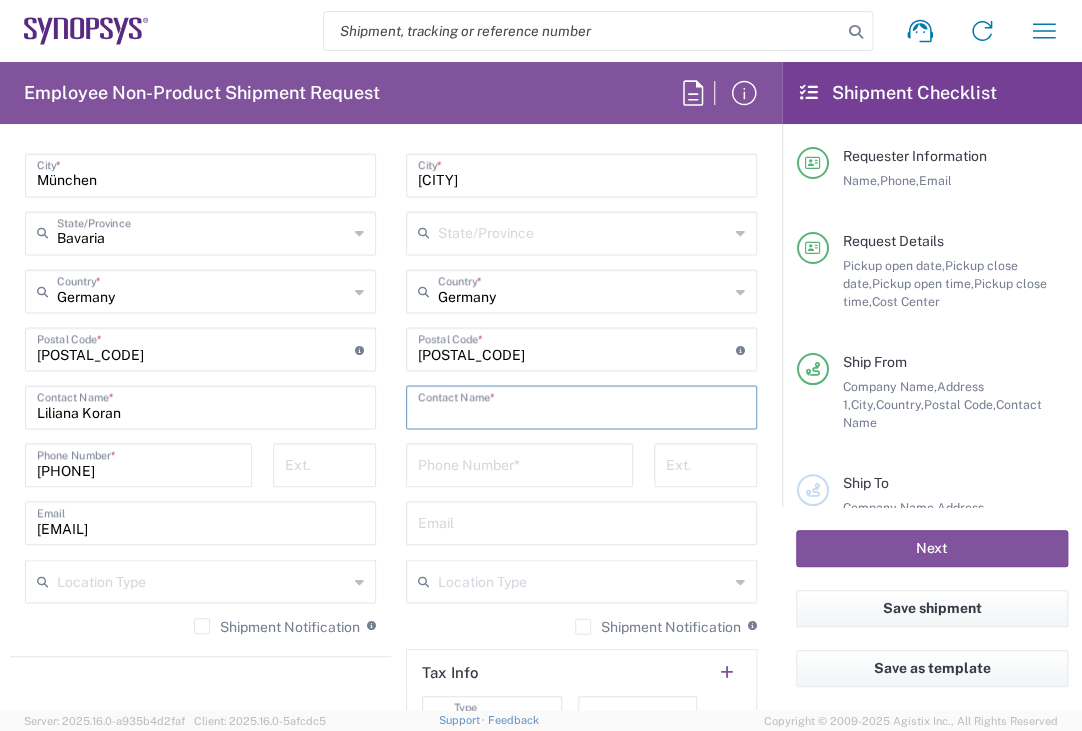 click at bounding box center (581, 405) 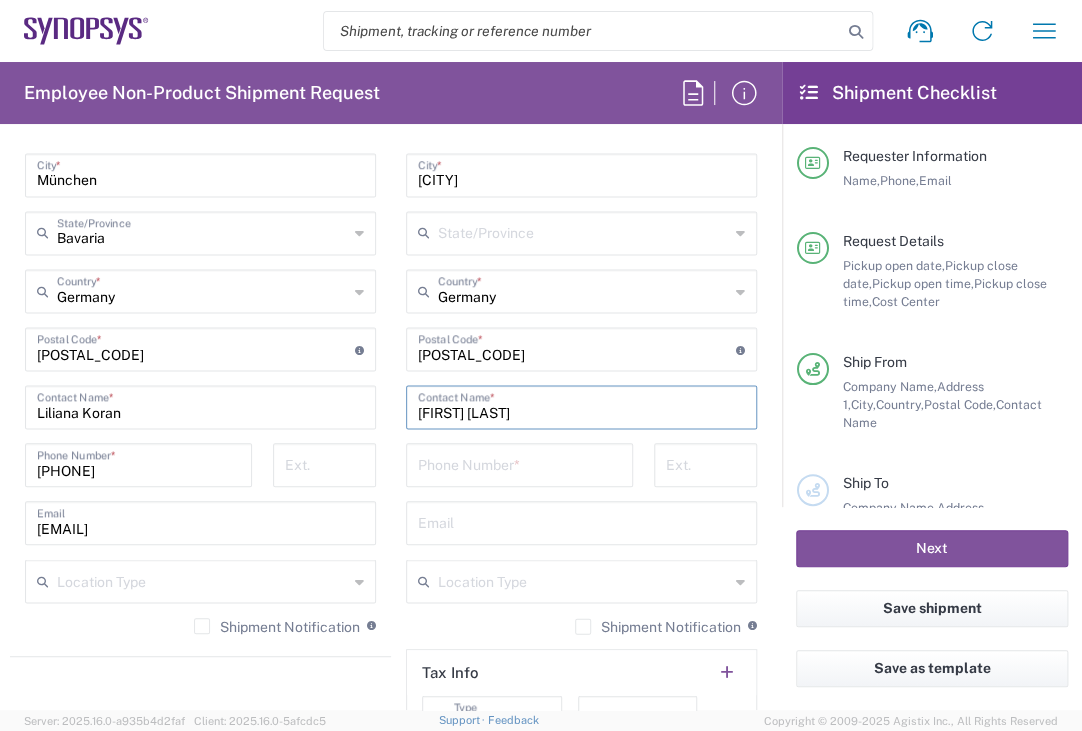 type on "[FIRST] [LAST]" 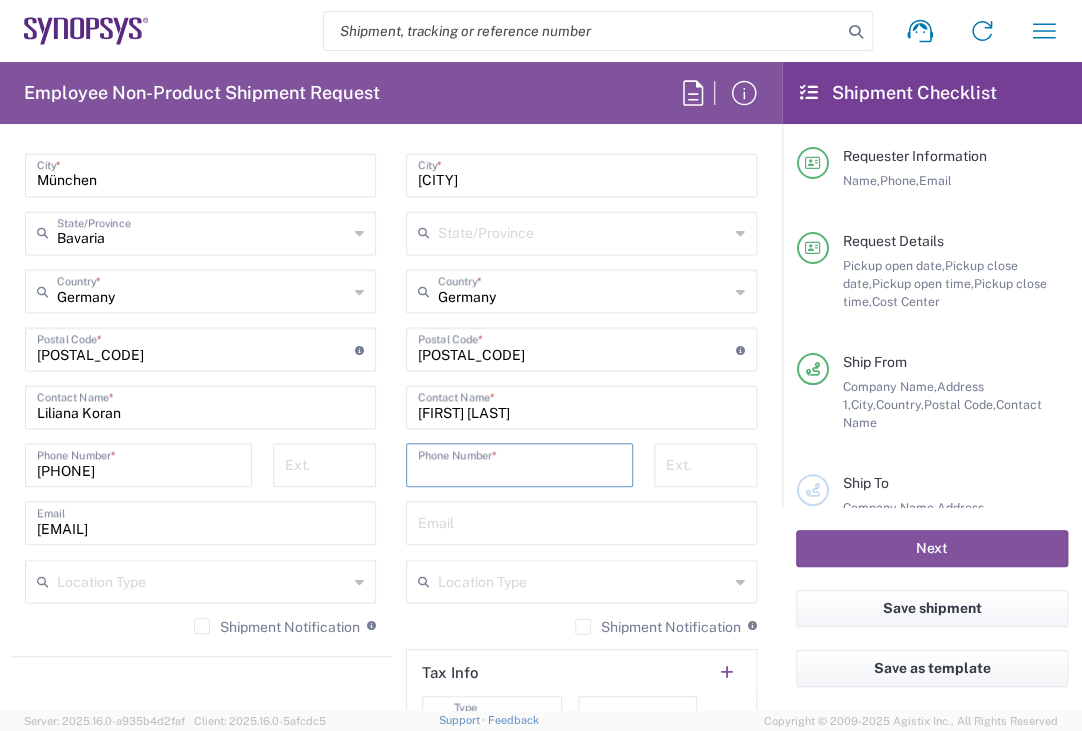click at bounding box center [519, 463] 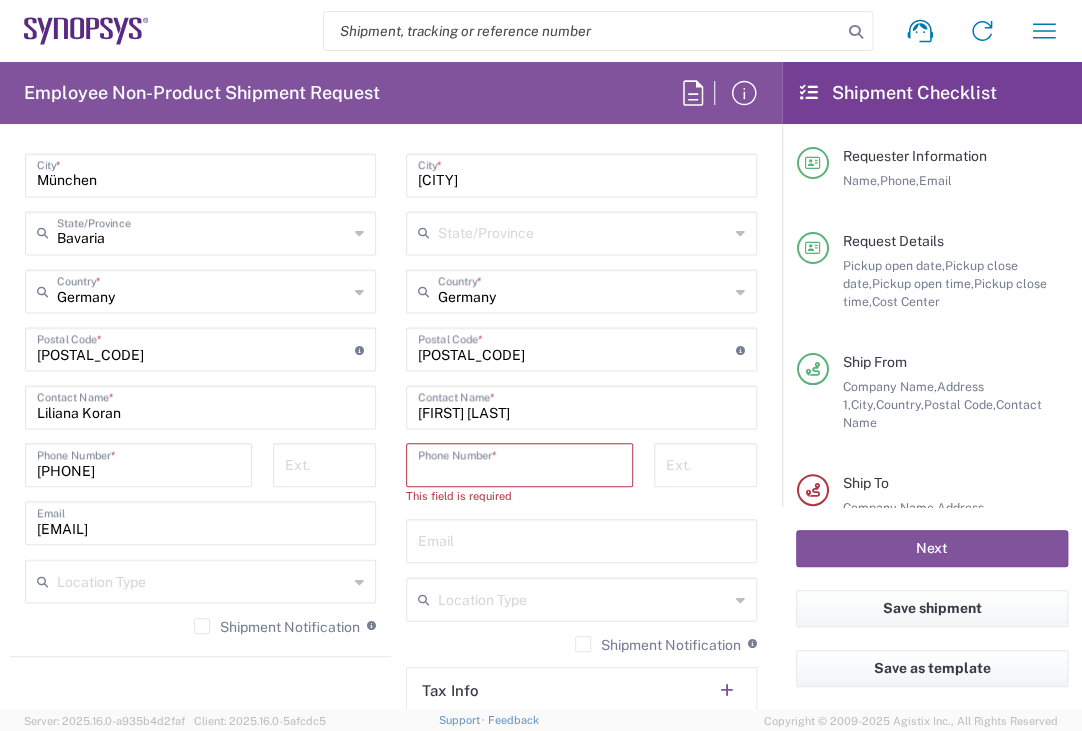 click at bounding box center [519, 463] 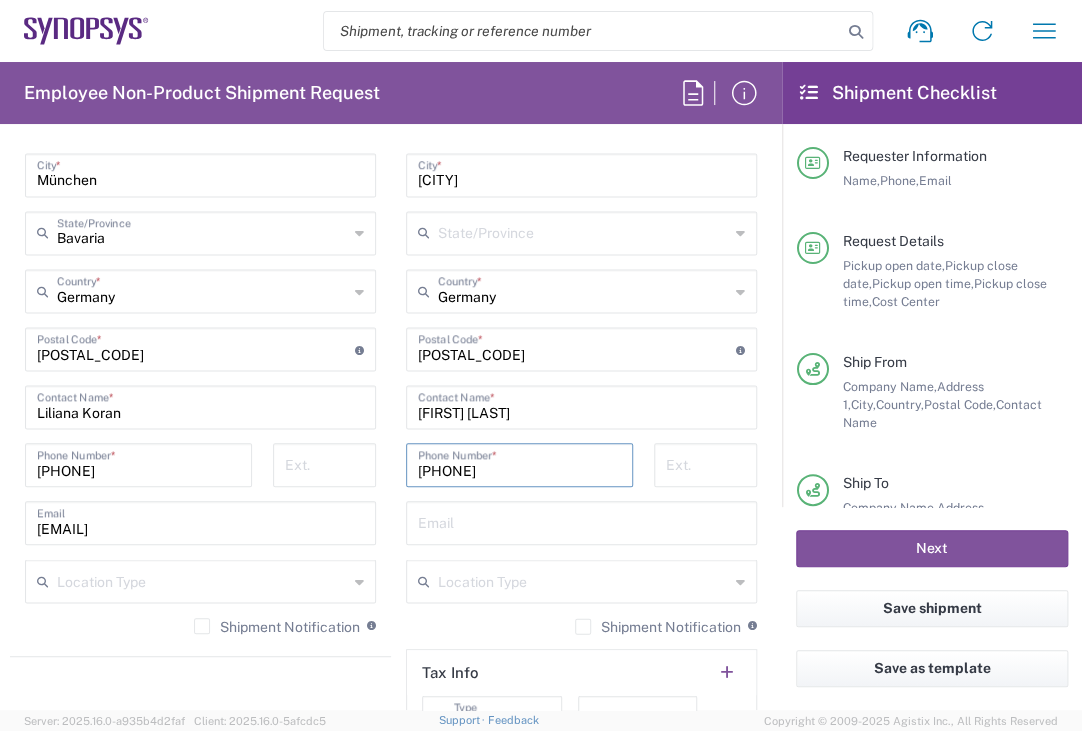 type on "[PHONE]" 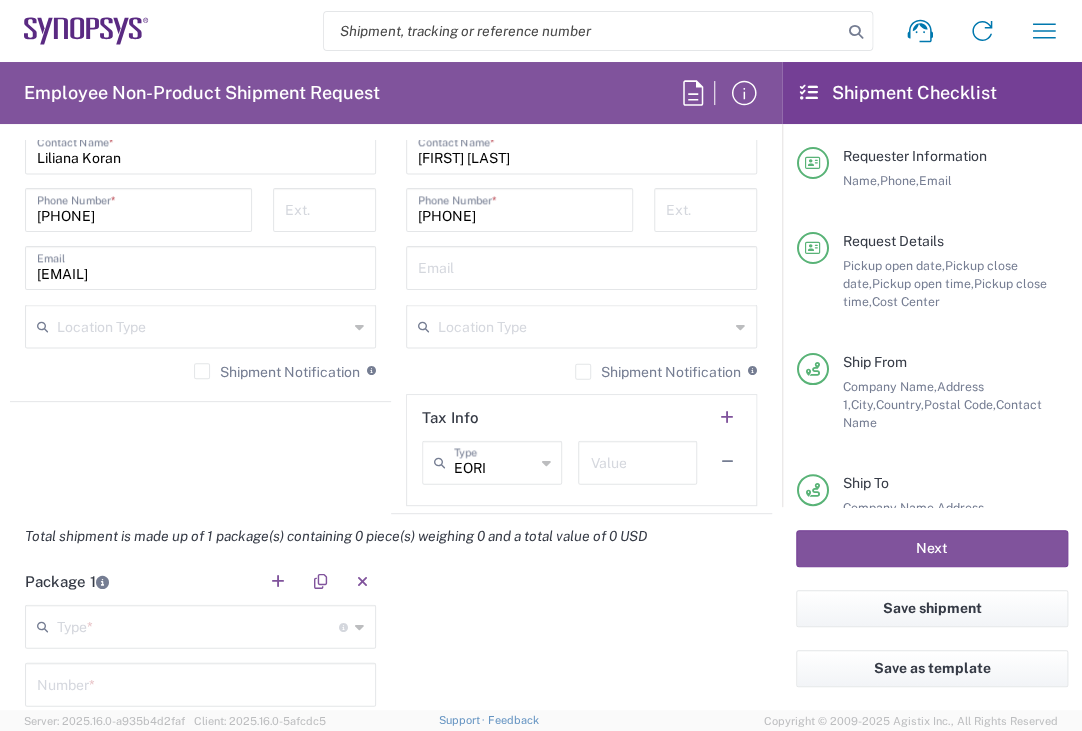 scroll, scrollTop: 1443, scrollLeft: 0, axis: vertical 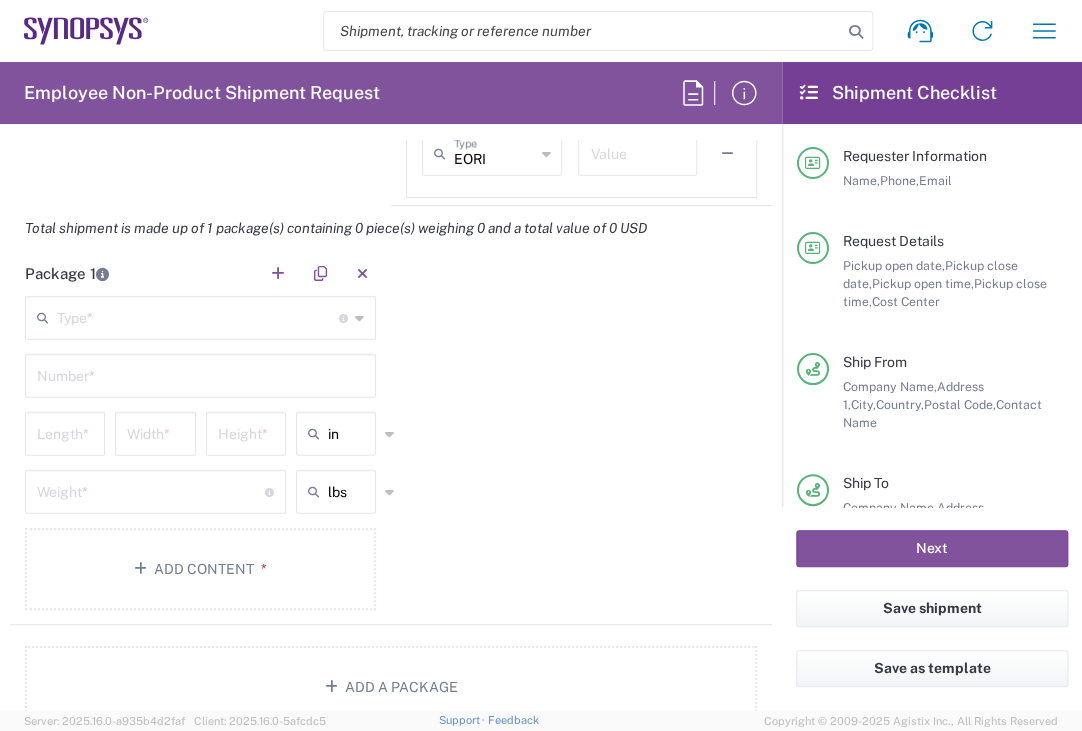 click on "Type  * Material used to package goods" 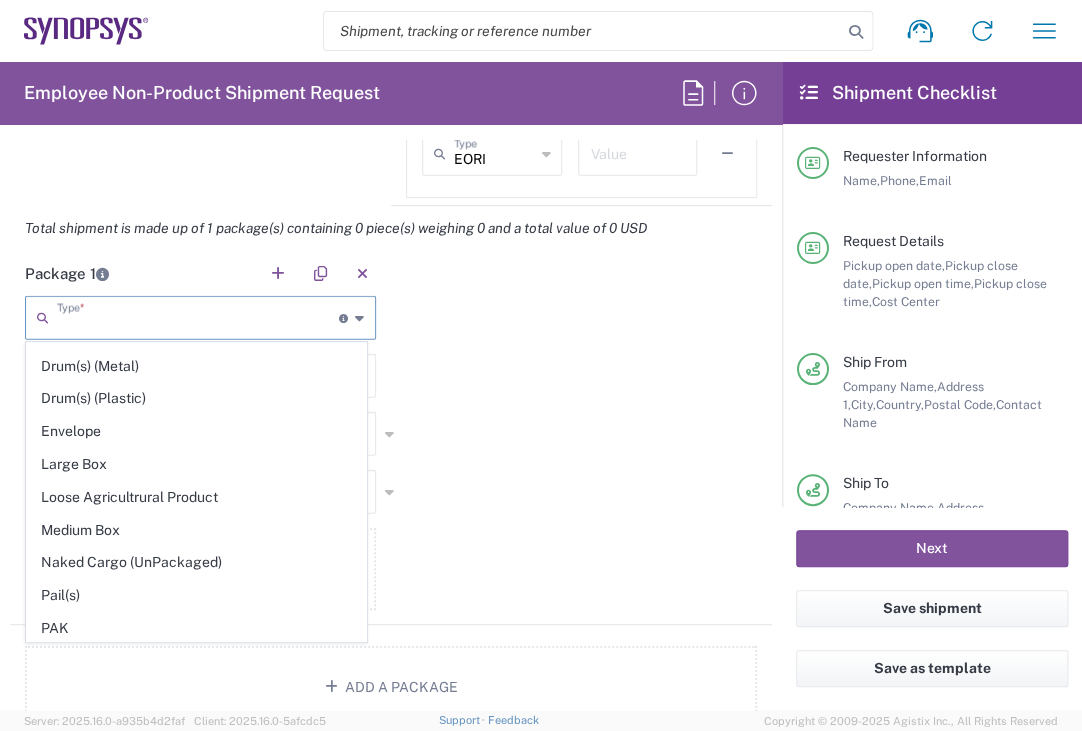 scroll, scrollTop: 518, scrollLeft: 0, axis: vertical 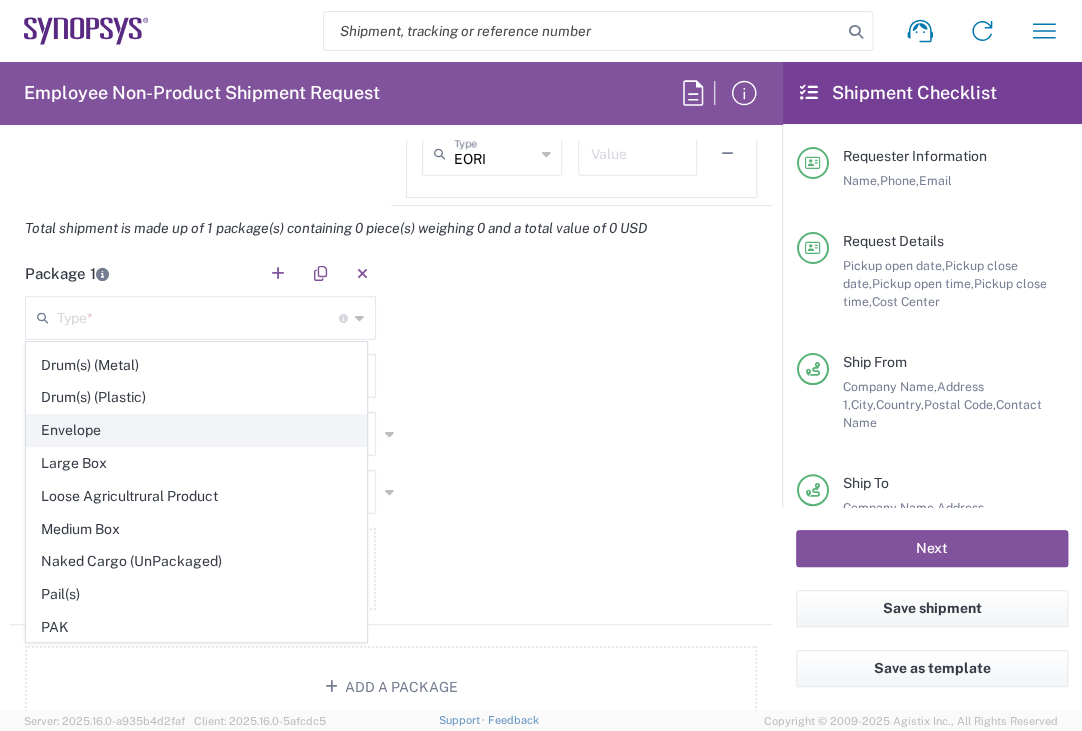 click on "Envelope" 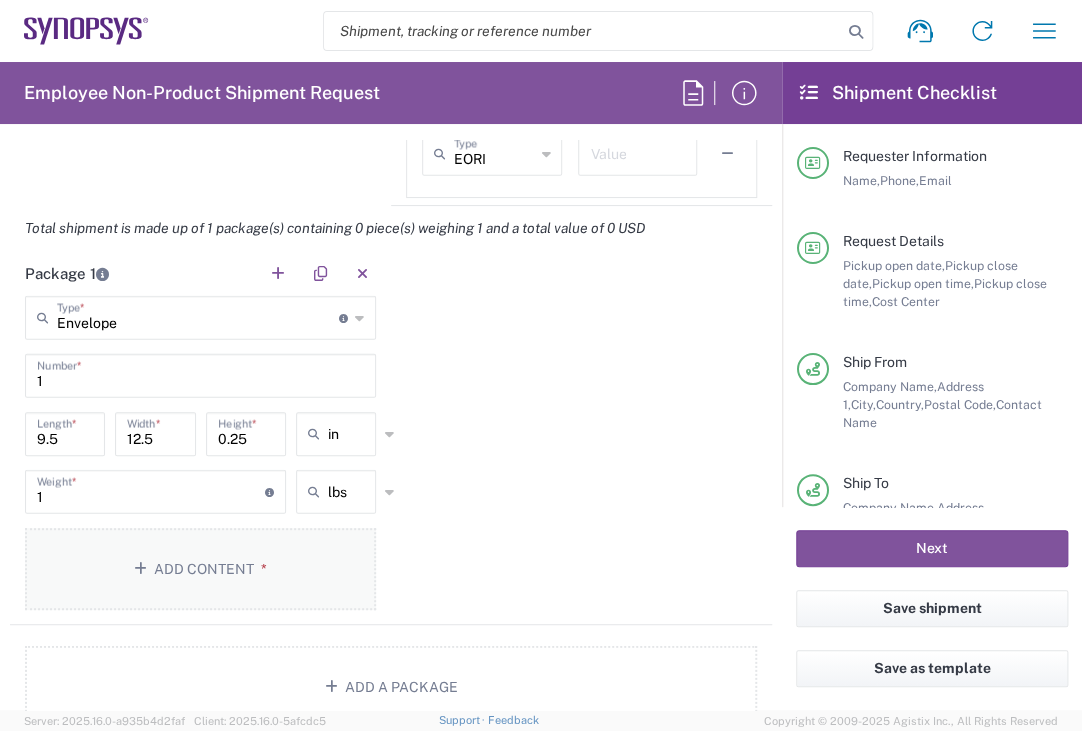 click on "Add Content *" 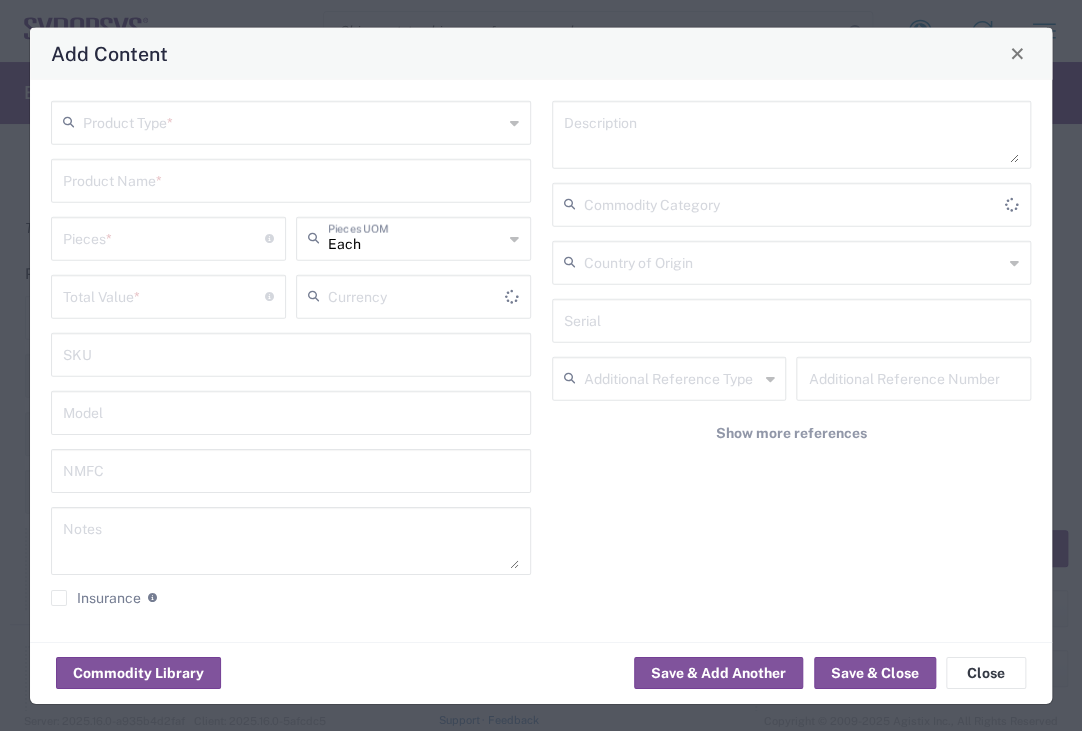type on "US Dollar" 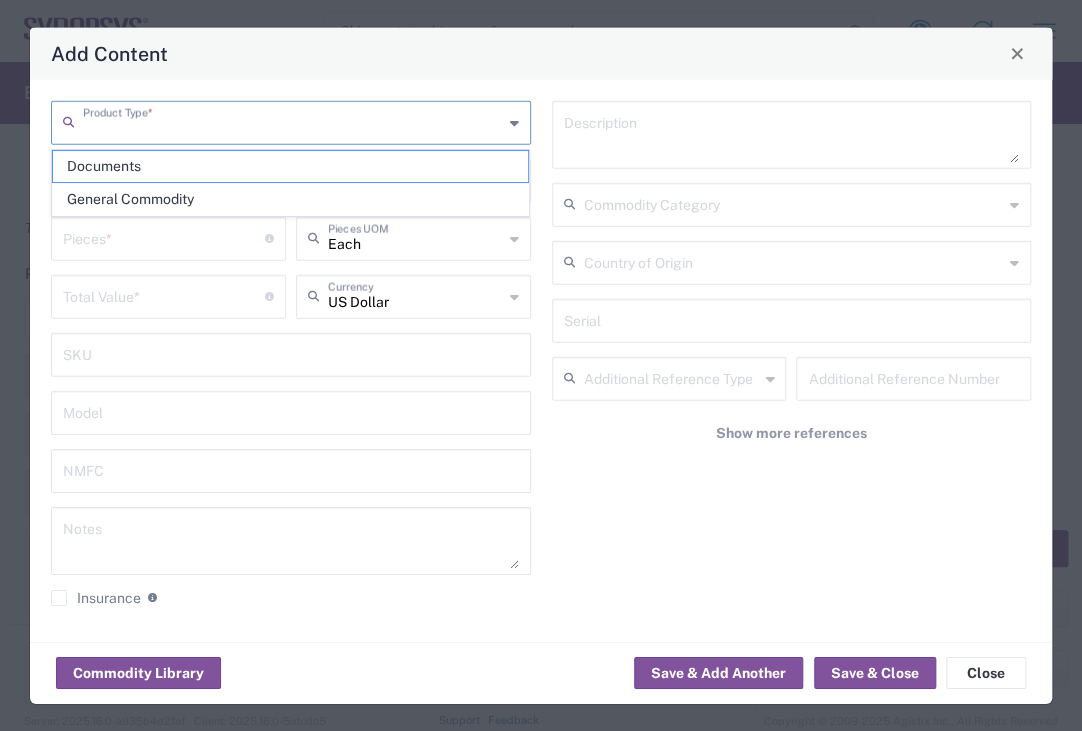click at bounding box center (293, 120) 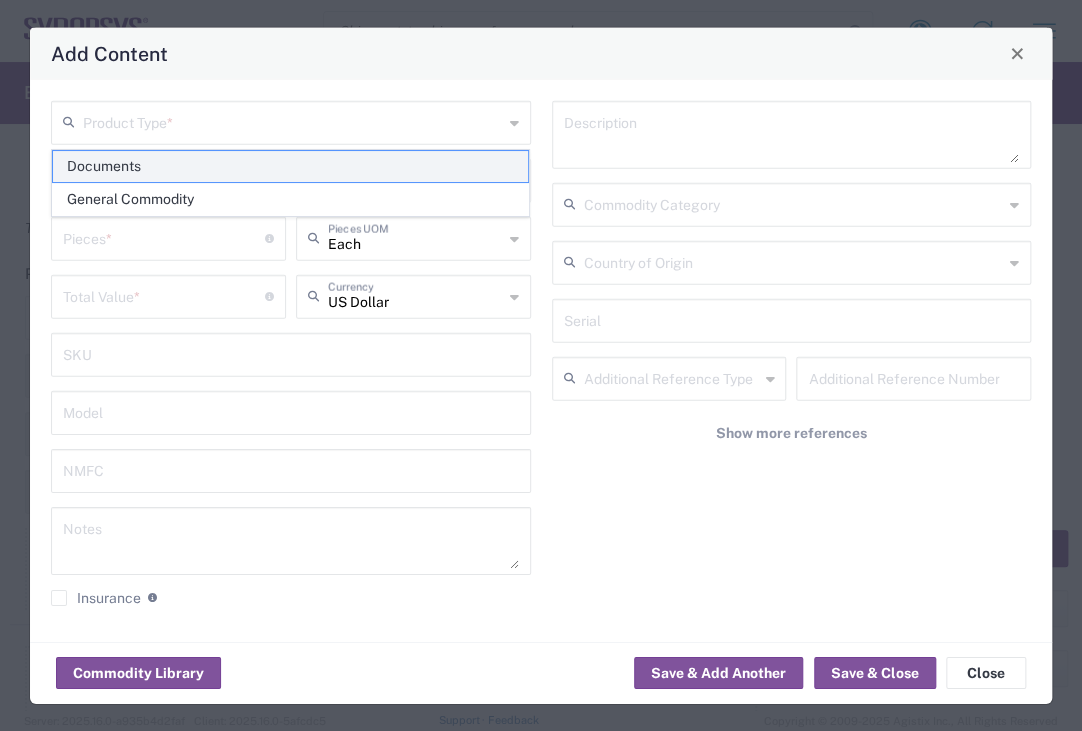click on "Documents" 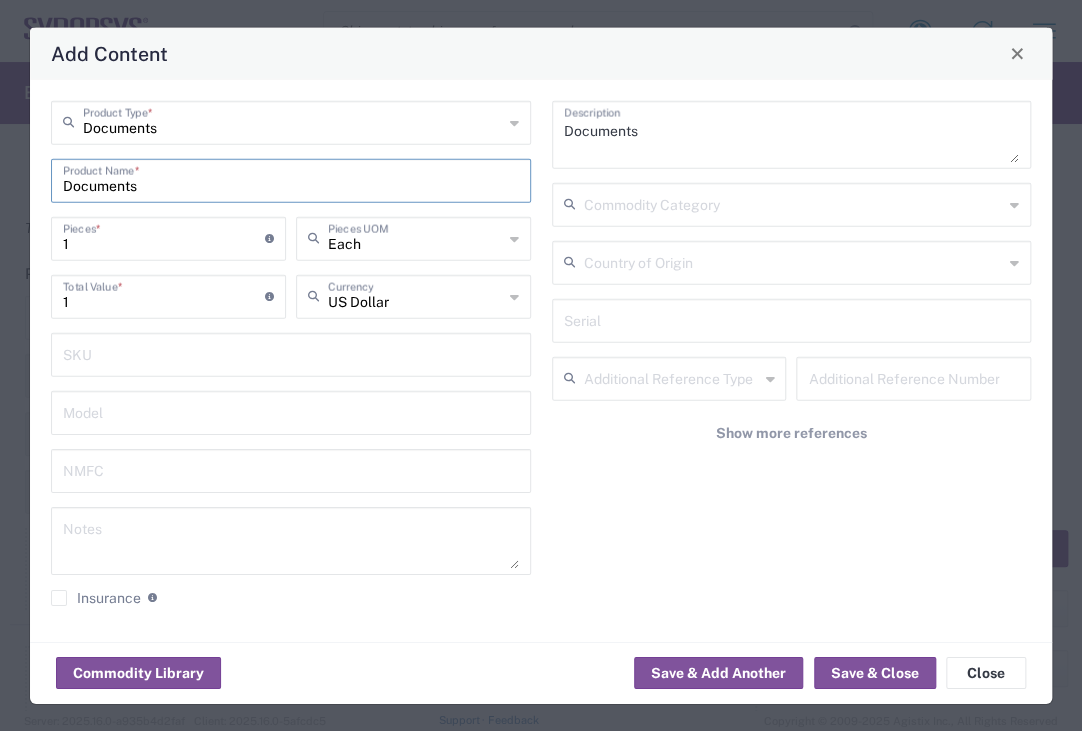 click on "Documents" at bounding box center [291, 178] 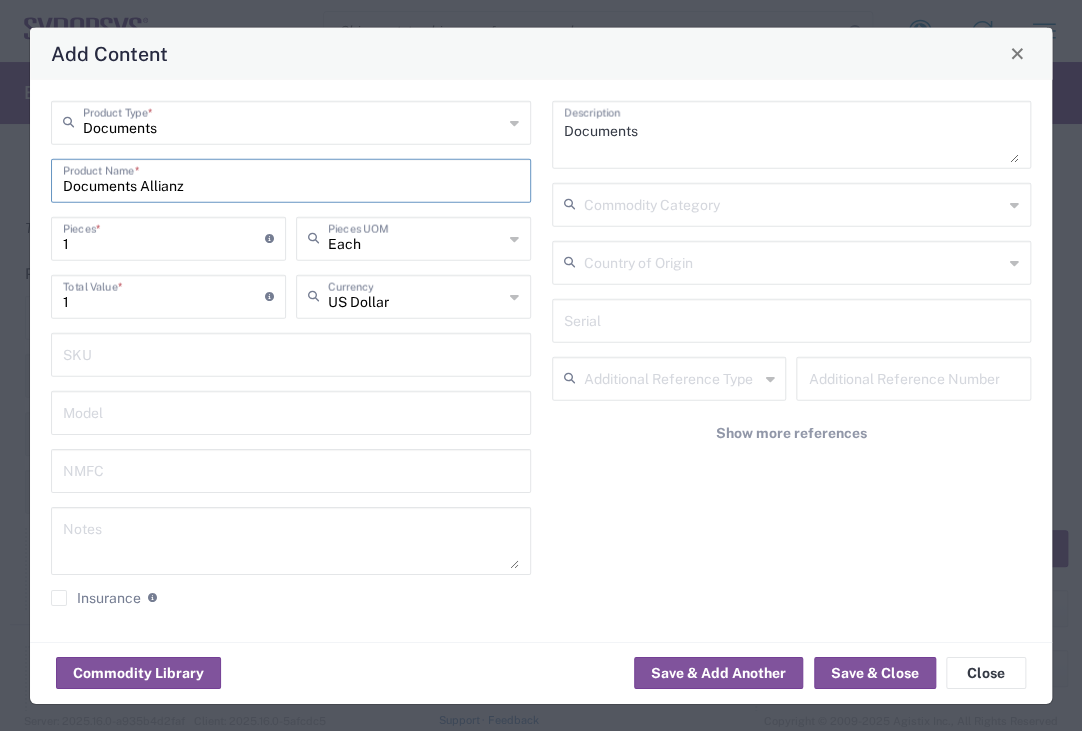 type on "Documents Allianz" 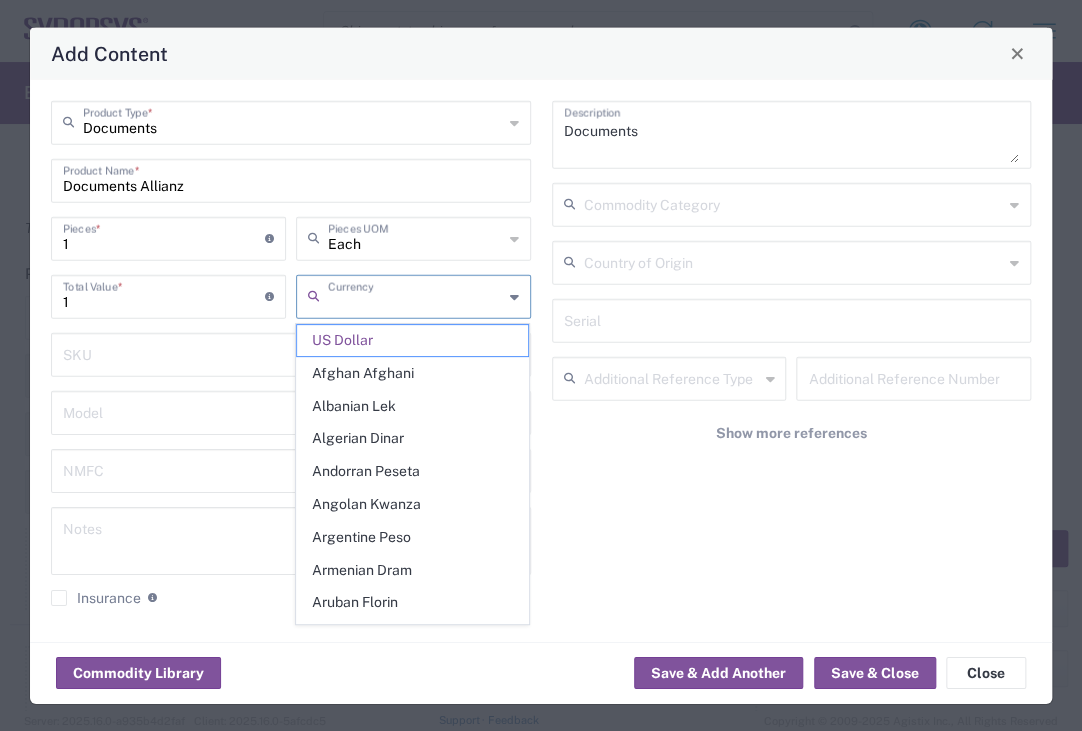 click at bounding box center [415, 294] 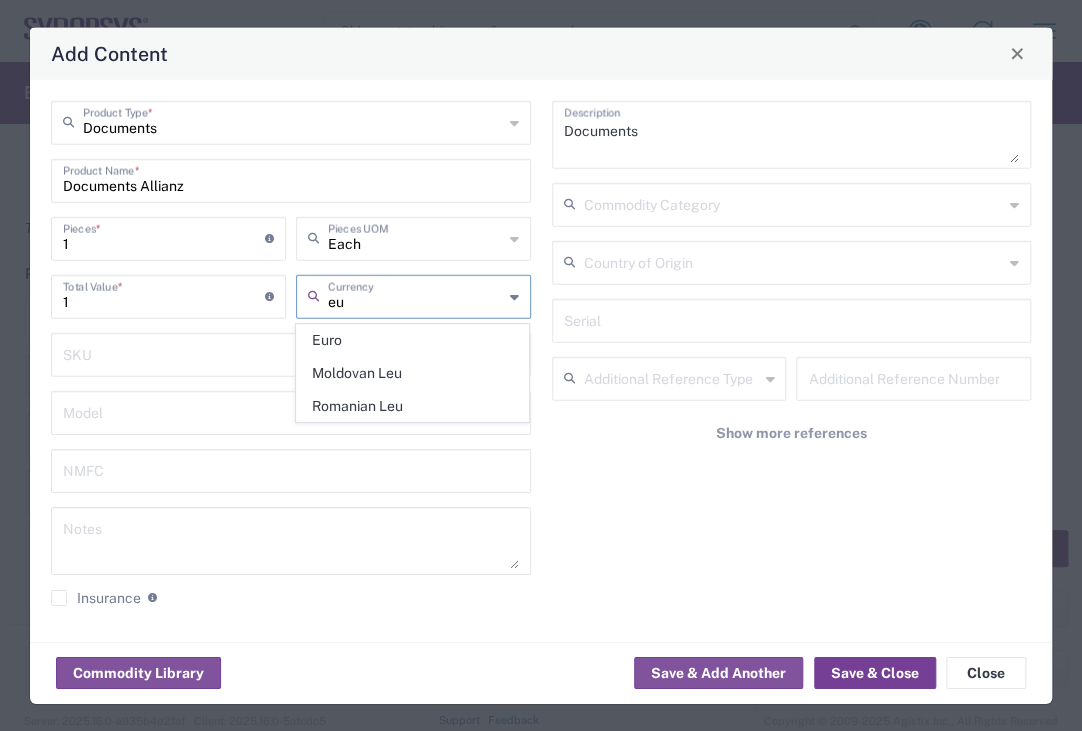 type on "eu" 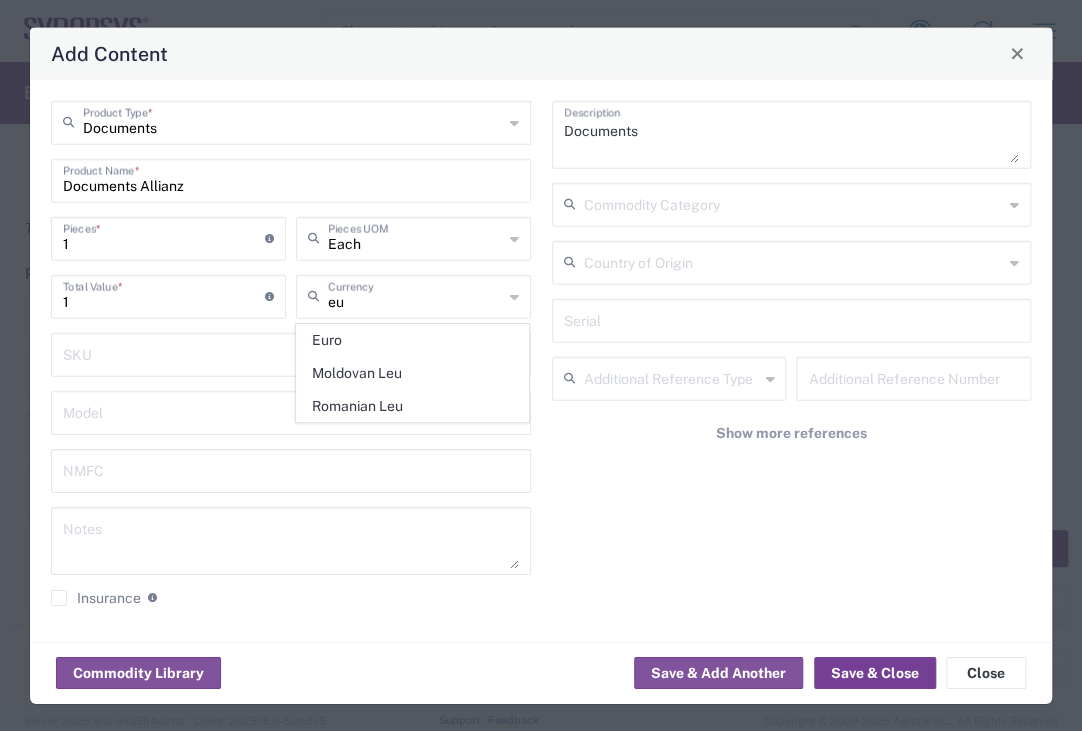 click on "Save & Close" 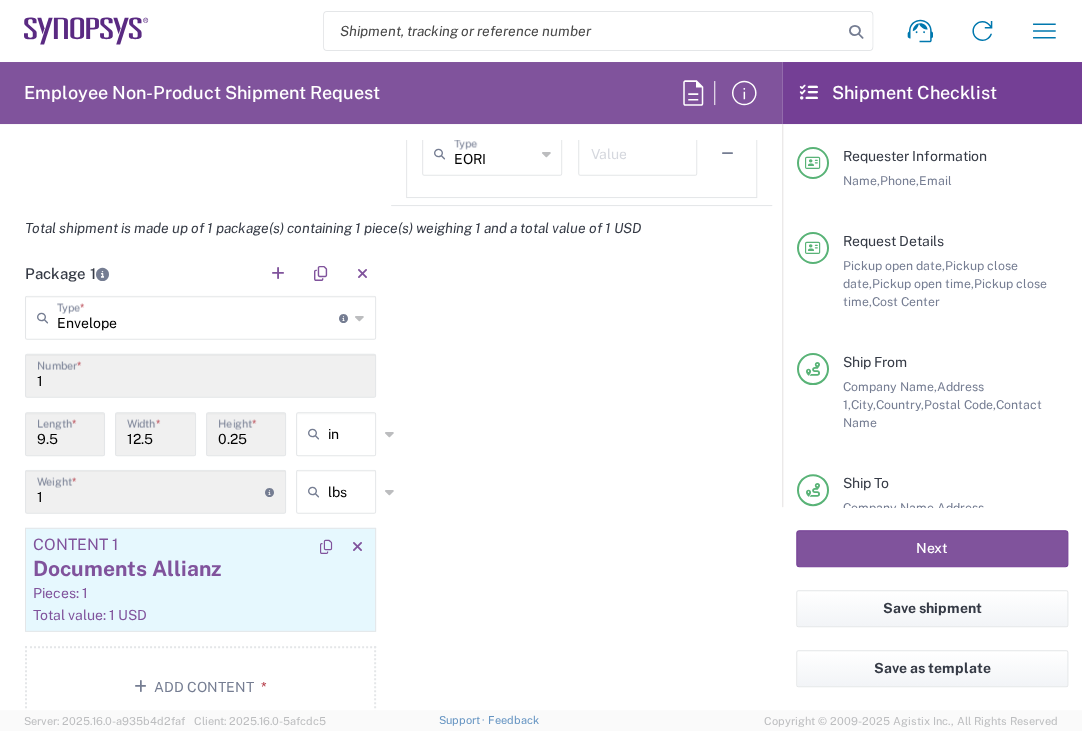 click on "Documents Allianz" 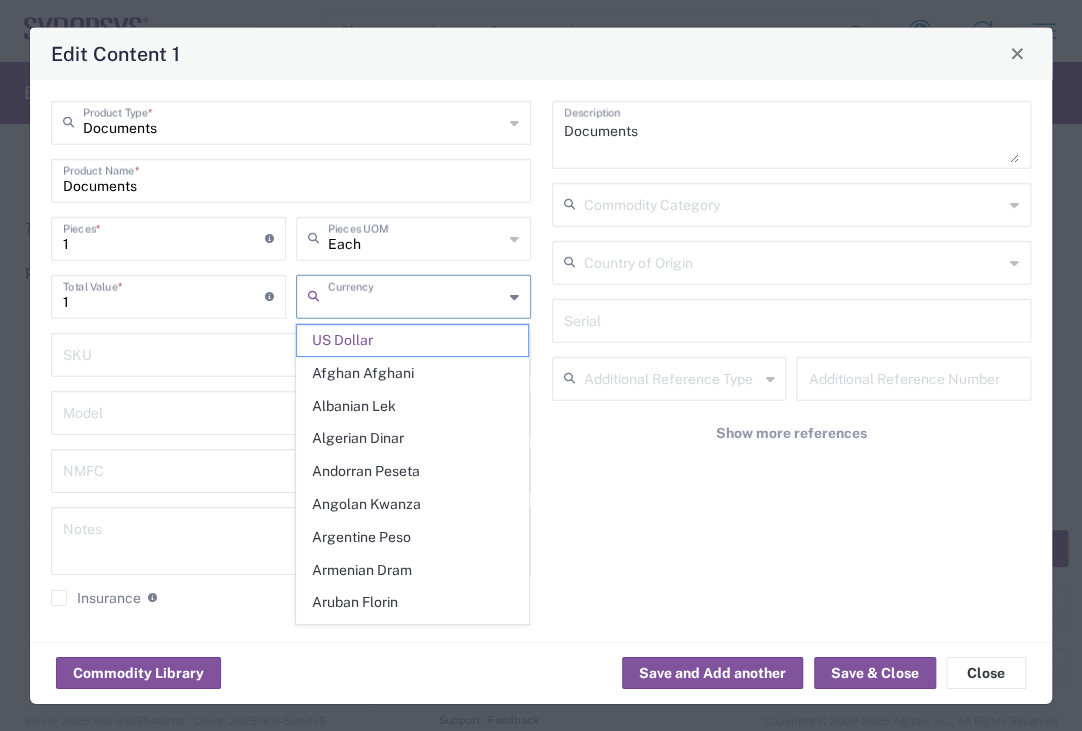 click at bounding box center (415, 294) 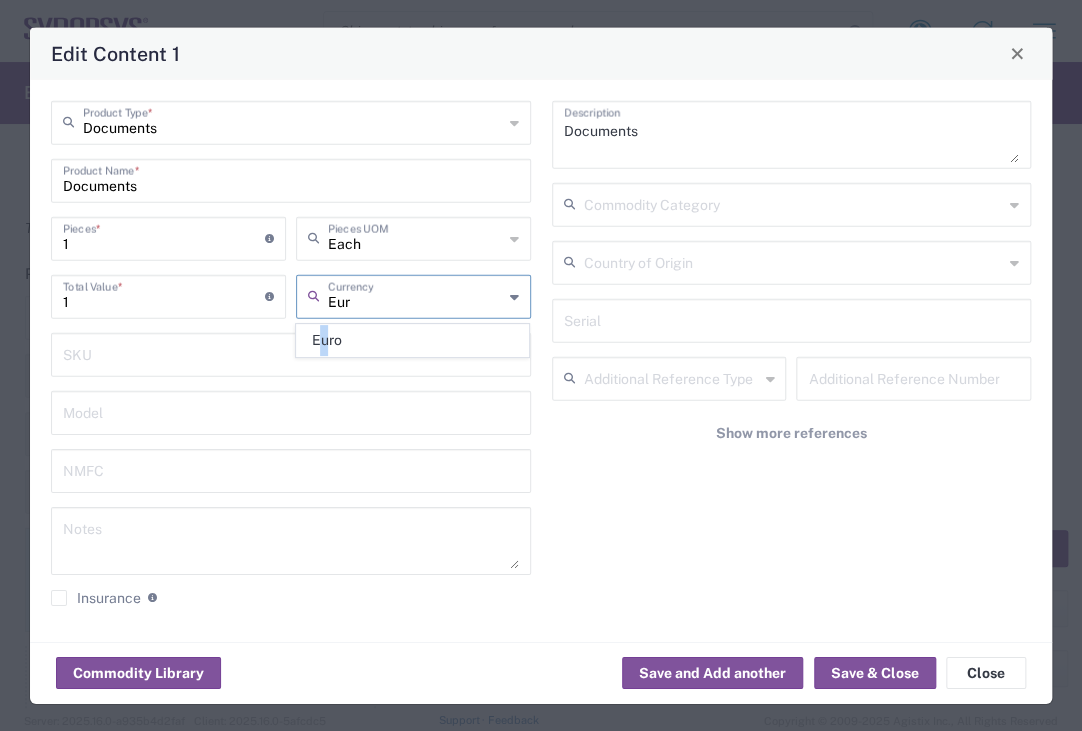 click on "Euro" 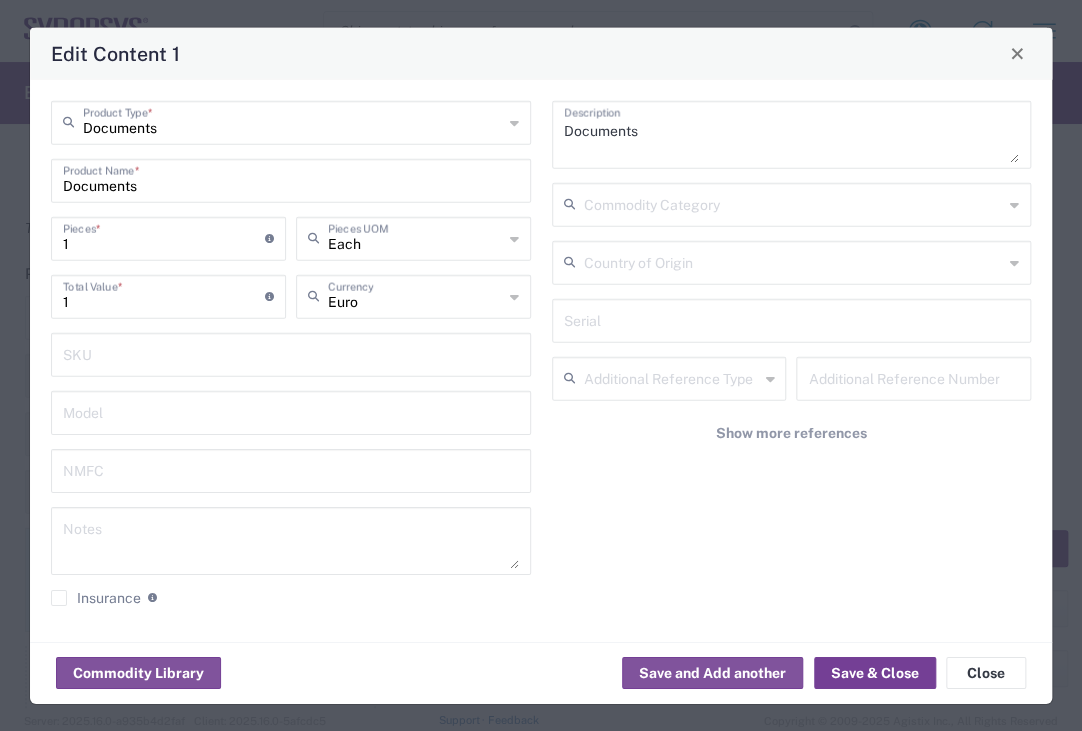 click on "Save & Close" 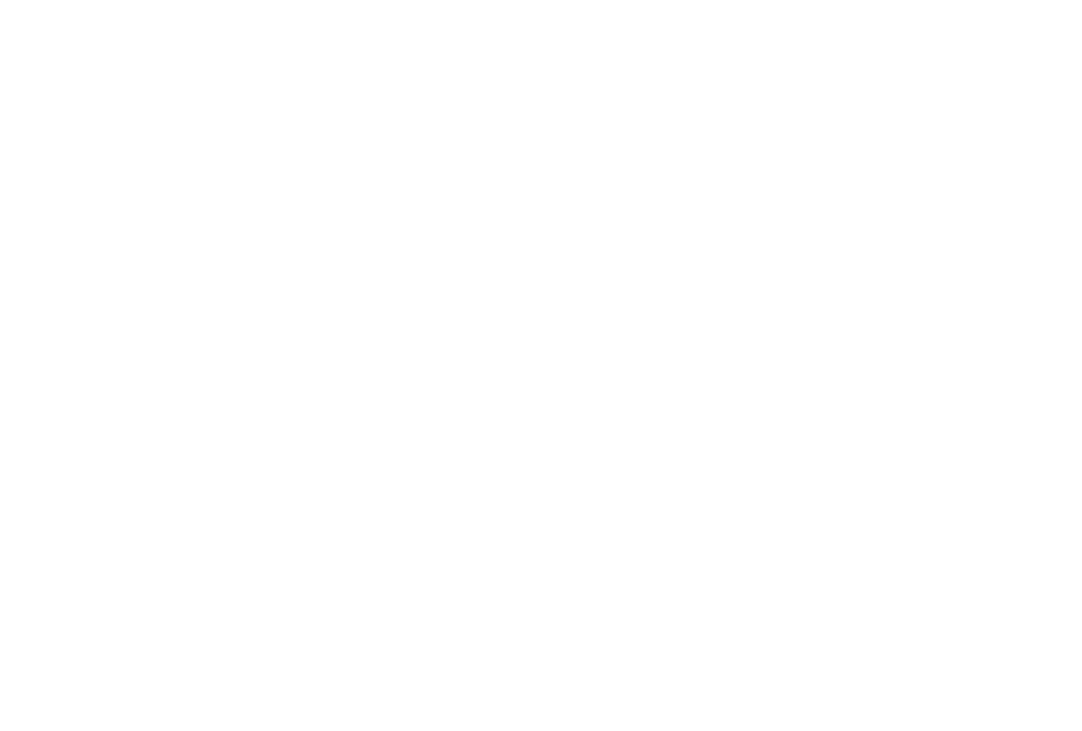 scroll, scrollTop: 0, scrollLeft: 0, axis: both 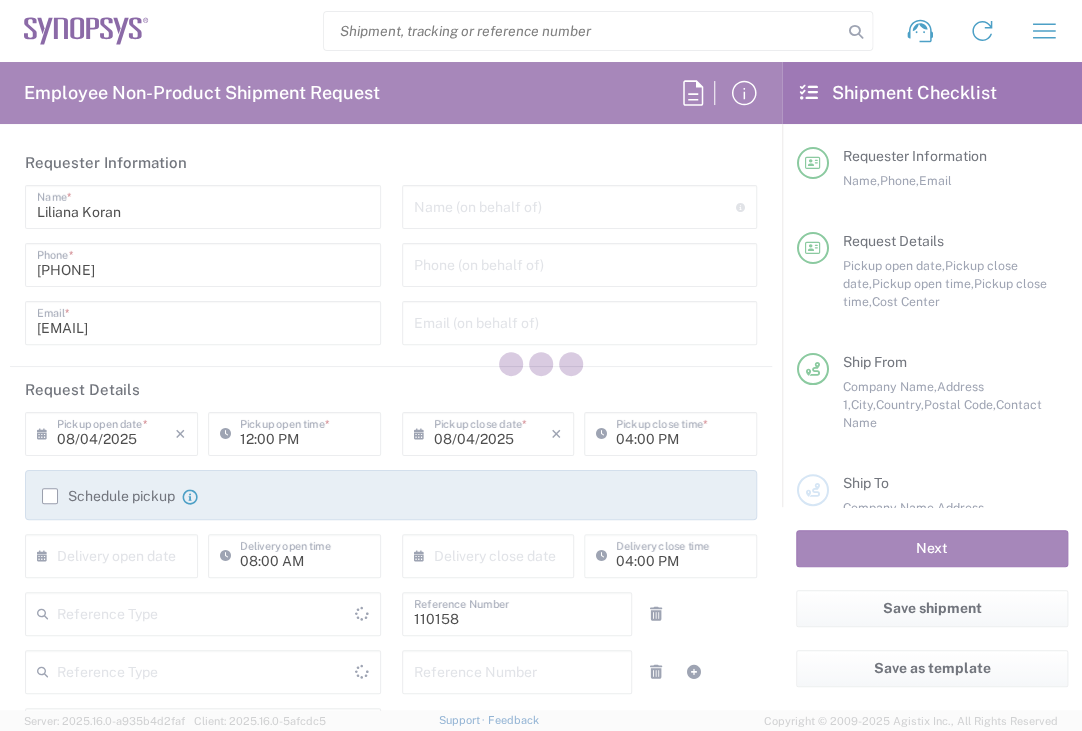 type on "Department" 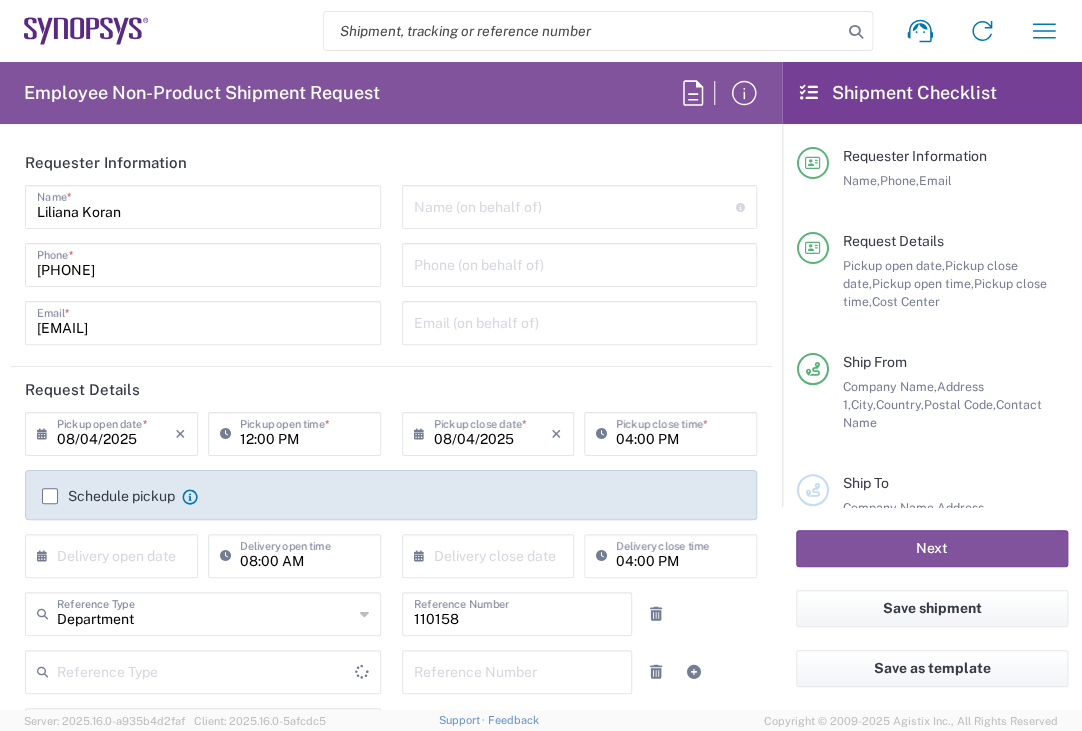 type on "Delivered at Place" 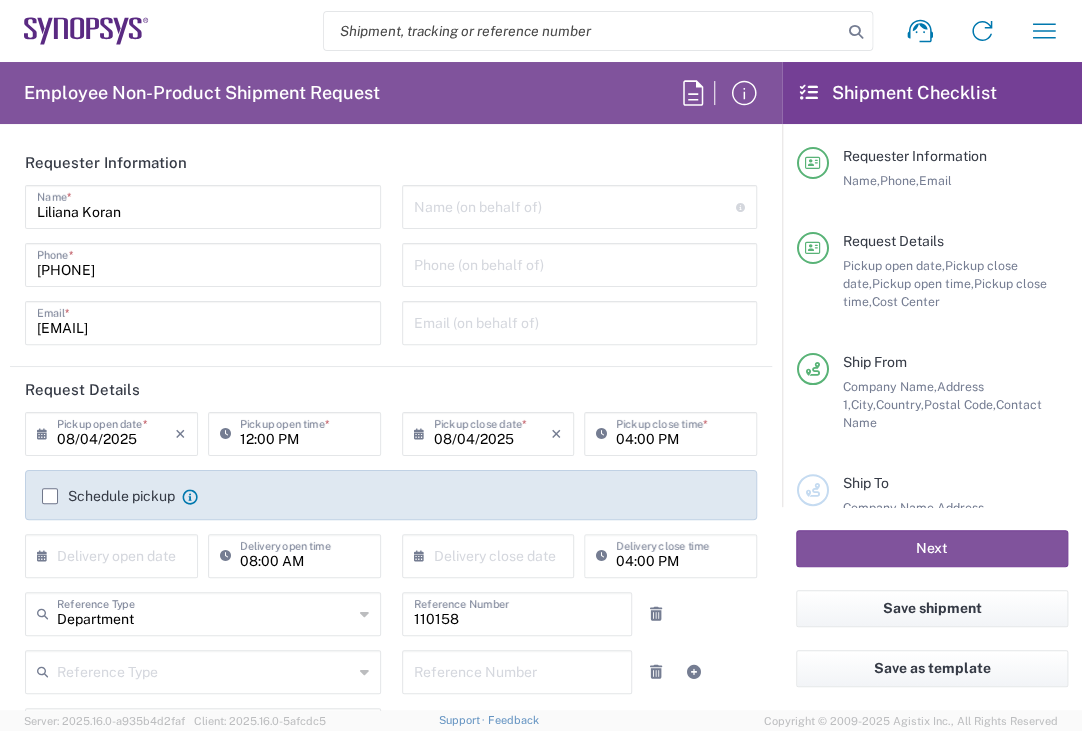 type on "Munich DE24" 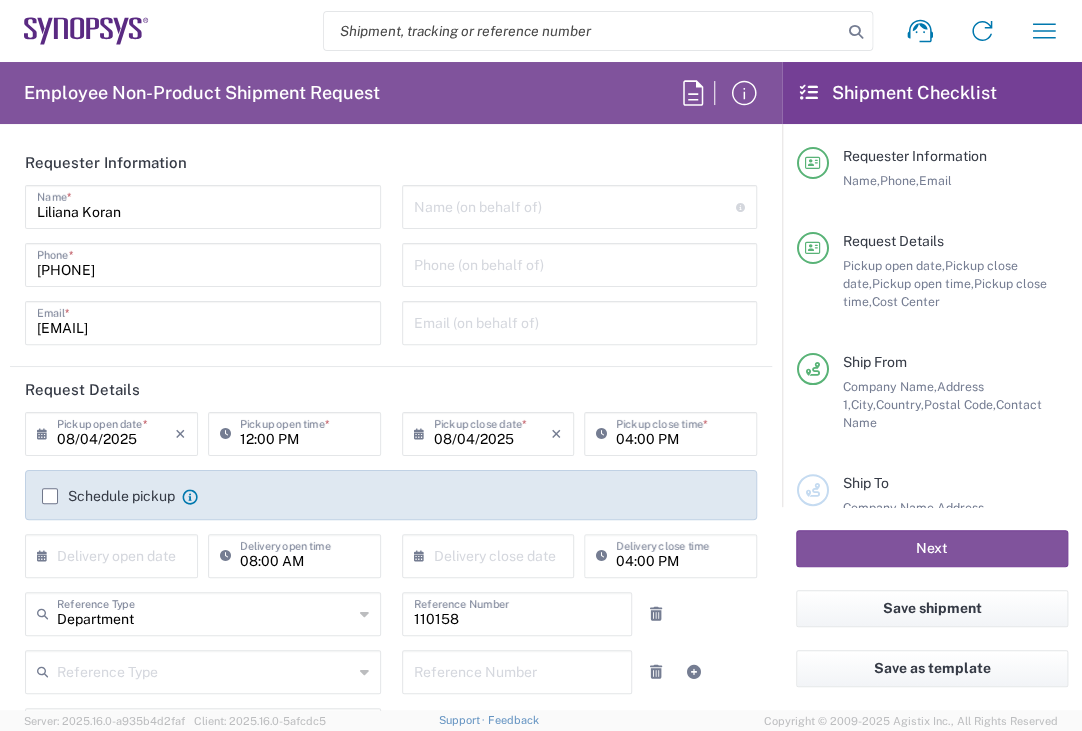 click on "Schedule pickup  When scheduling a pickup please be sure to meet the following criteria:
1. Pickup window should start at least 2 hours after current time.
2.Pickup window needs to be at least 2 hours.
3.Pickup close time should not exceed business hours." 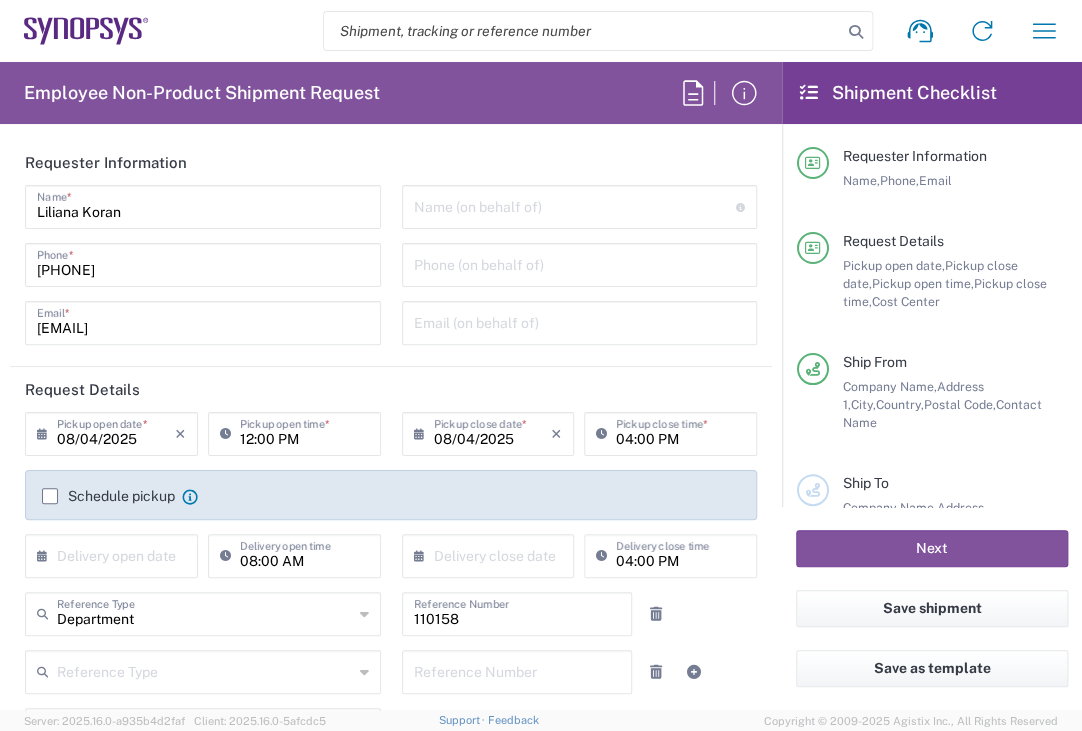 click on "Schedule pickup" 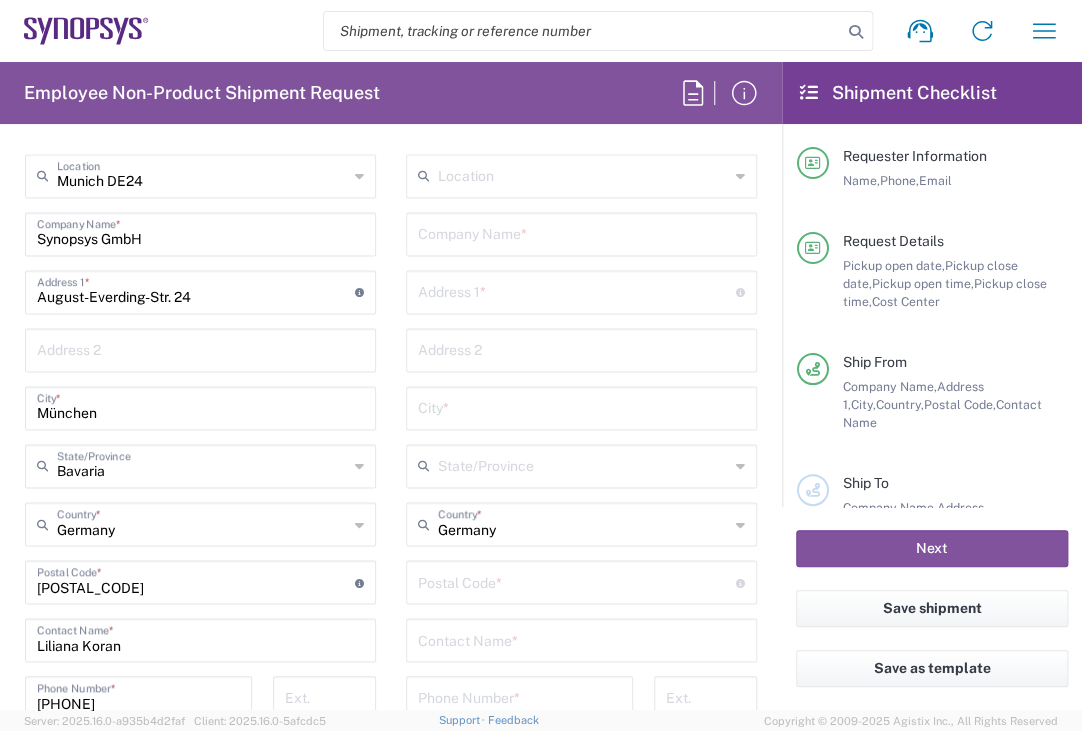 scroll, scrollTop: 988, scrollLeft: 0, axis: vertical 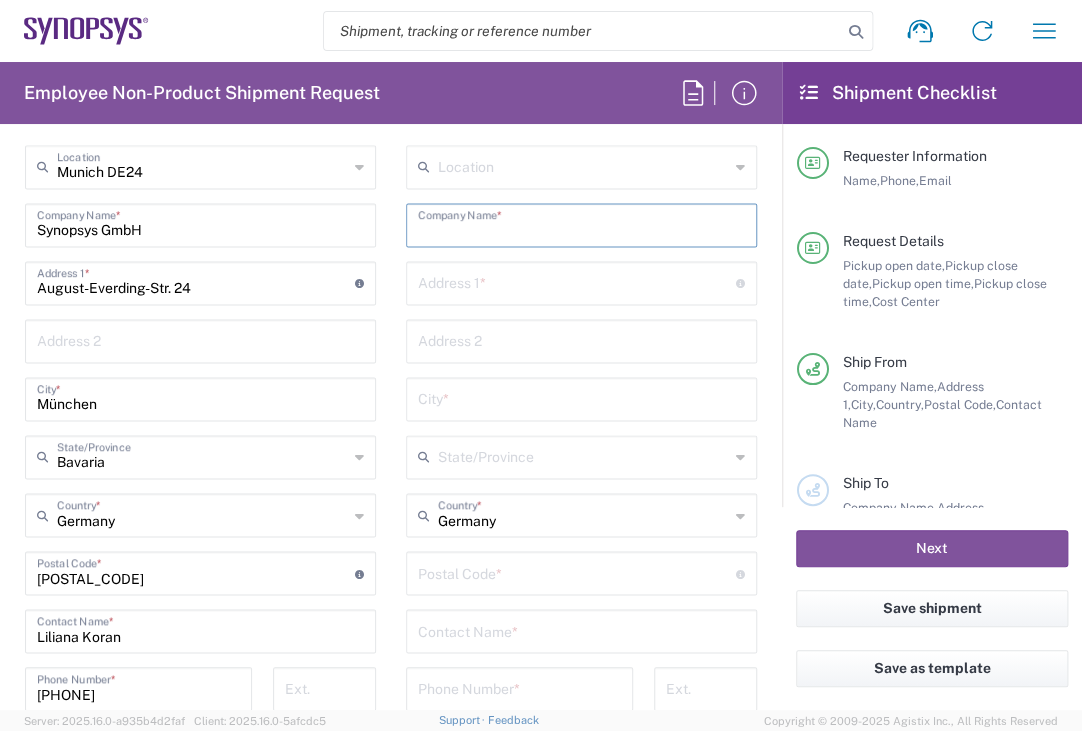 click at bounding box center [581, 223] 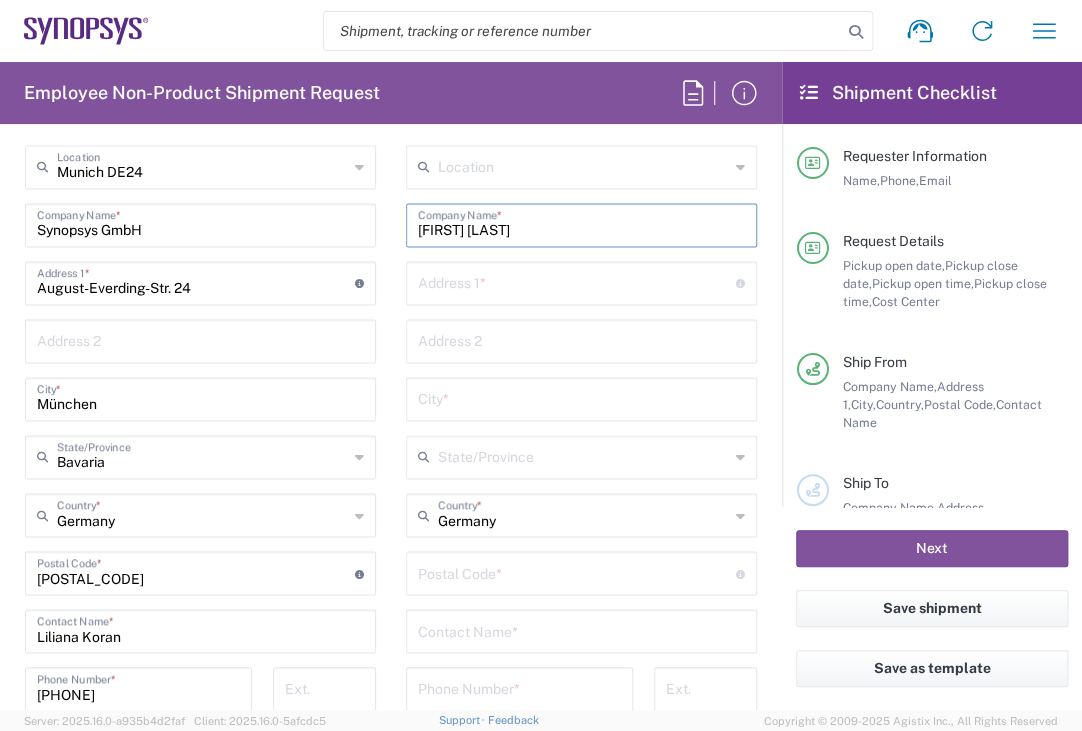 type on "Magnus Balzer" 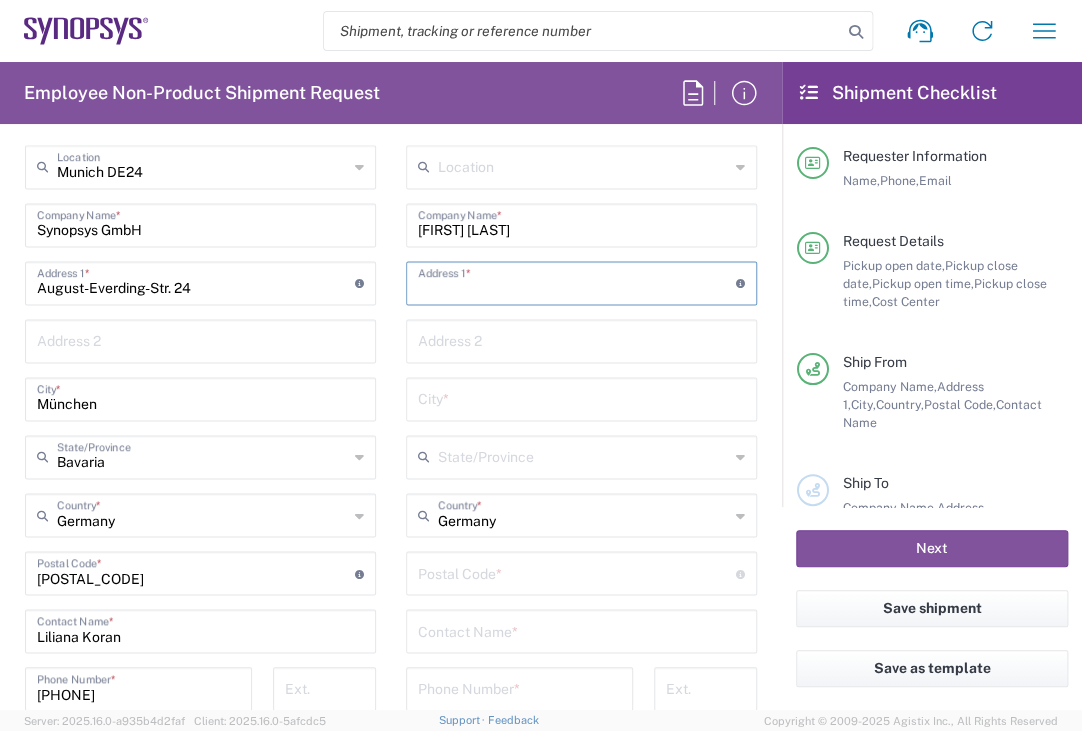 paste on "Kapellenstraße 33" 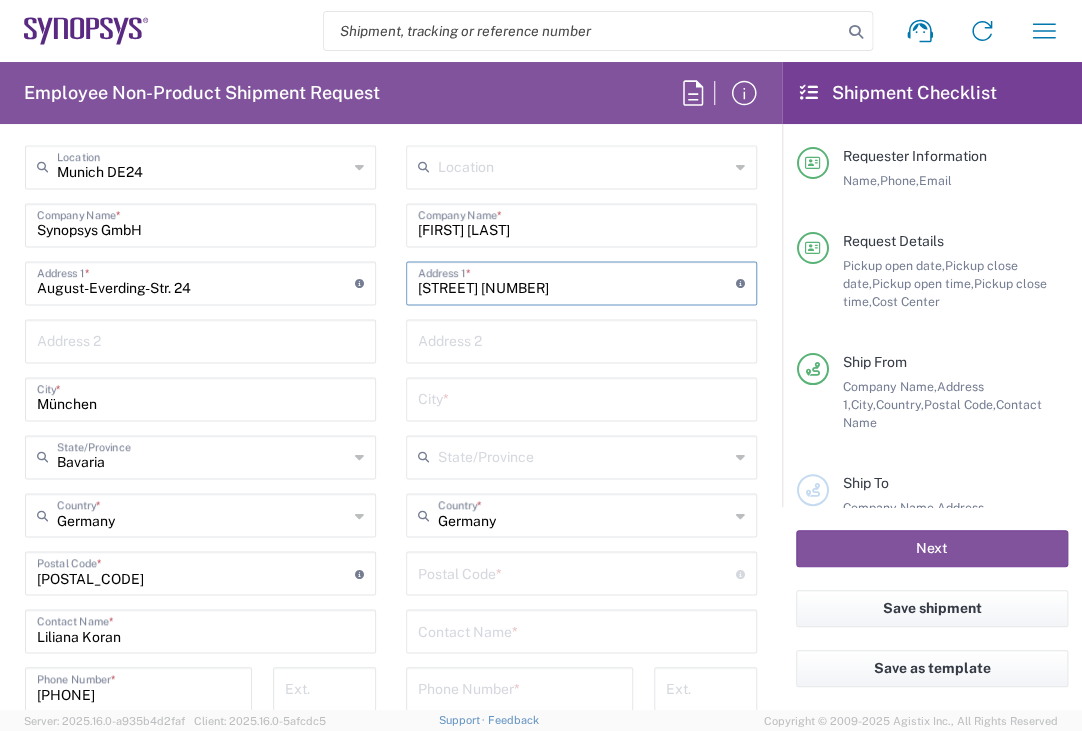 type on "Kapellenstraße 33" 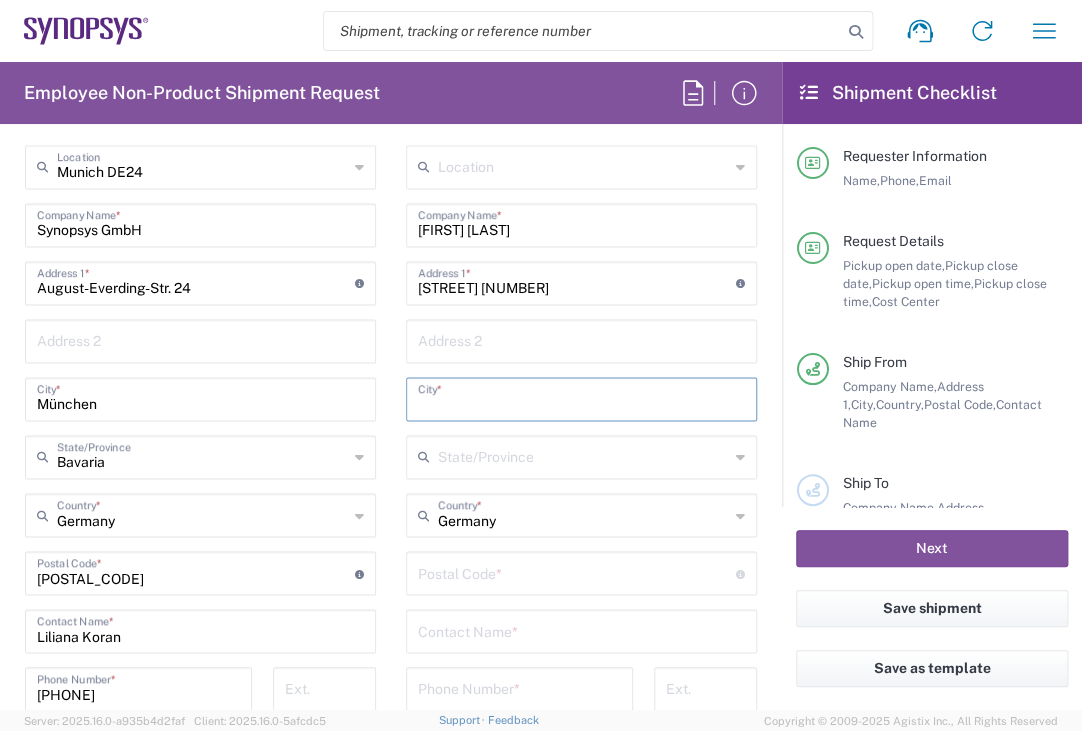 click at bounding box center [581, 397] 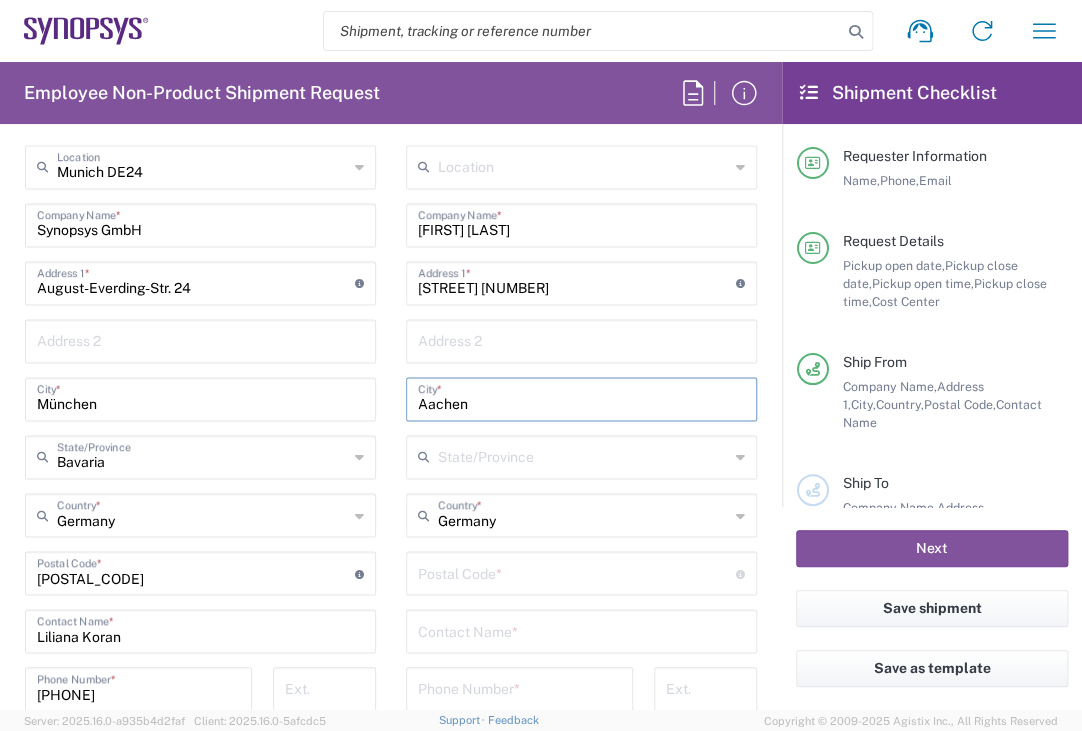 type on "Aachen" 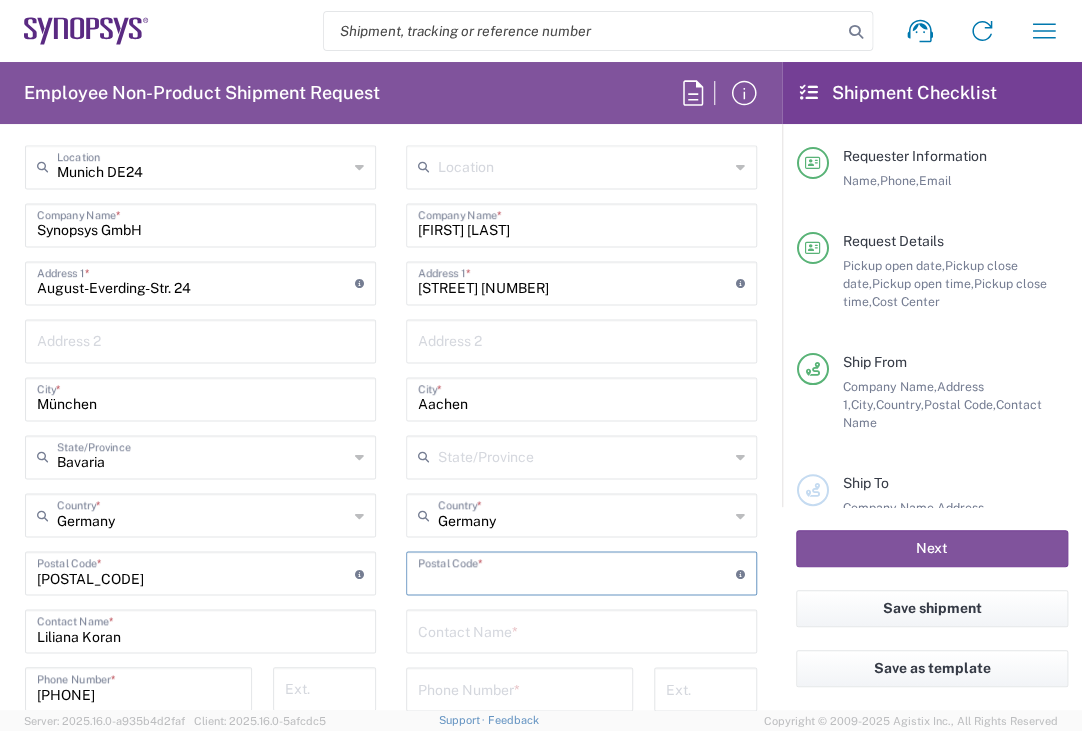 click at bounding box center [577, 571] 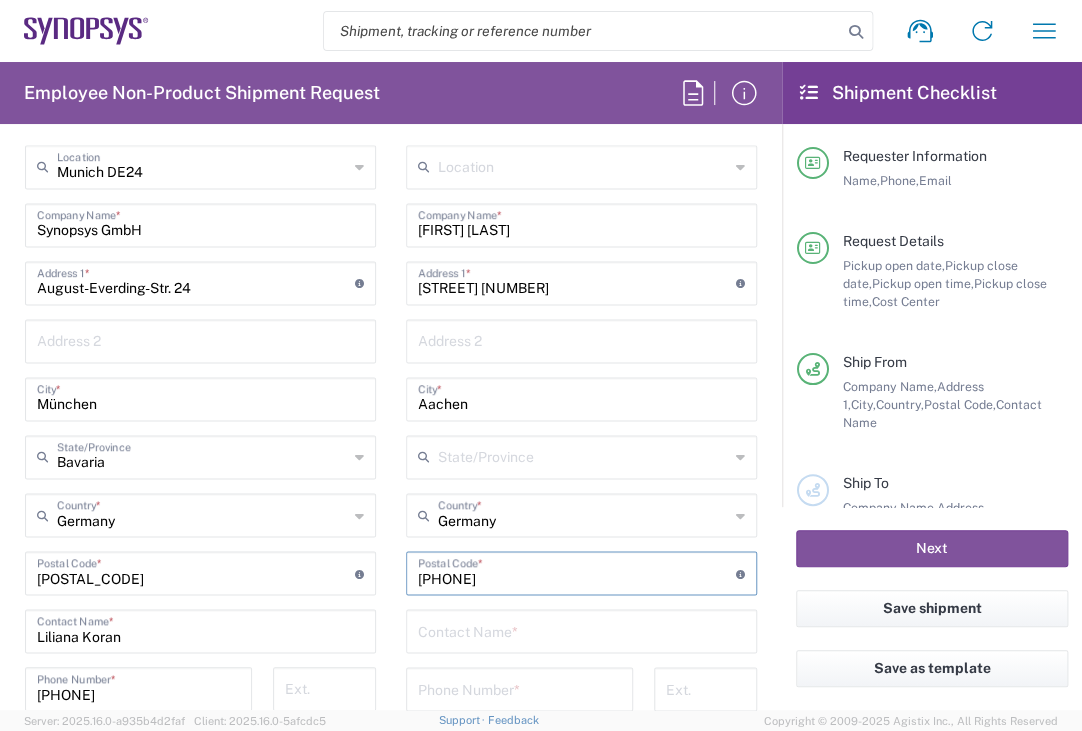type on "52066" 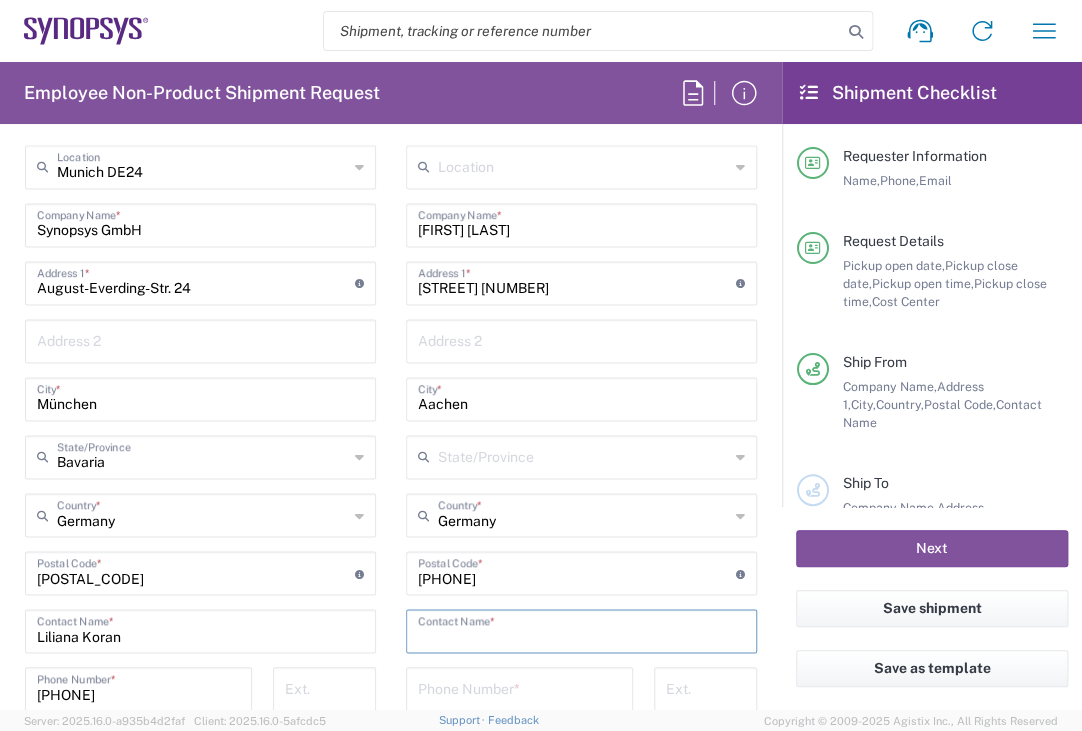 click at bounding box center (581, 629) 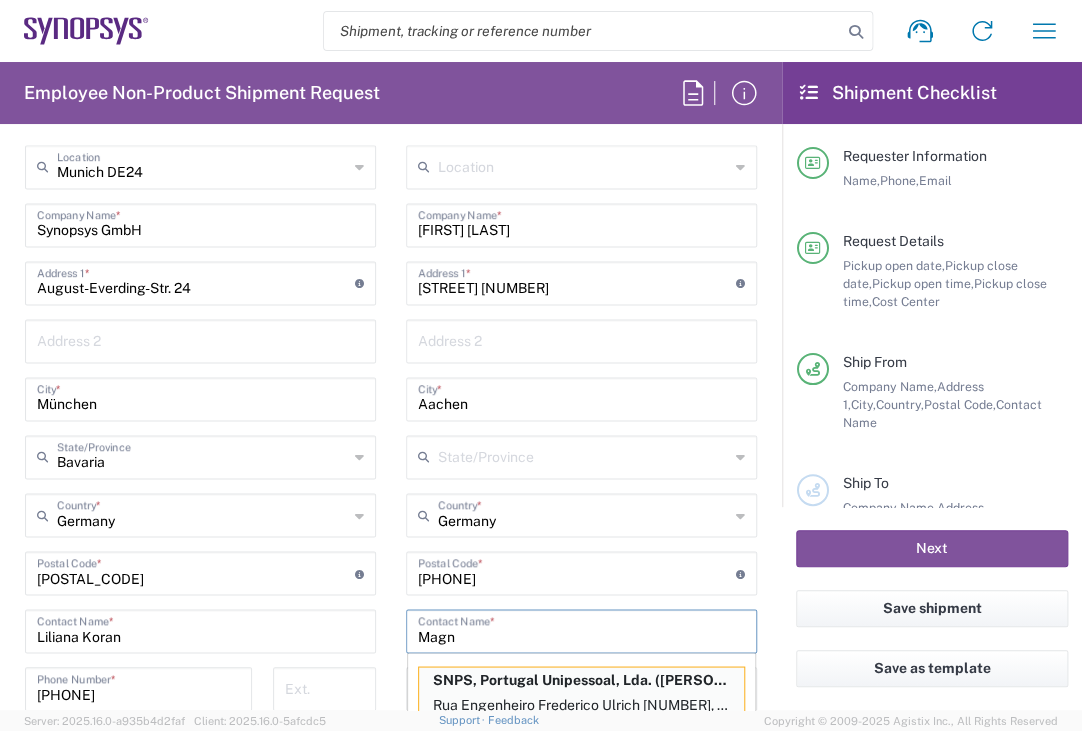 scroll, scrollTop: 991, scrollLeft: 0, axis: vertical 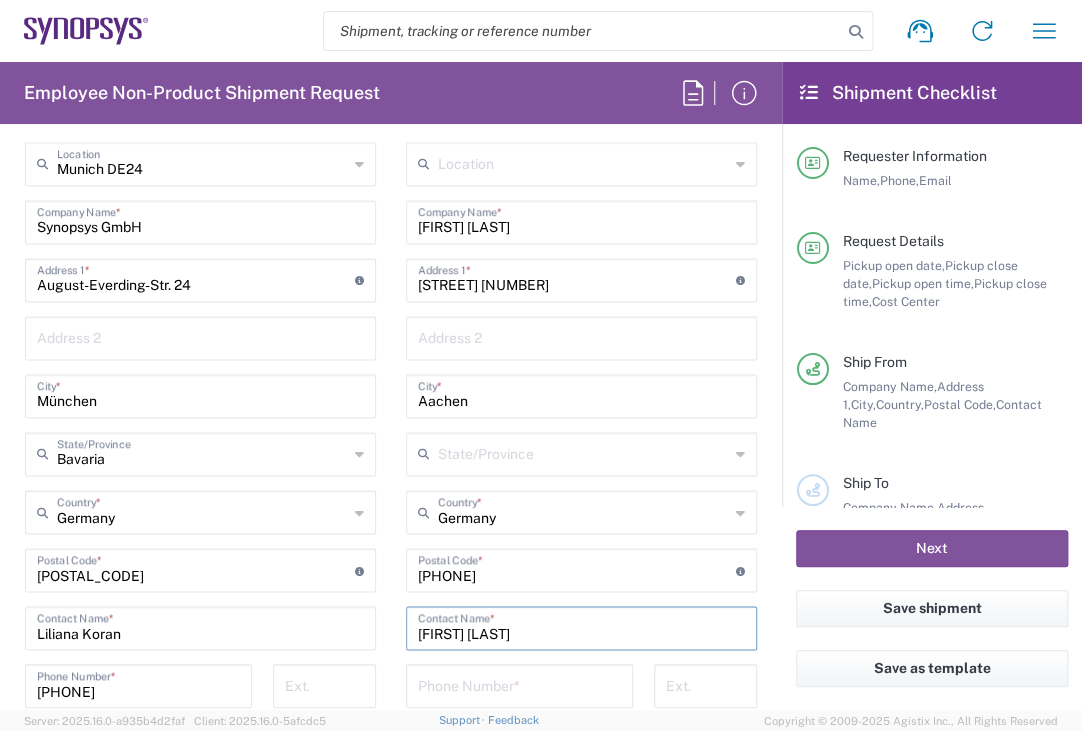 type on "Magnus Balzer" 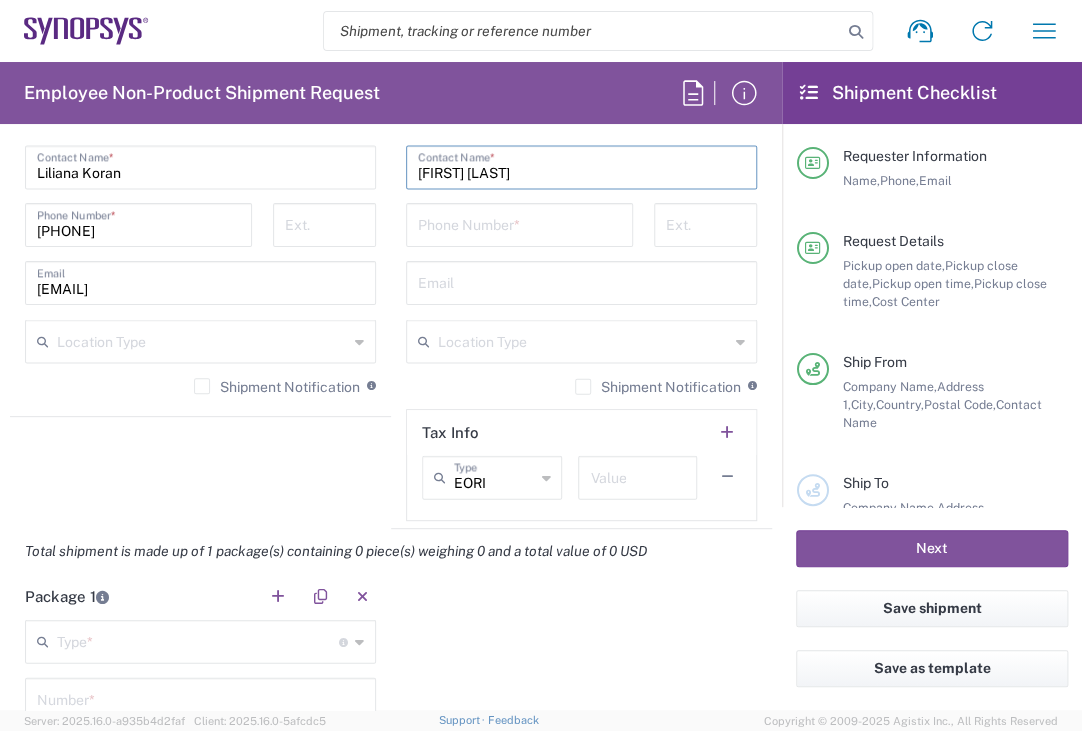 scroll, scrollTop: 1462, scrollLeft: 0, axis: vertical 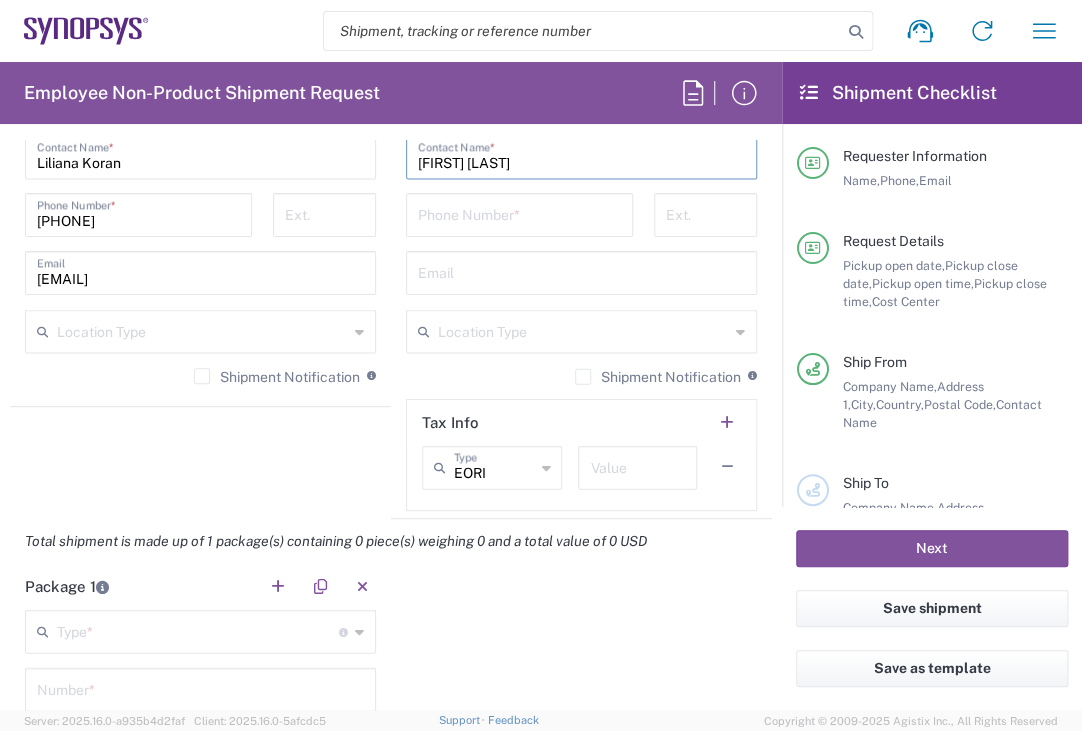 click at bounding box center (519, 213) 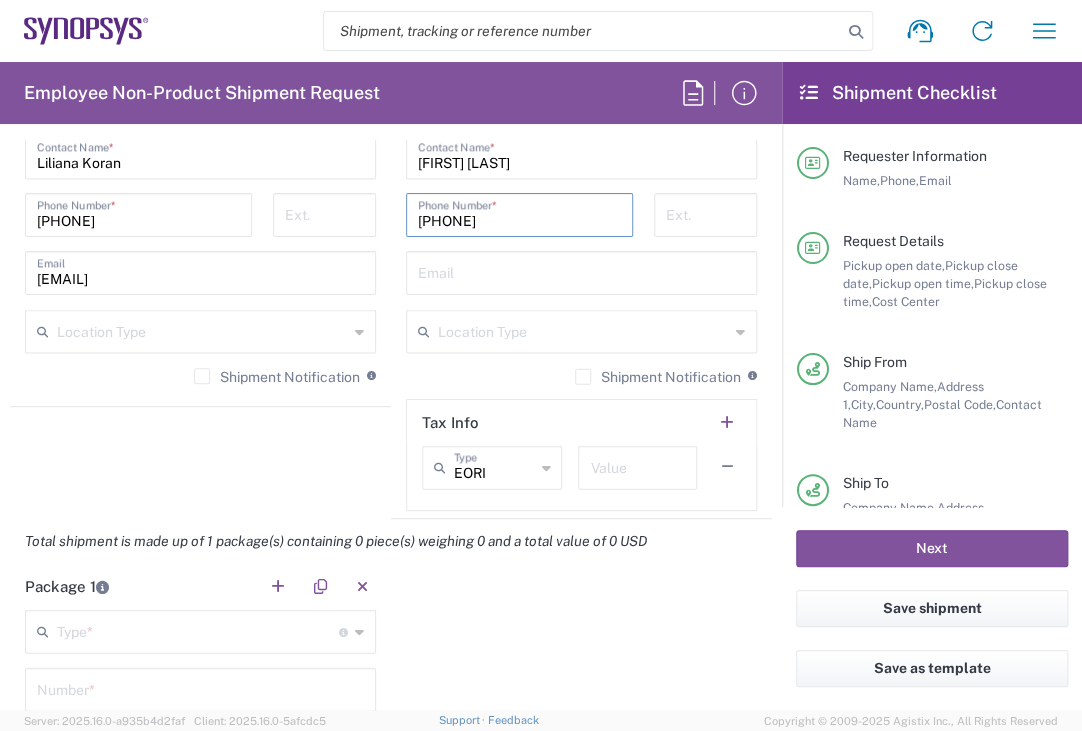 type on "[PHONE]" 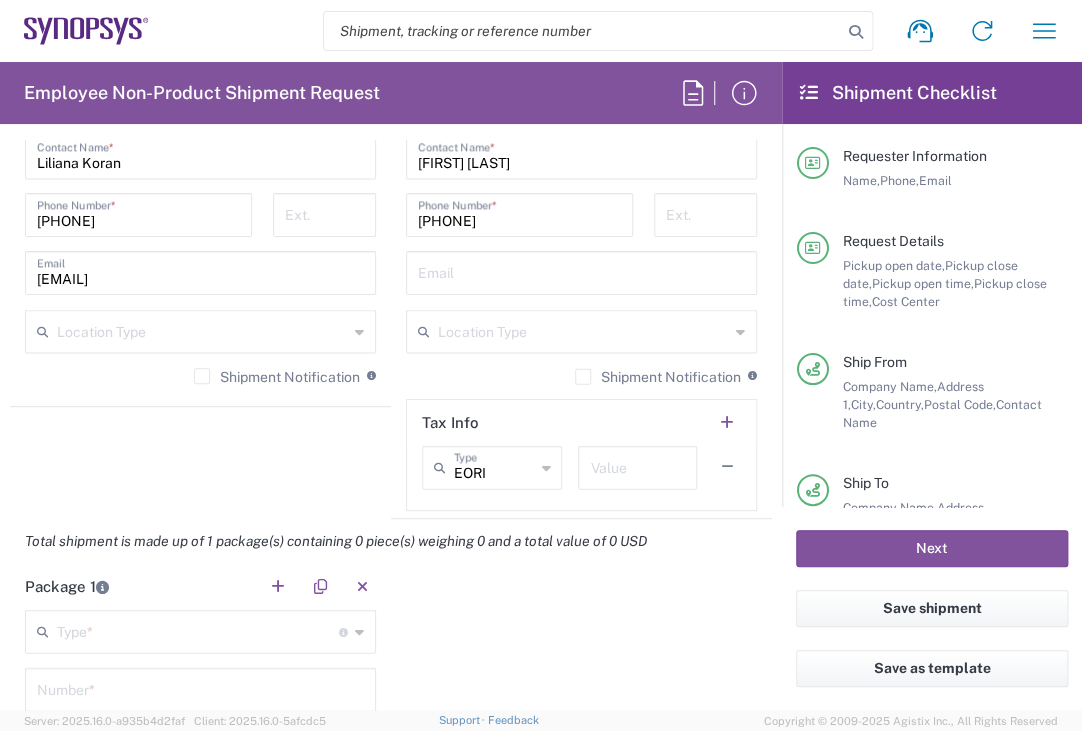 click on "Ship From  Munich DE24  Location  Munich DE24 Aachen DE04 Agrate Brianza IT01 Aschheim DE02 Atlanta US60 Austin US26 Bangalore RMZ IN01 Bangalore RMZ IN02 Bangalore RMZ IN08 Bangalore RMZ IN25 Bangalore RMZ IN33 Bangalore RMZ IN37 Bangalore RMZ IN47 Bangalore SIG IN32 Bangalore SIG IN7D Beijing CN30 Belfast GB78 Bellevue US28 Berlin DE16 Berlin DE20 Berlin DE21 Berlin DE22 Bhubaneswar IN68 Bloomington US6J Boulder US1F Boulder US1P Boxborough US8W Bristol GB35 Bucharest RO03 Burlington US1A Burnaby CA Burnaby CA18 Calgary CA11 Cluj-Napoca RO02 Colombo LK01 Colombo LK02 Colorado Springs US1H Copenhagen DK01 Da Nang VN03 Da Nang VN06 Dublin IE02 Edinburgh GB32 EG01 Eindhoven NL20 Enschede NL03 Erfurt DE06 Espoo FI01 Exeter GB29 GB34 Bristol Gdansk PL01 Gilbert US1J Glasgow GB28 Gyumri AM10 Haifa IL61 Hanoi VN09 Hatfield GB21 Headquarters USSV Herndon US6L Hillsboro US03 Ho Chi Minh City VN04 Ho Chi Minh City VN07 Ho Chi Minh City VN08 Hong Kong HK02 Hsinchu TW04 Hsinchu TW12 Hsinchu TW14 Hsinchu TW15 Lund SE80" 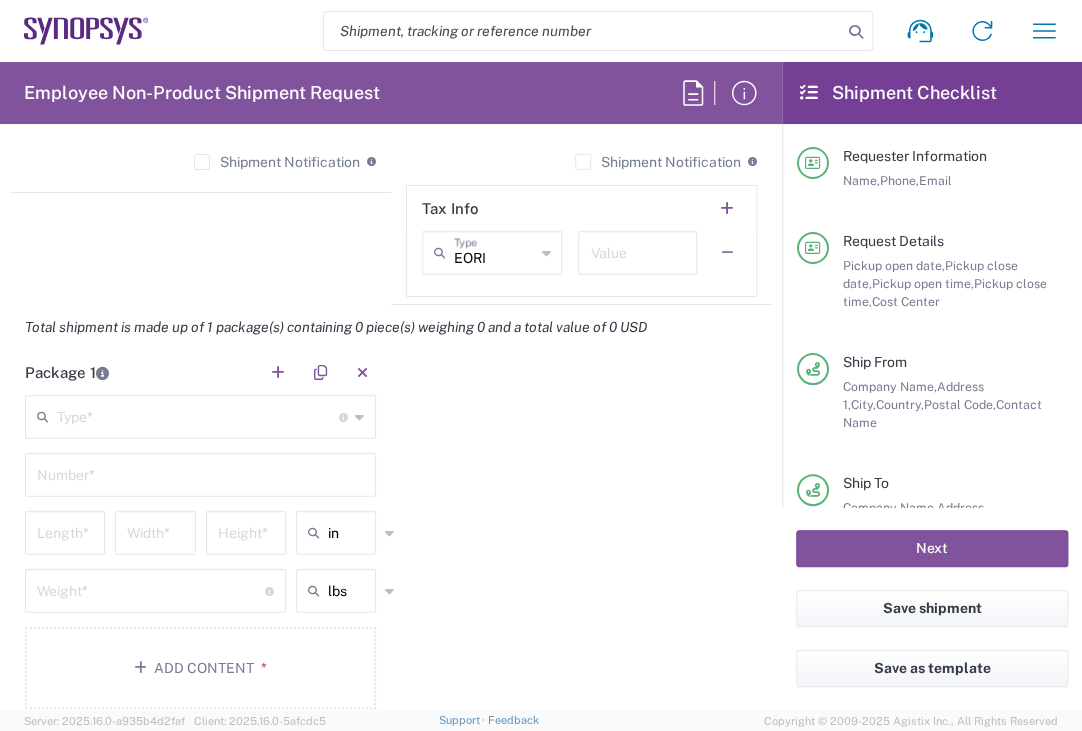 scroll, scrollTop: 1676, scrollLeft: 0, axis: vertical 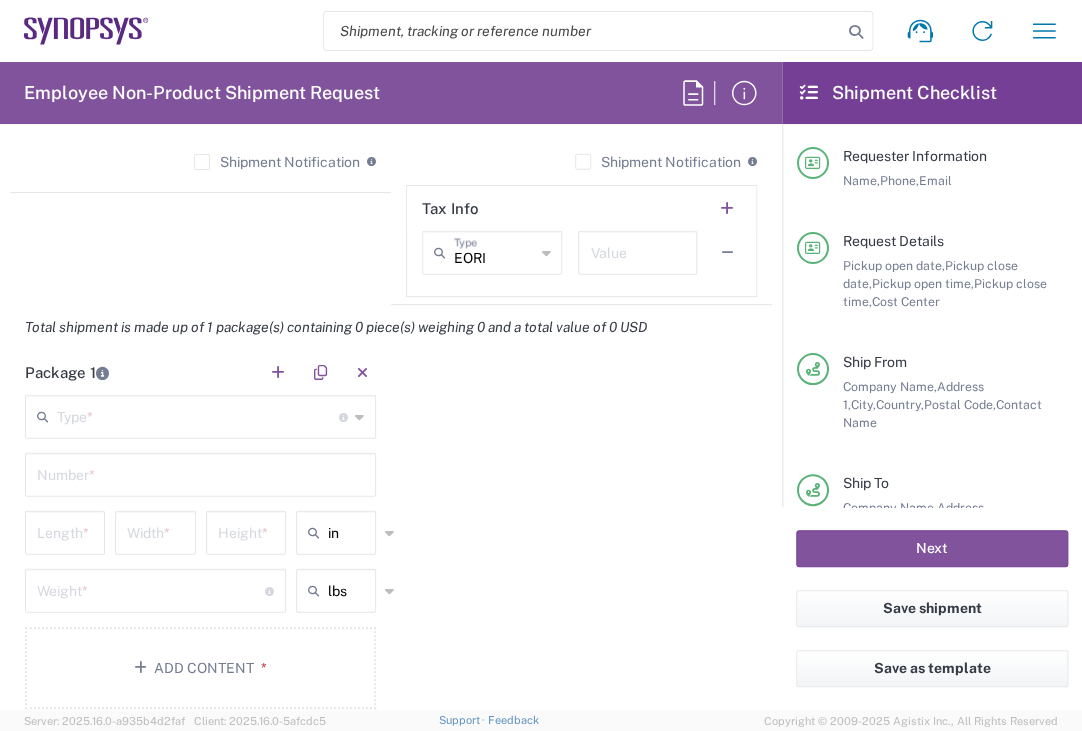 click on "Type  * Material used to package goods" 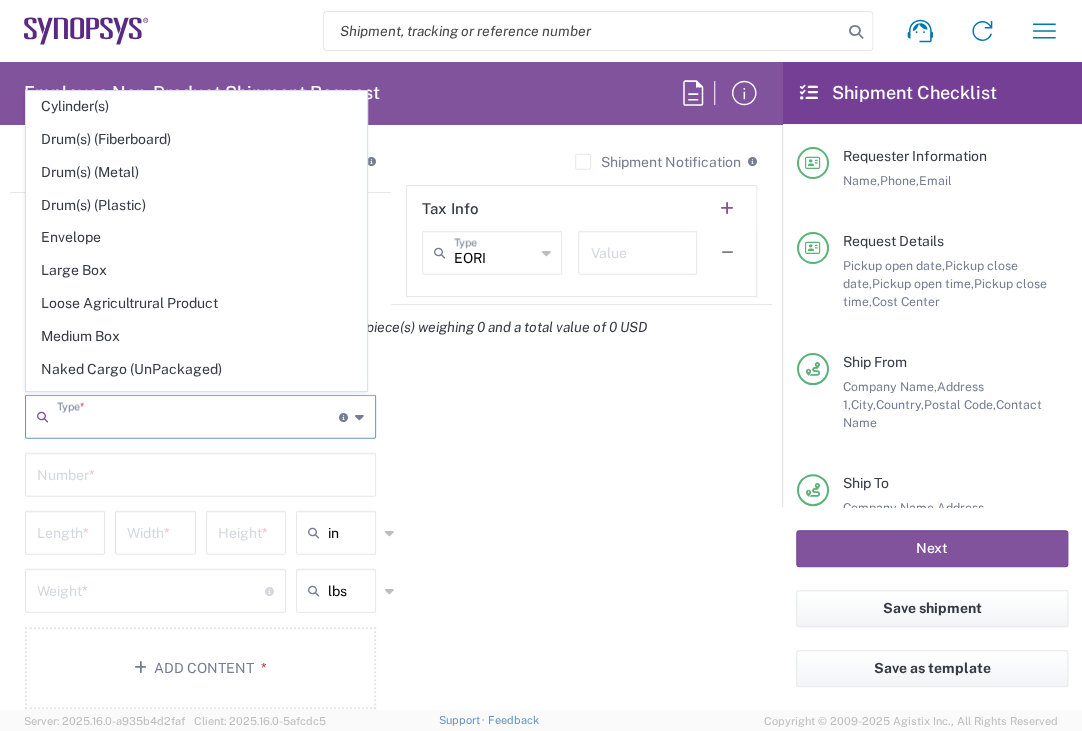 scroll, scrollTop: 461, scrollLeft: 0, axis: vertical 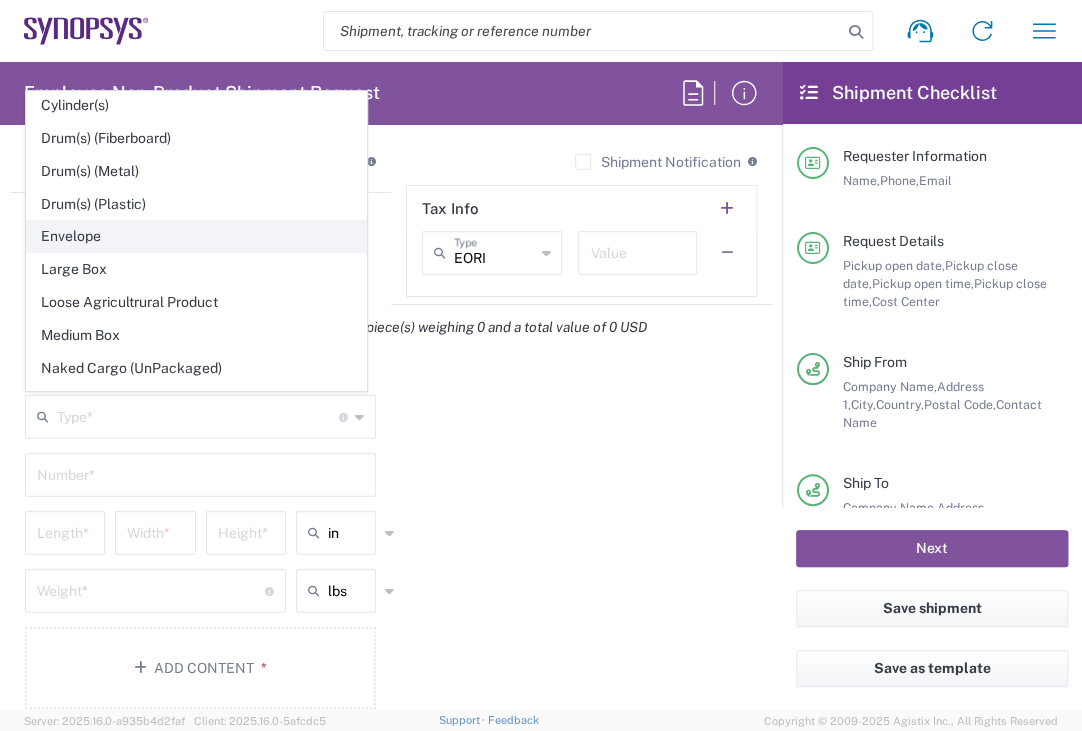 click on "Envelope" 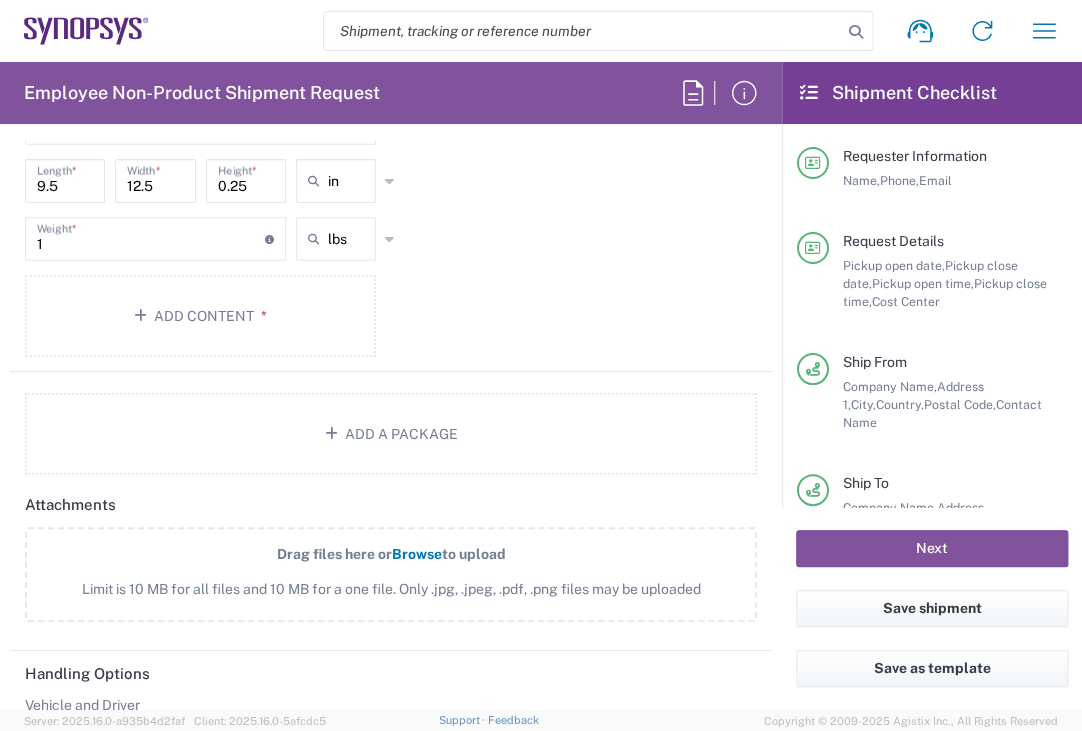scroll, scrollTop: 2056, scrollLeft: 0, axis: vertical 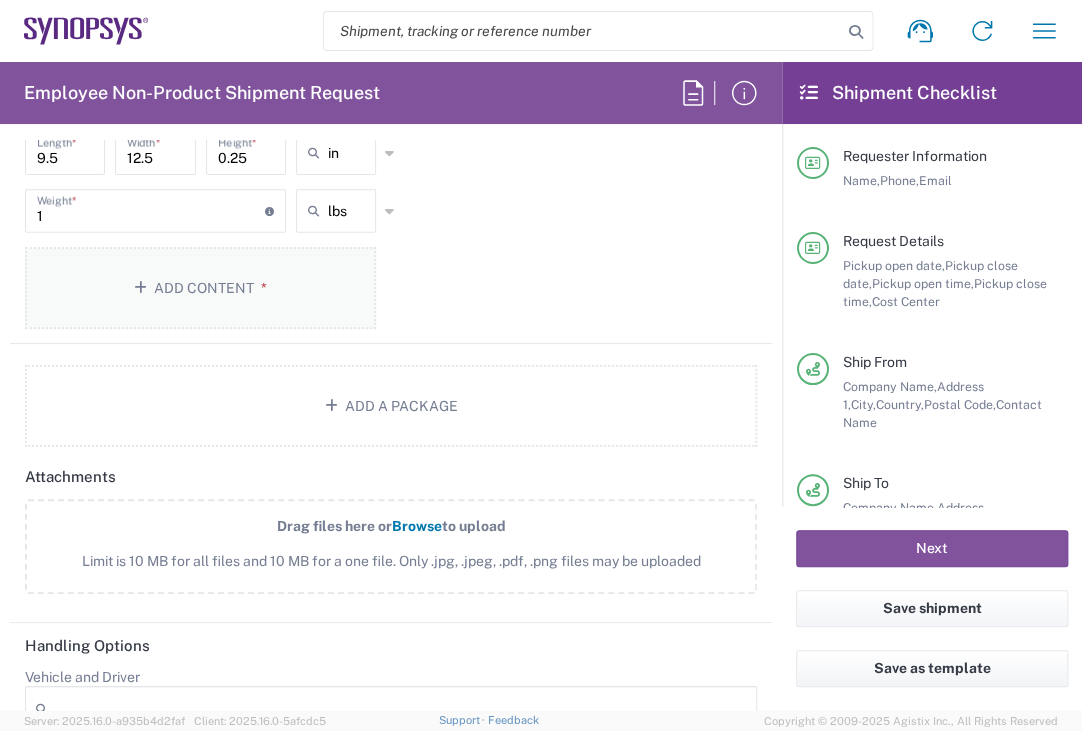 click on "Add Content *" 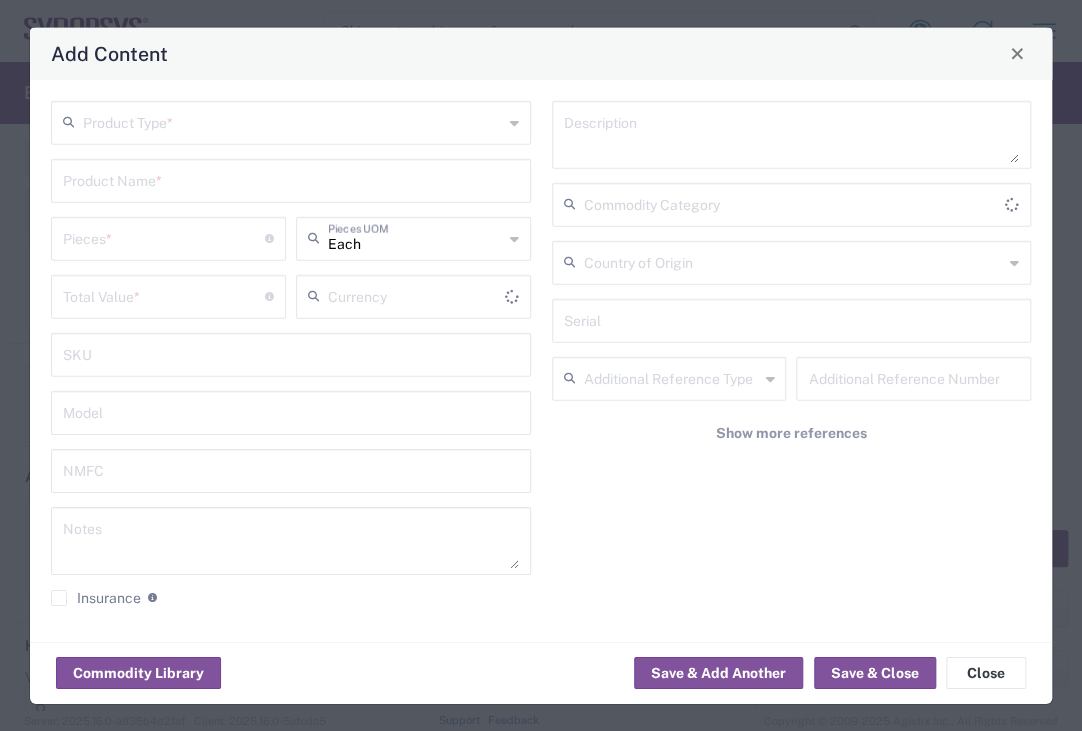 type on "US Dollar" 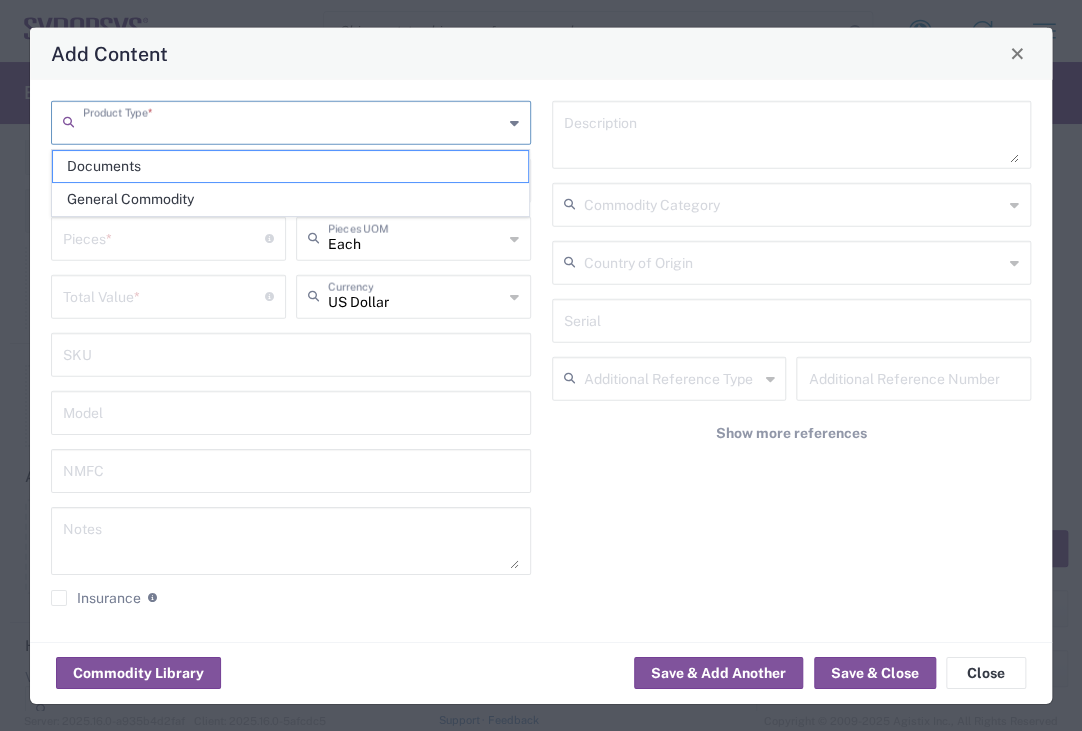 click at bounding box center (293, 120) 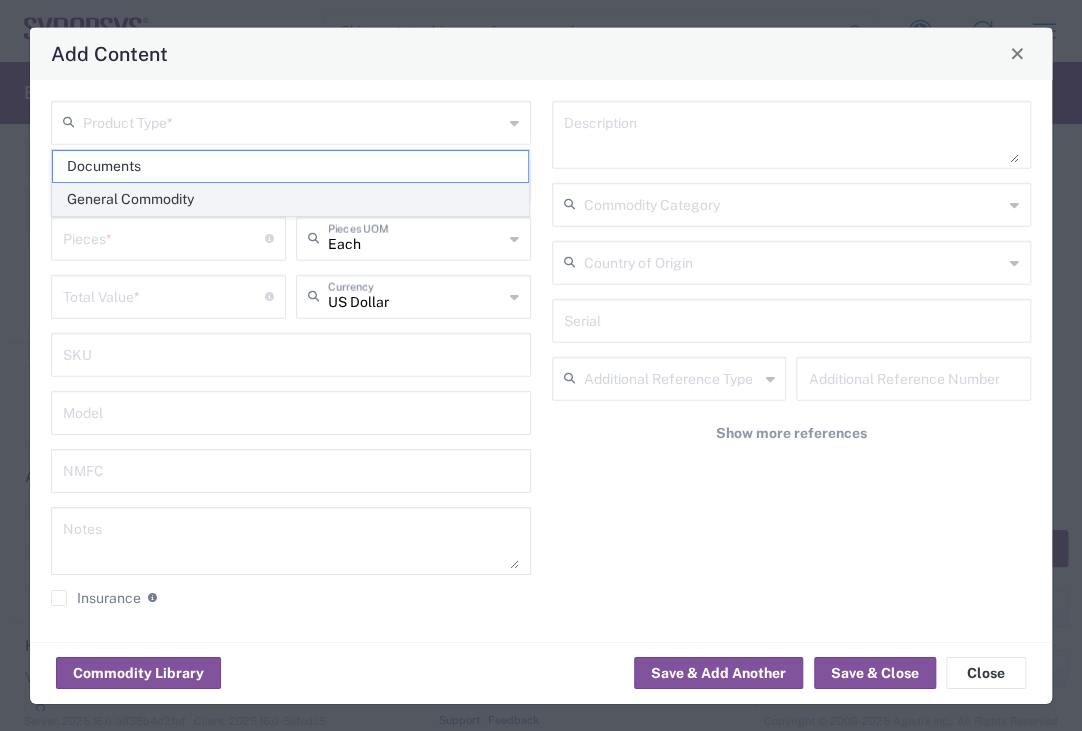 click on "General Commodity" 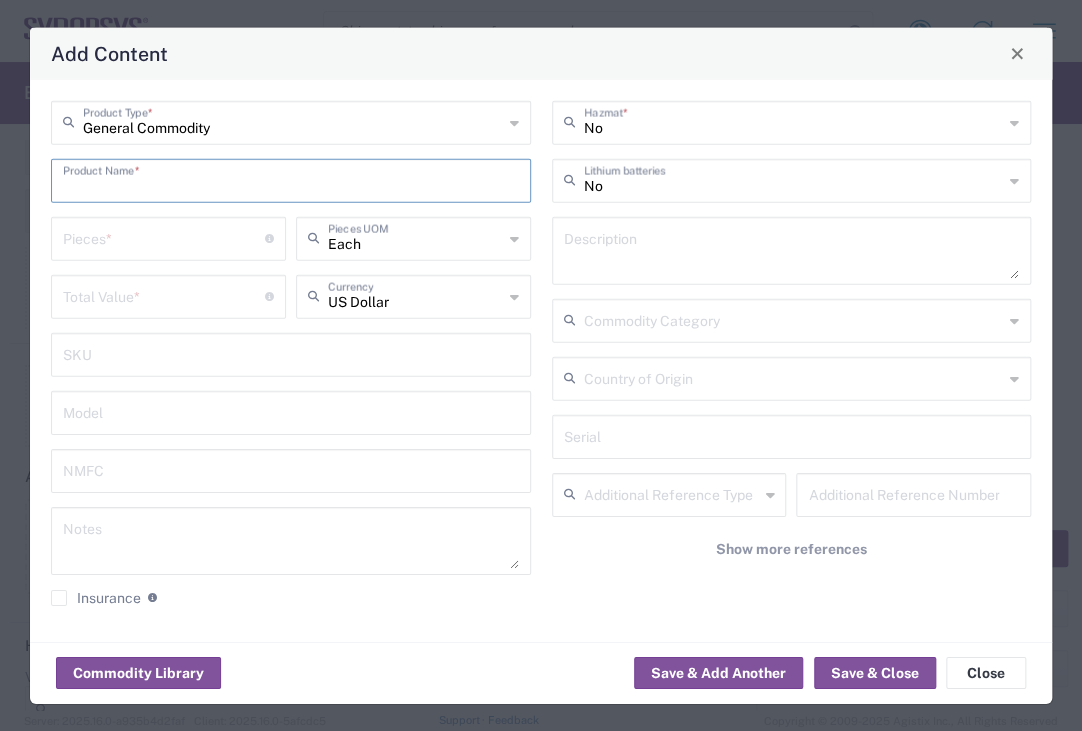 click at bounding box center (291, 178) 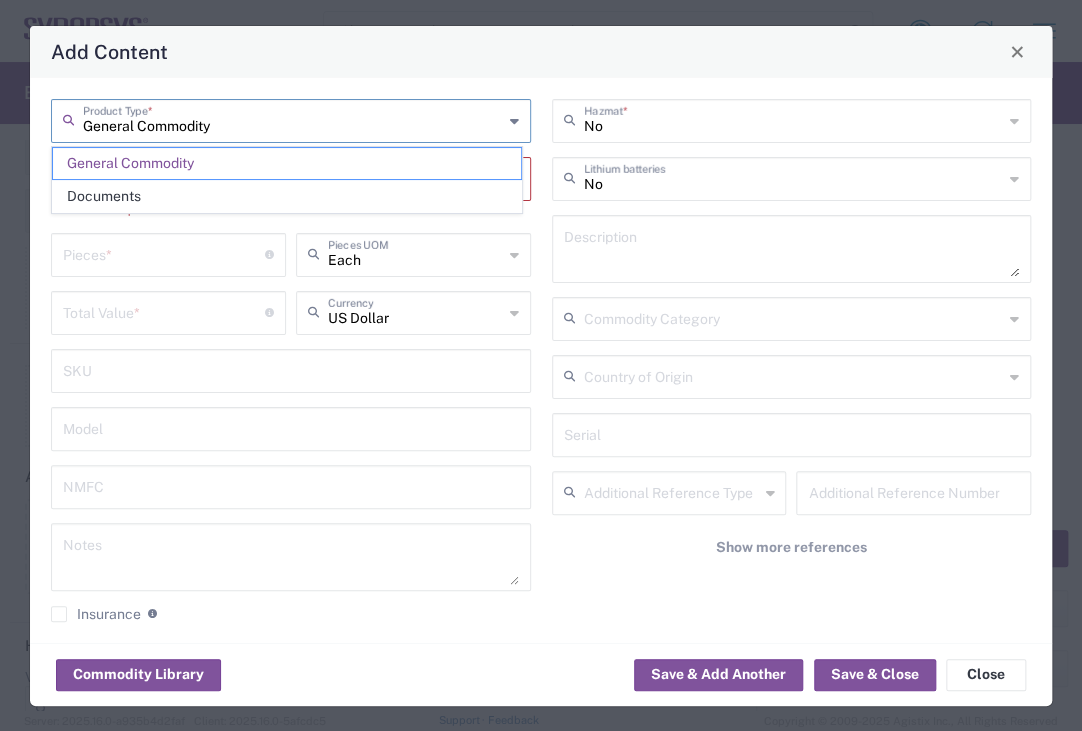 click on "General Commodity" at bounding box center (293, 119) 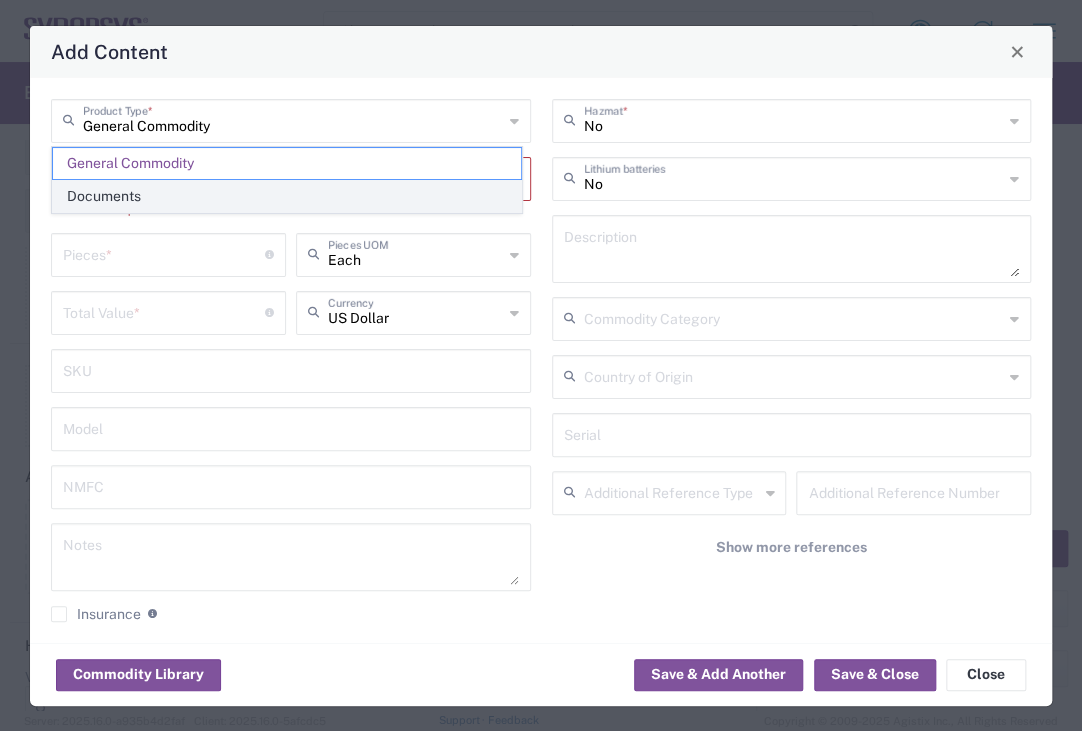 click on "Documents" 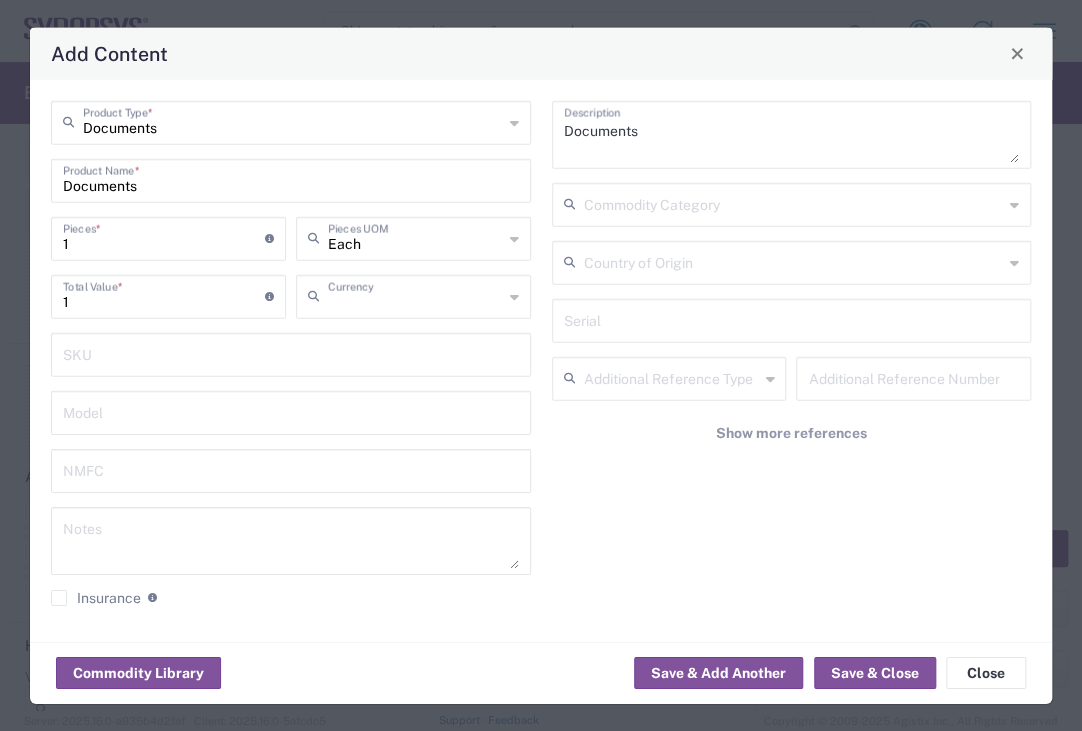 click at bounding box center (415, 294) 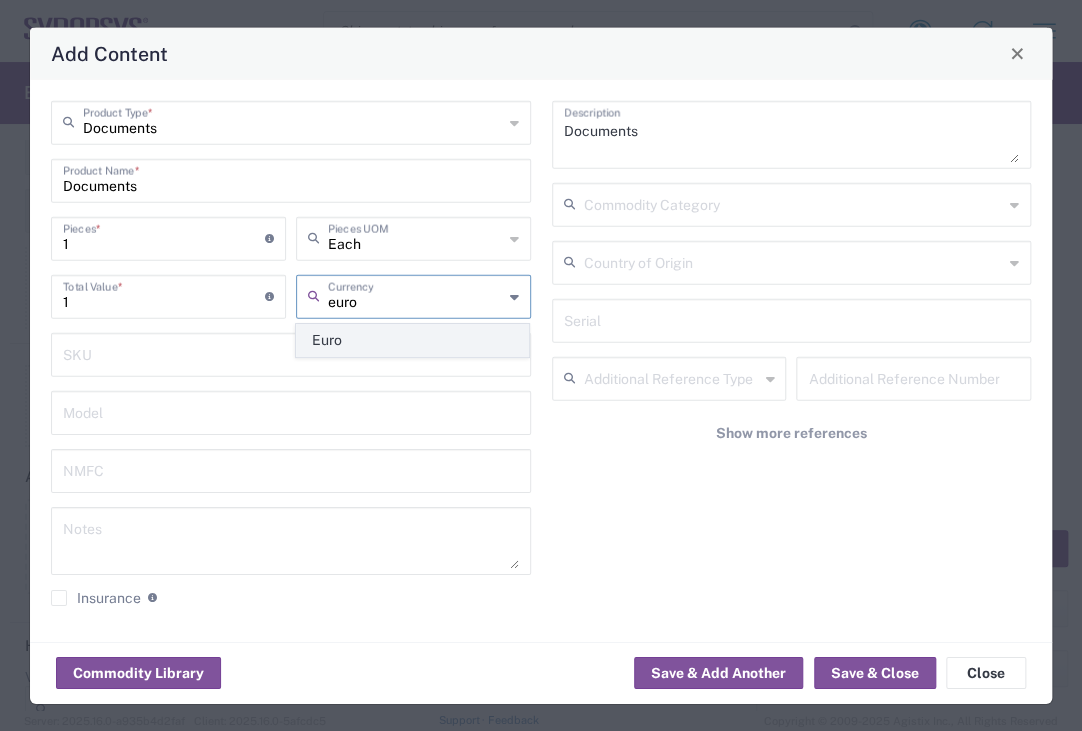 click on "Euro" 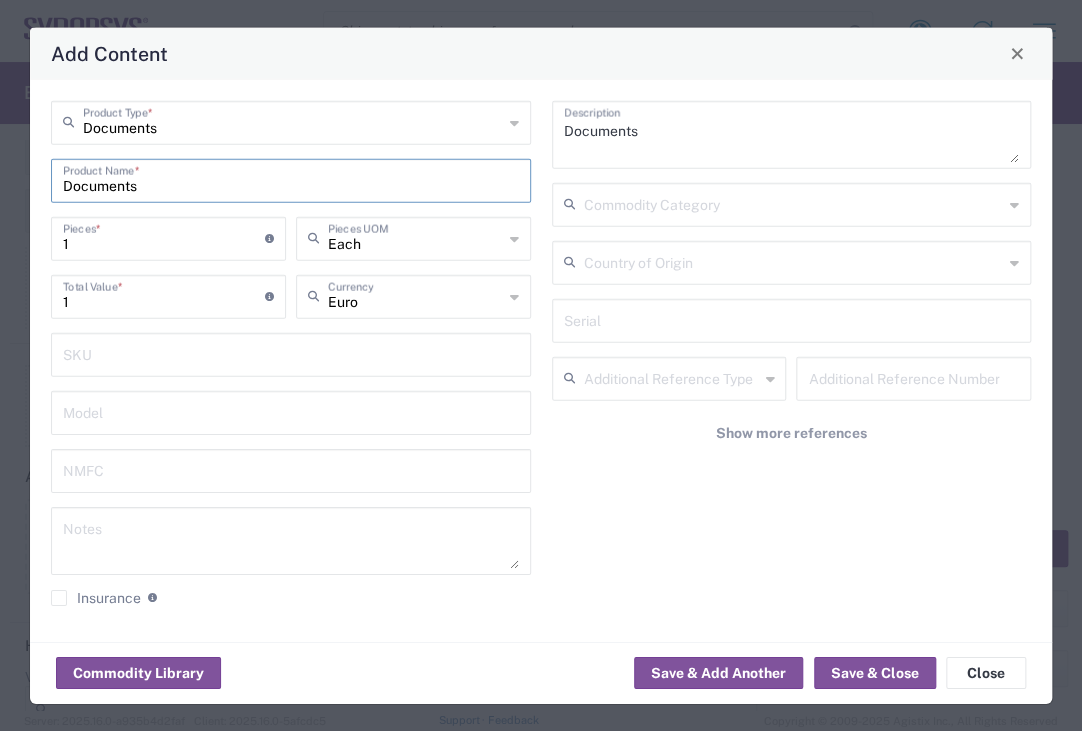 click on "Documents" at bounding box center [291, 178] 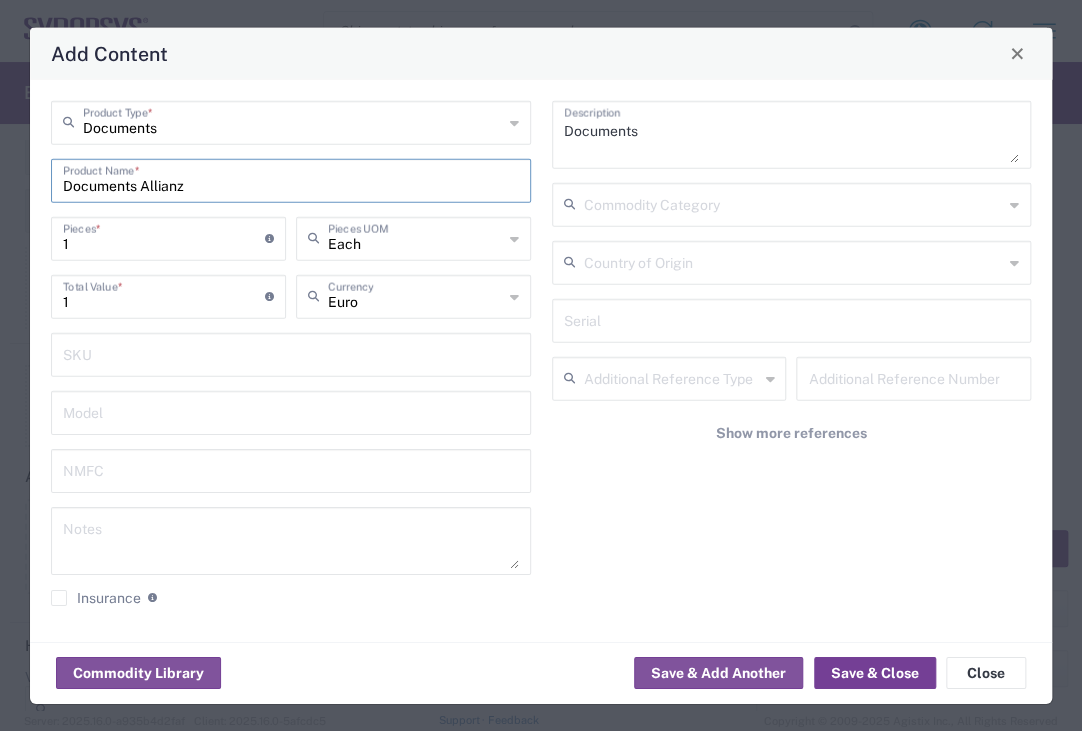 type on "Documents Allianz" 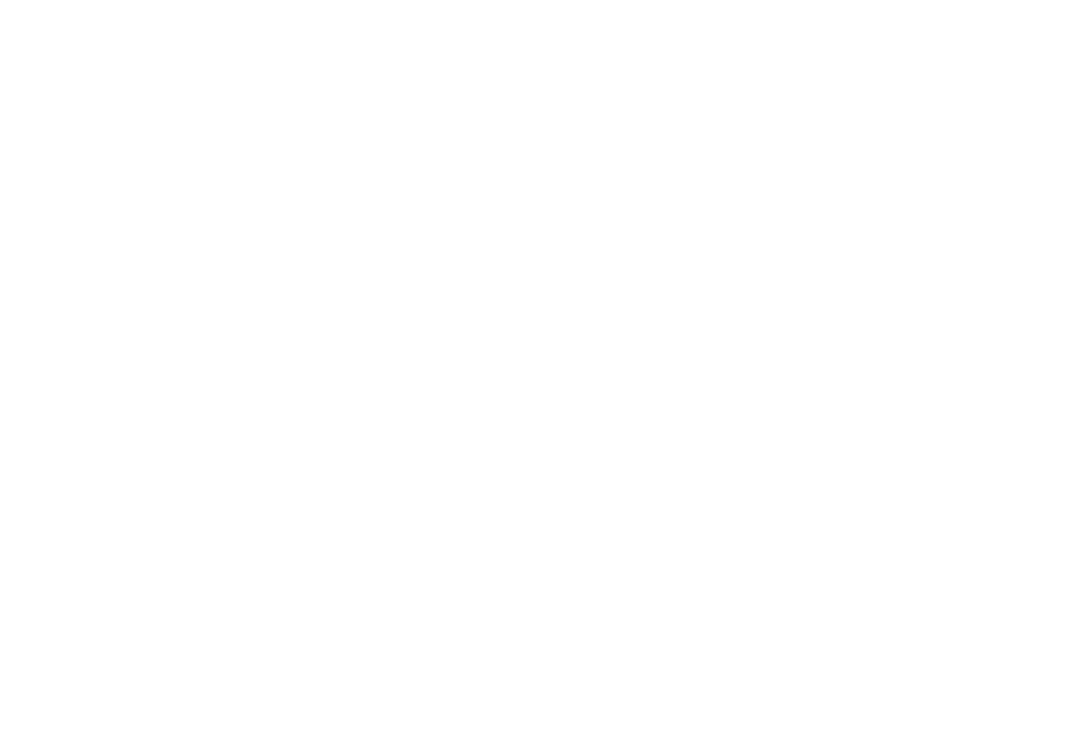 scroll, scrollTop: 0, scrollLeft: 0, axis: both 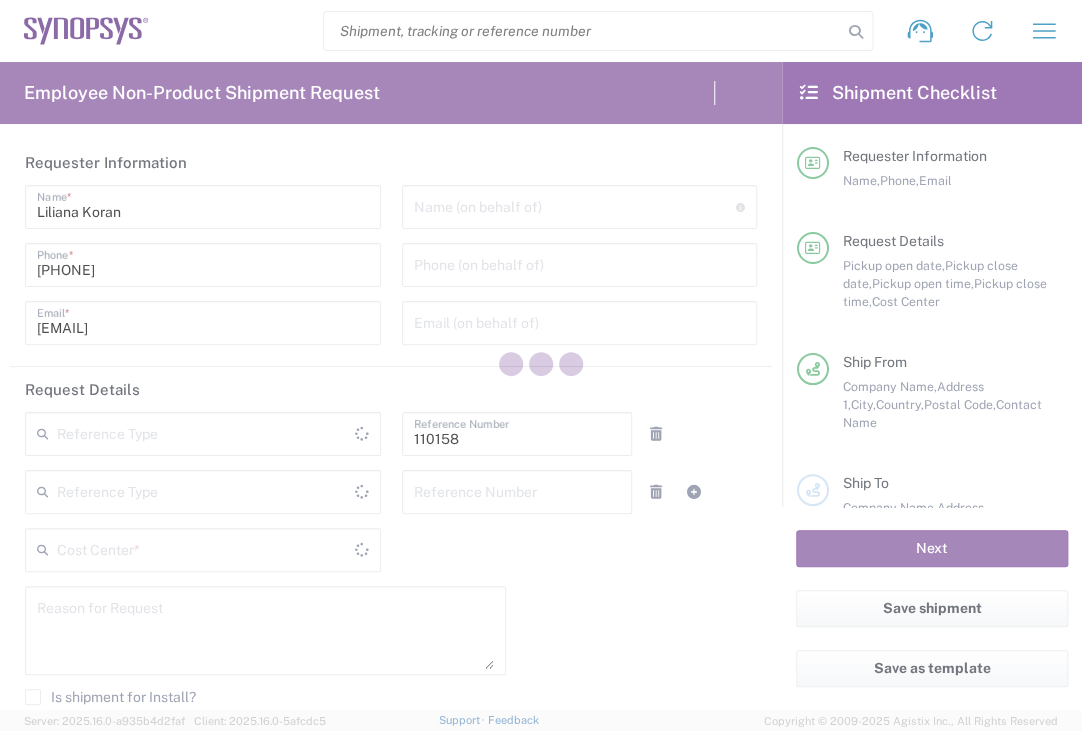 type on "Department" 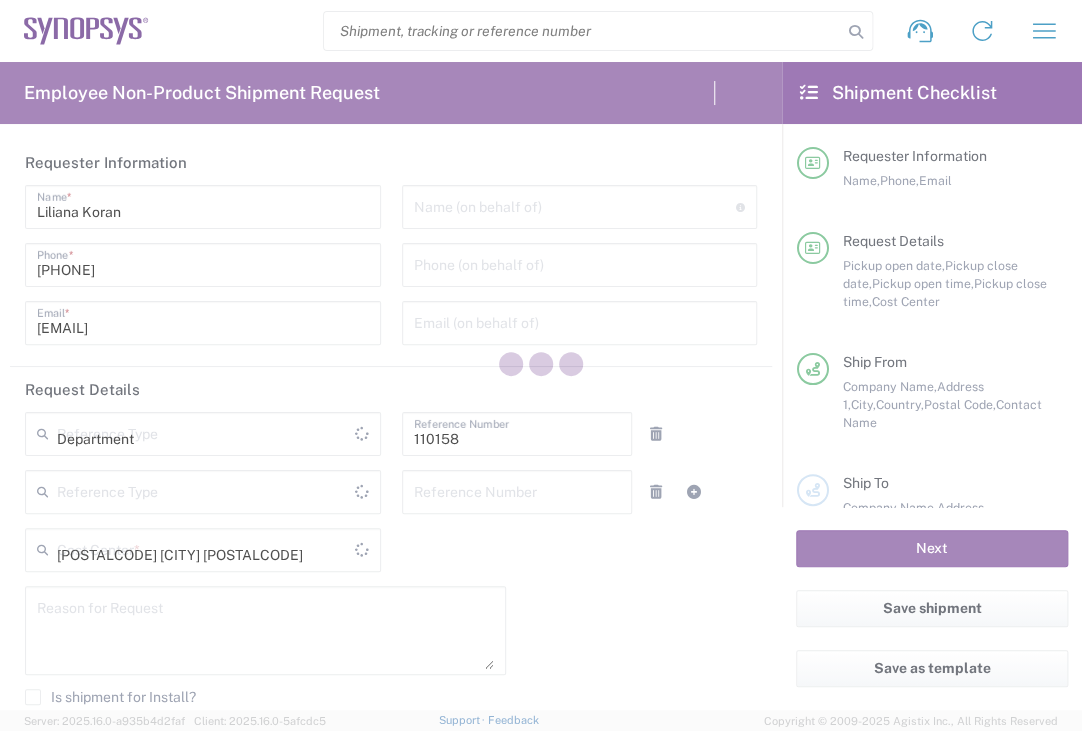 type on "Delivered at Place" 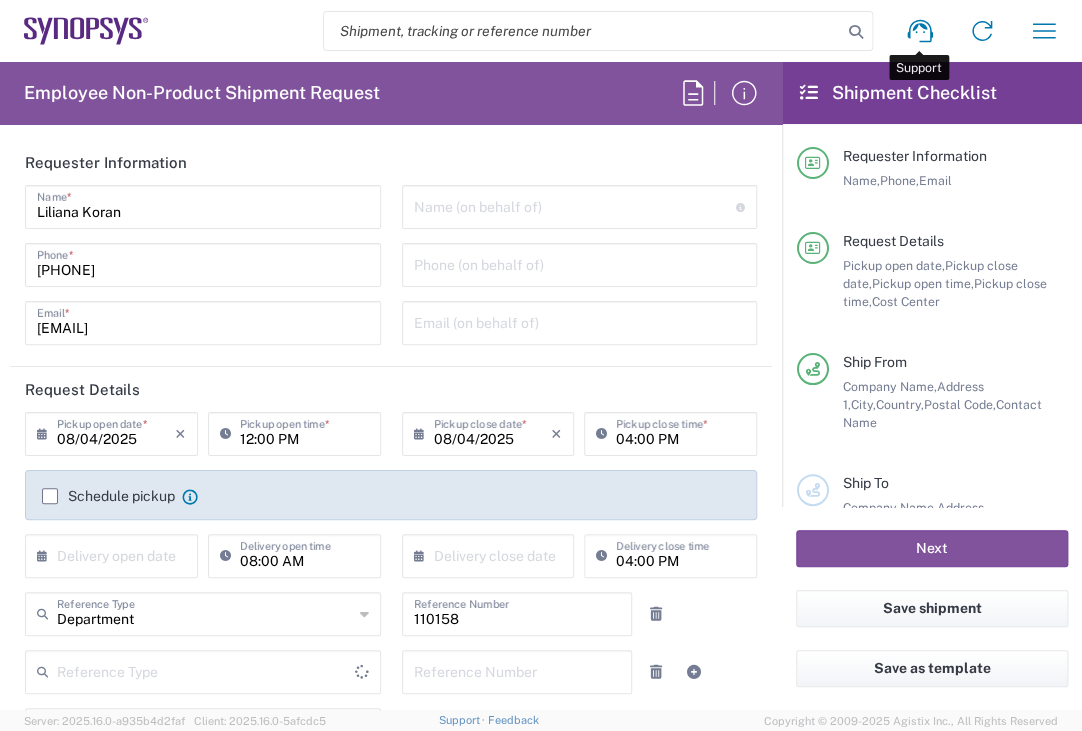 type on "Germany" 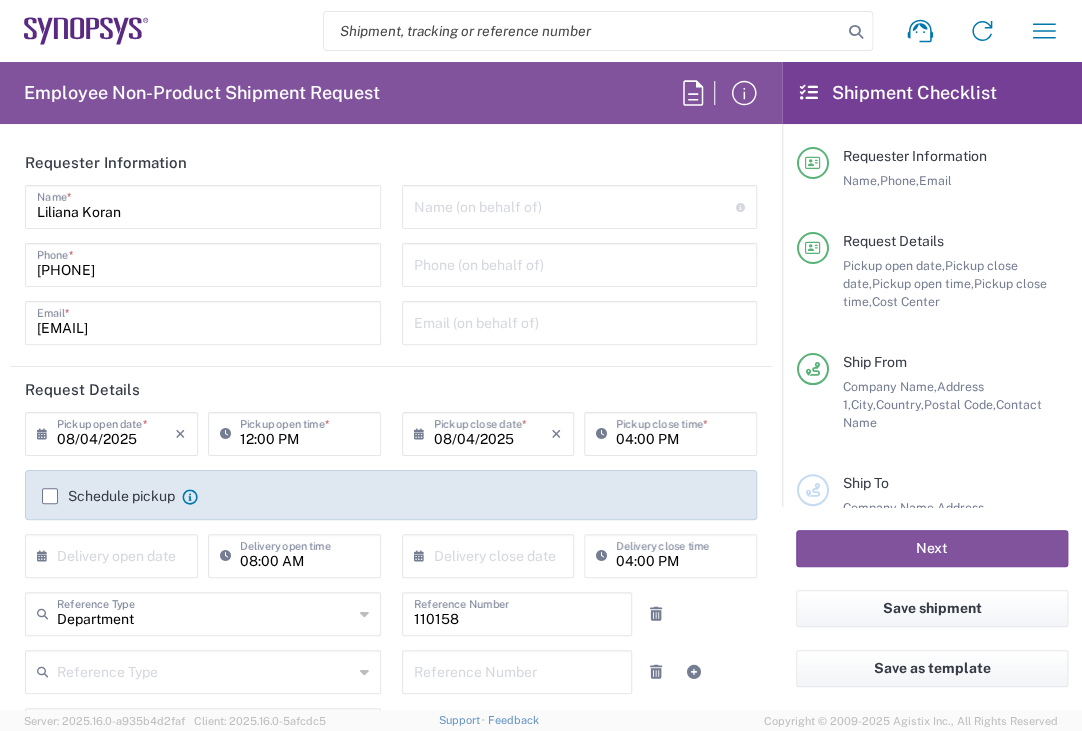 type on "Munich DE24" 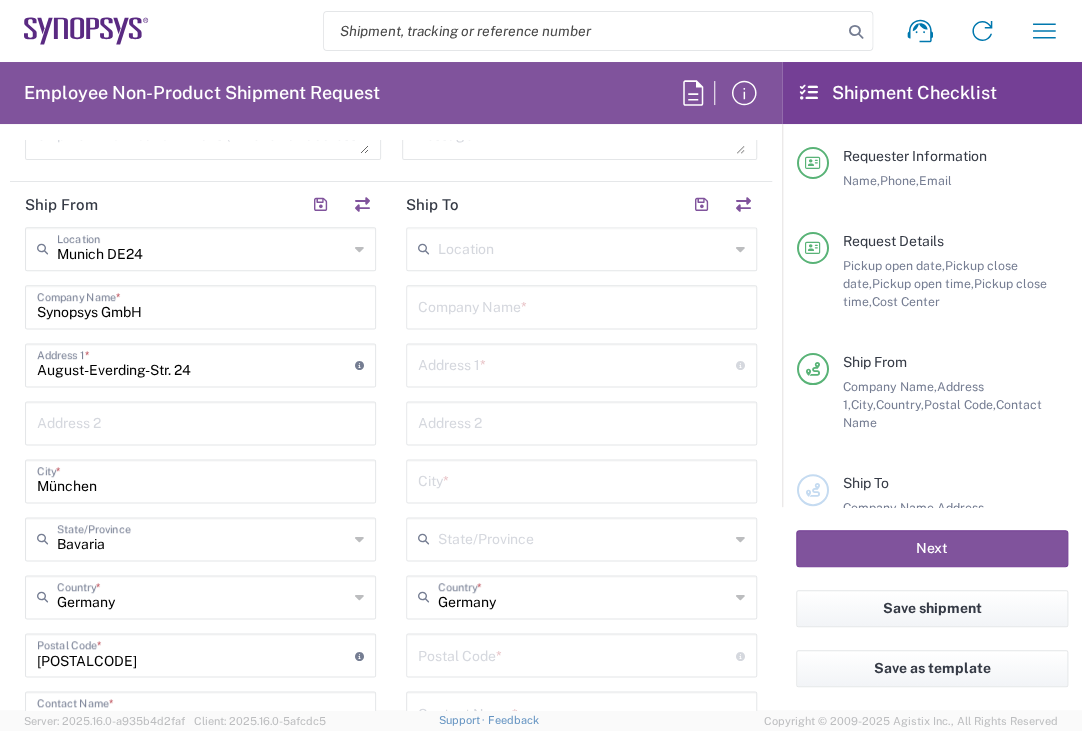 scroll, scrollTop: 852, scrollLeft: 0, axis: vertical 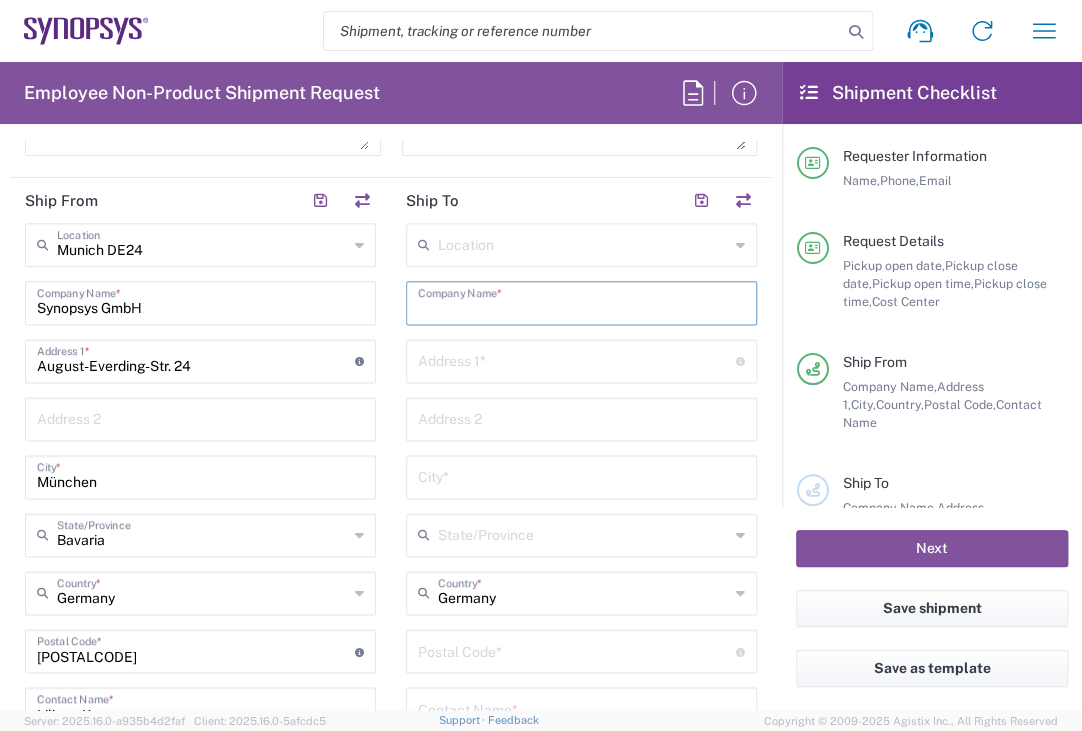 click at bounding box center (581, 301) 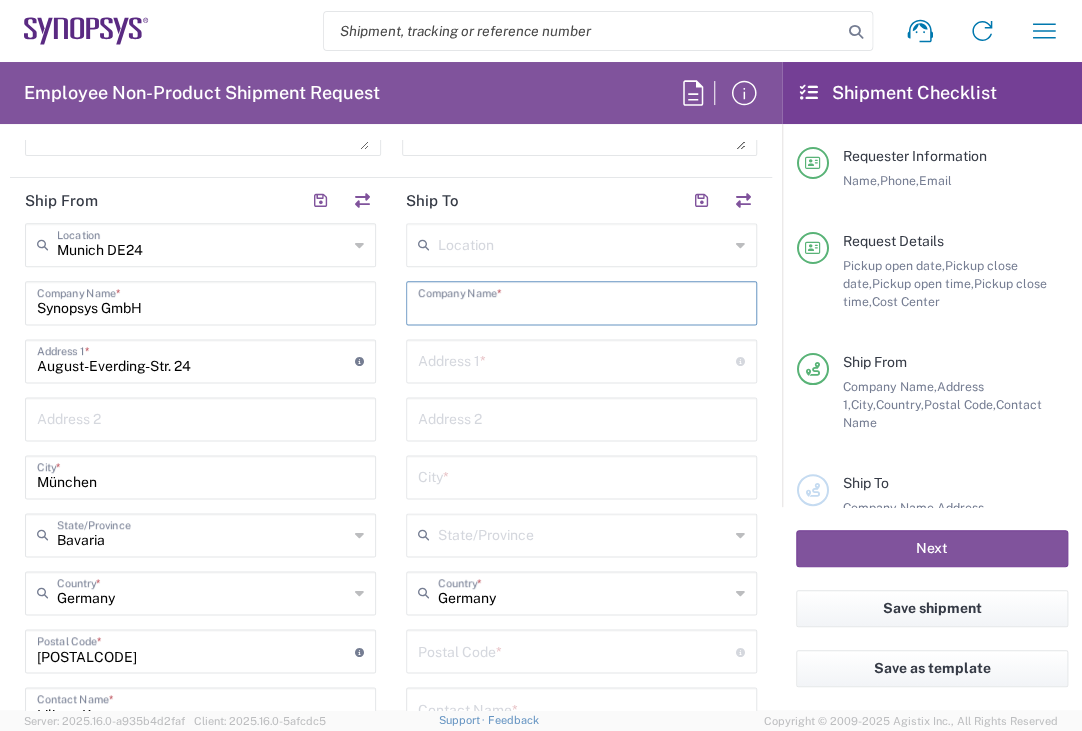 paste on "https://lookup.synopsys.com/" 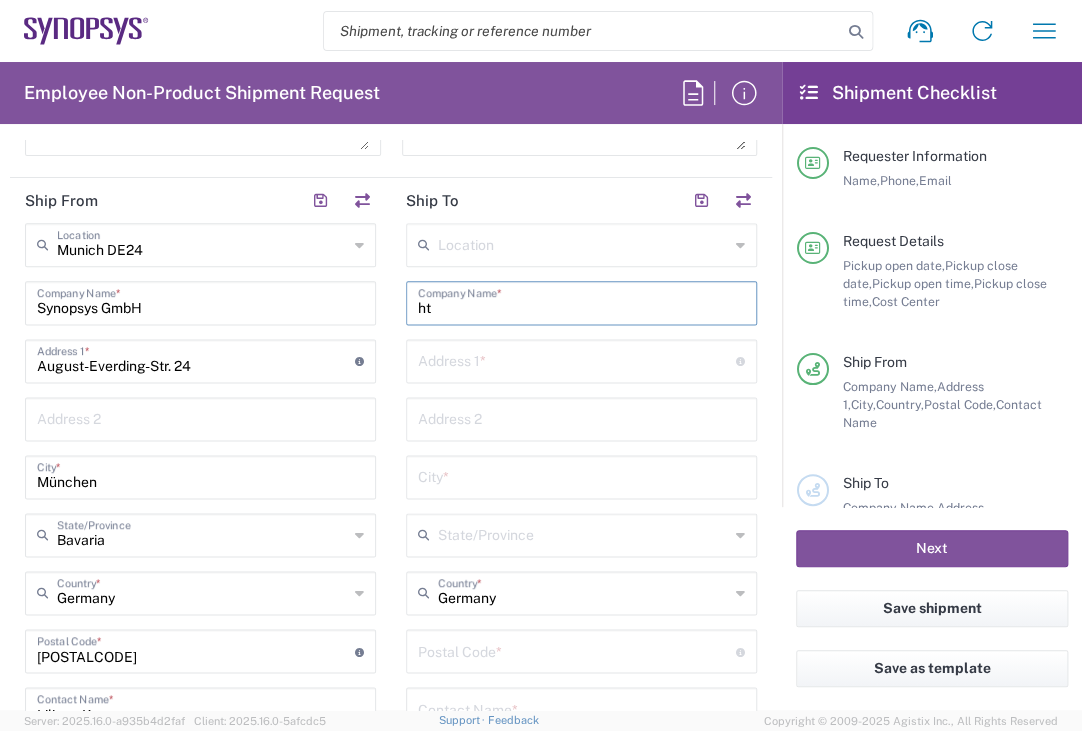 type on "h" 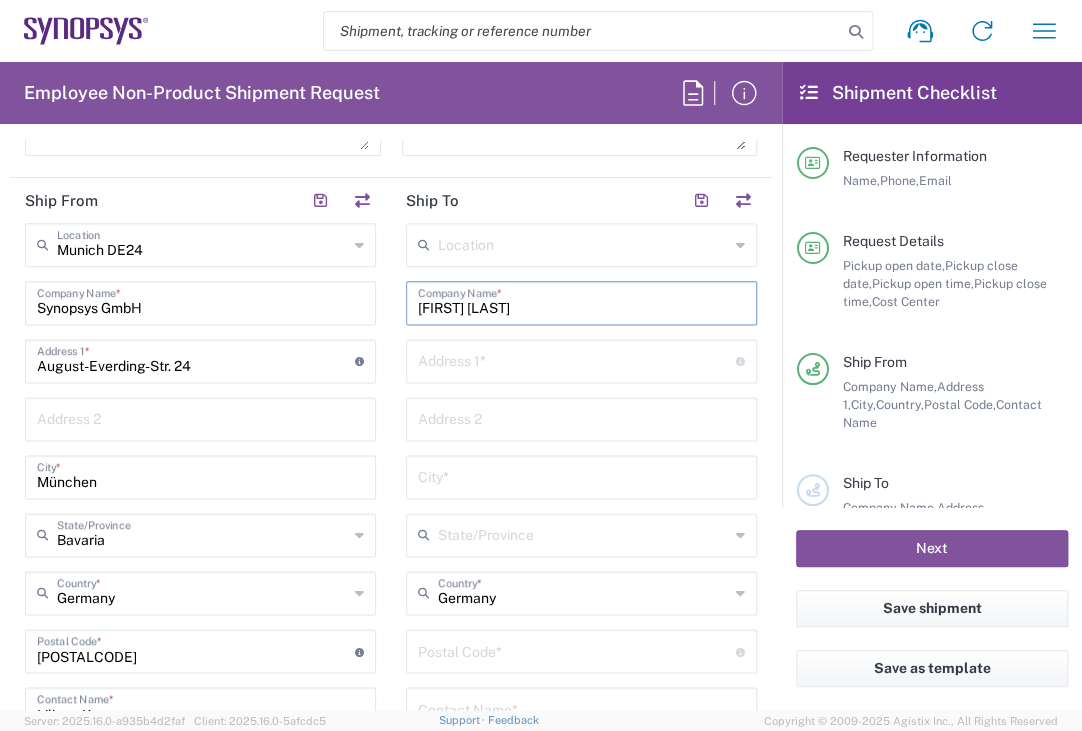 drag, startPoint x: 649, startPoint y: 306, endPoint x: 392, endPoint y: 309, distance: 257.01752 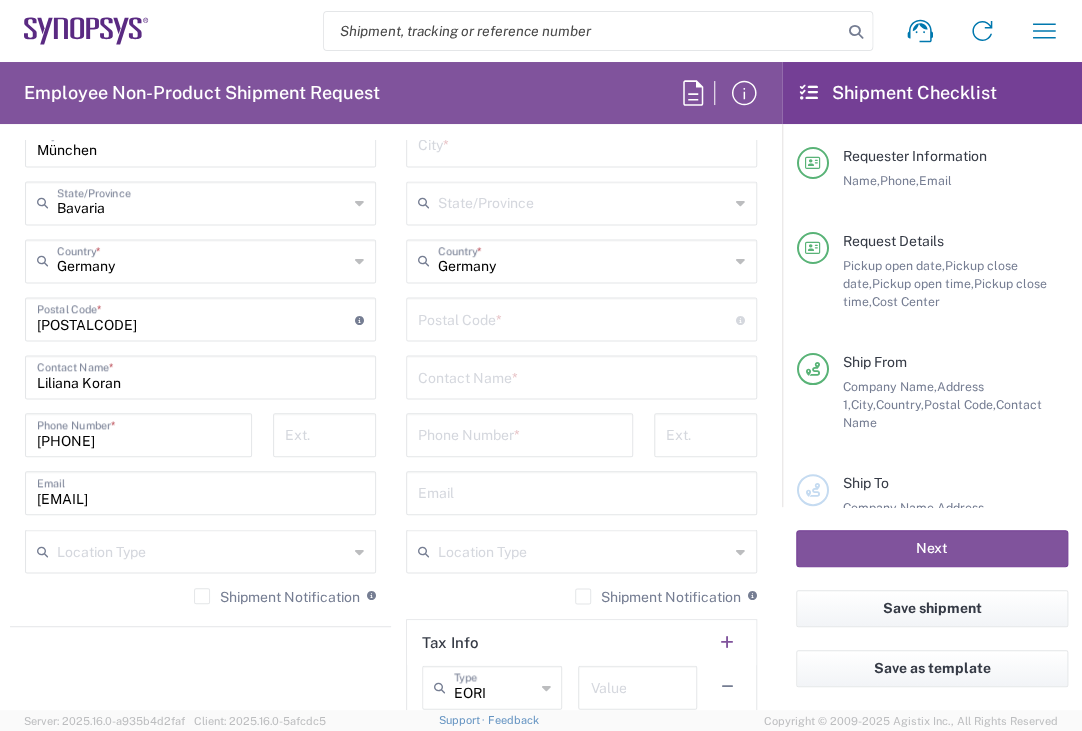 scroll, scrollTop: 1199, scrollLeft: 0, axis: vertical 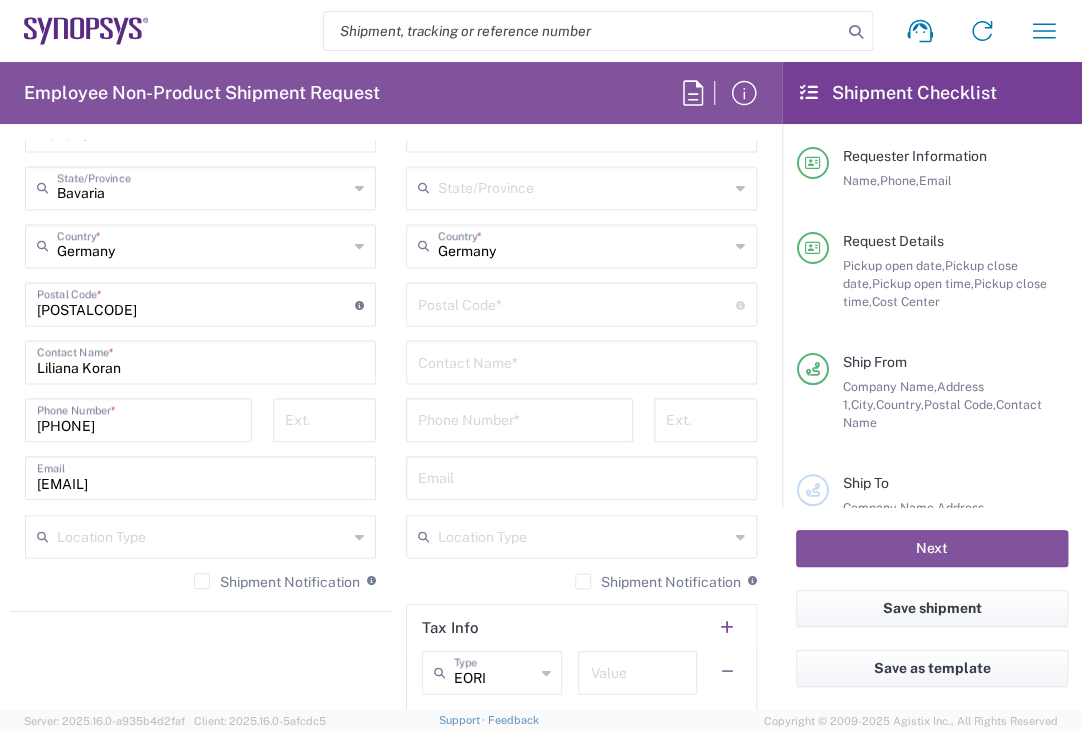 type on "Bhuvanasri Shankaranarayana Rao" 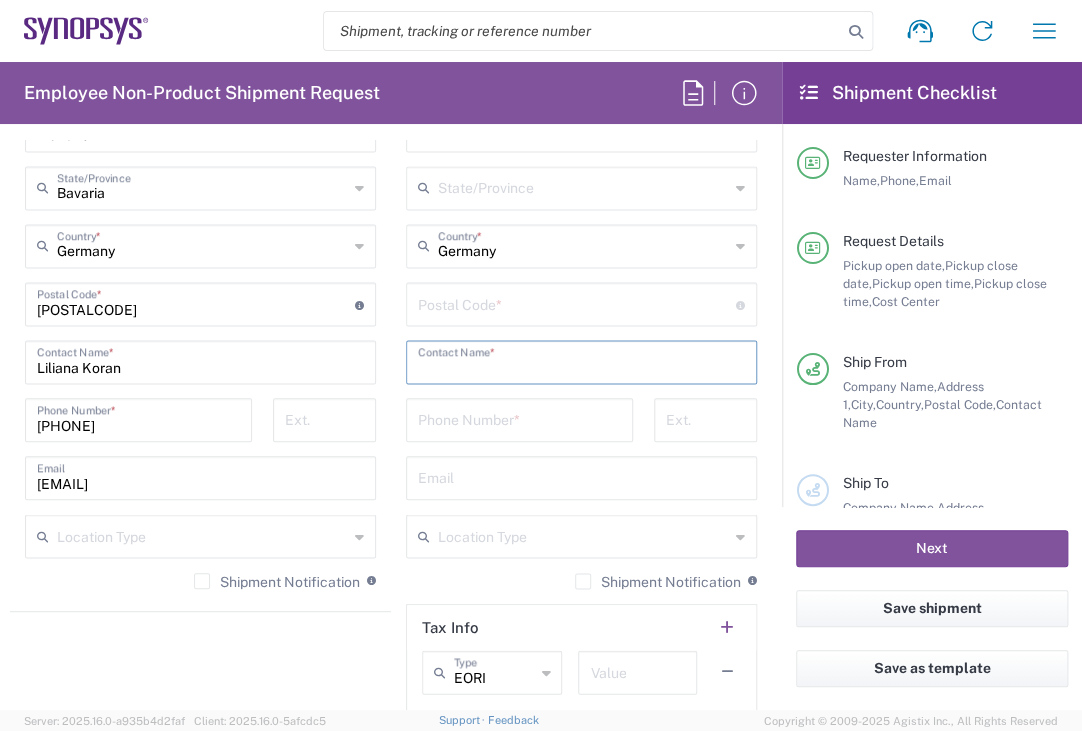 paste on "Bhuvanasri Shankaranarayana Rao" 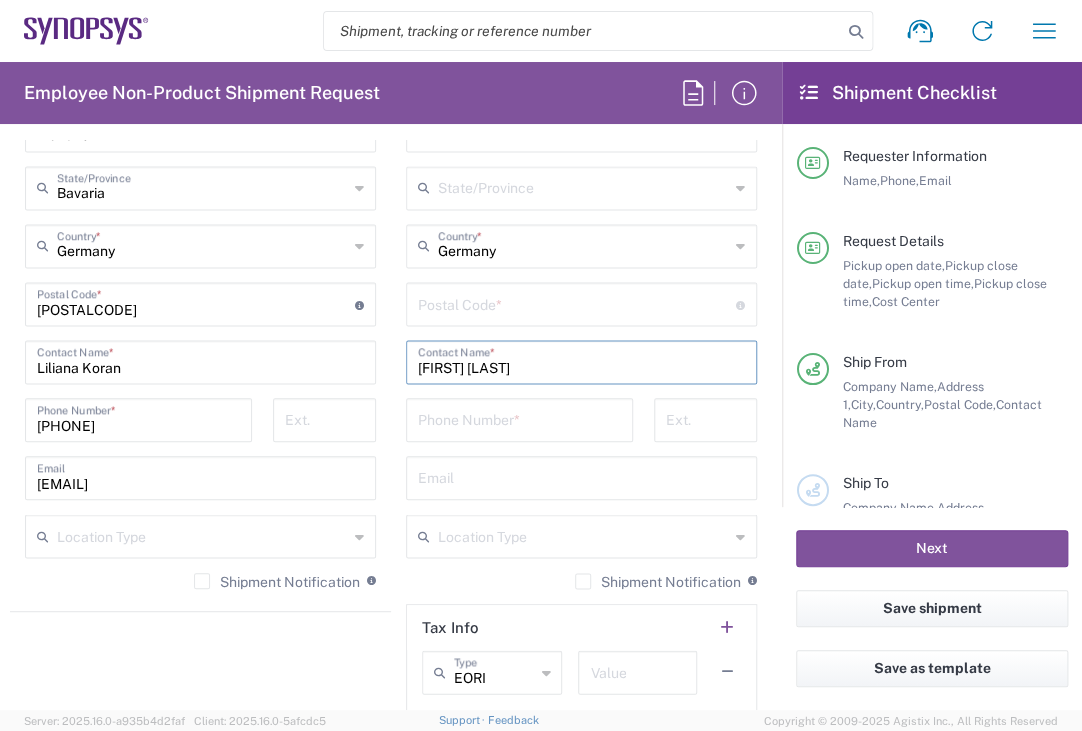type on "Bhuvanasri Shankaranarayana Rao" 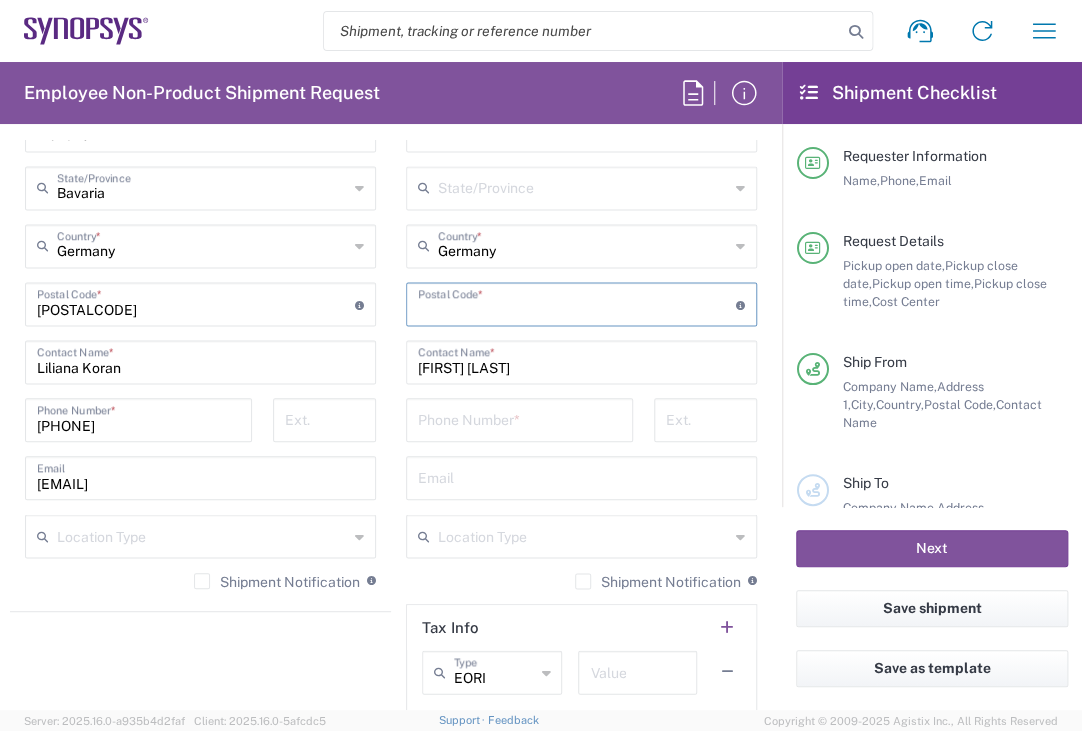 click at bounding box center [577, 302] 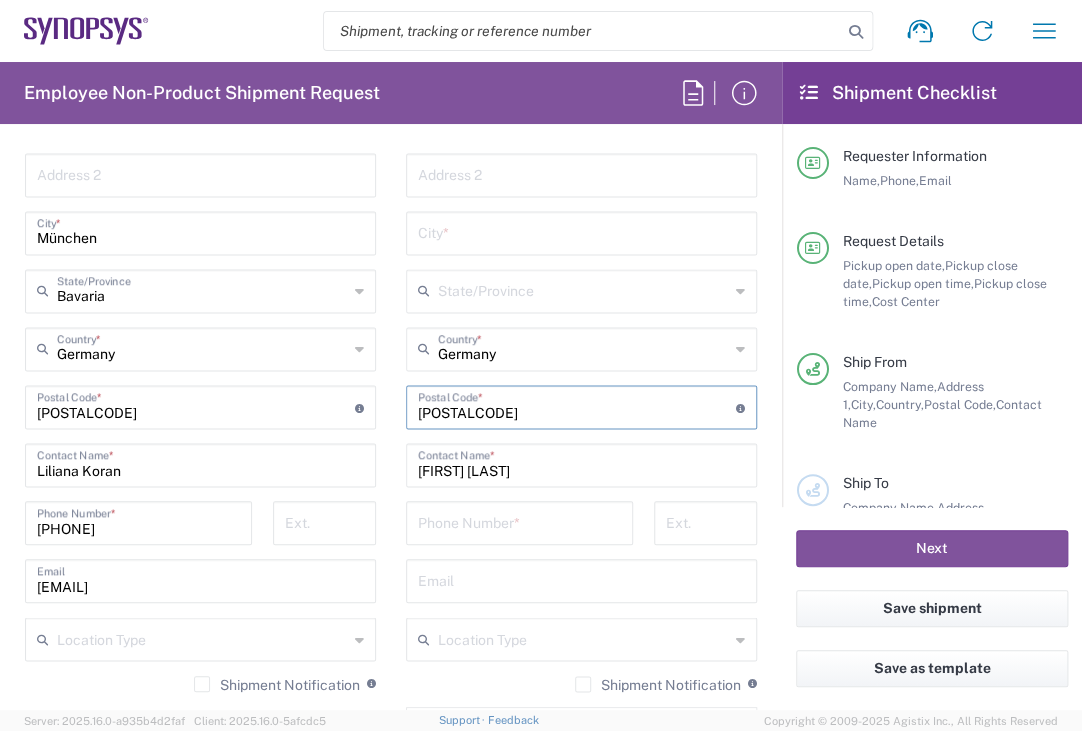 scroll, scrollTop: 1079, scrollLeft: 0, axis: vertical 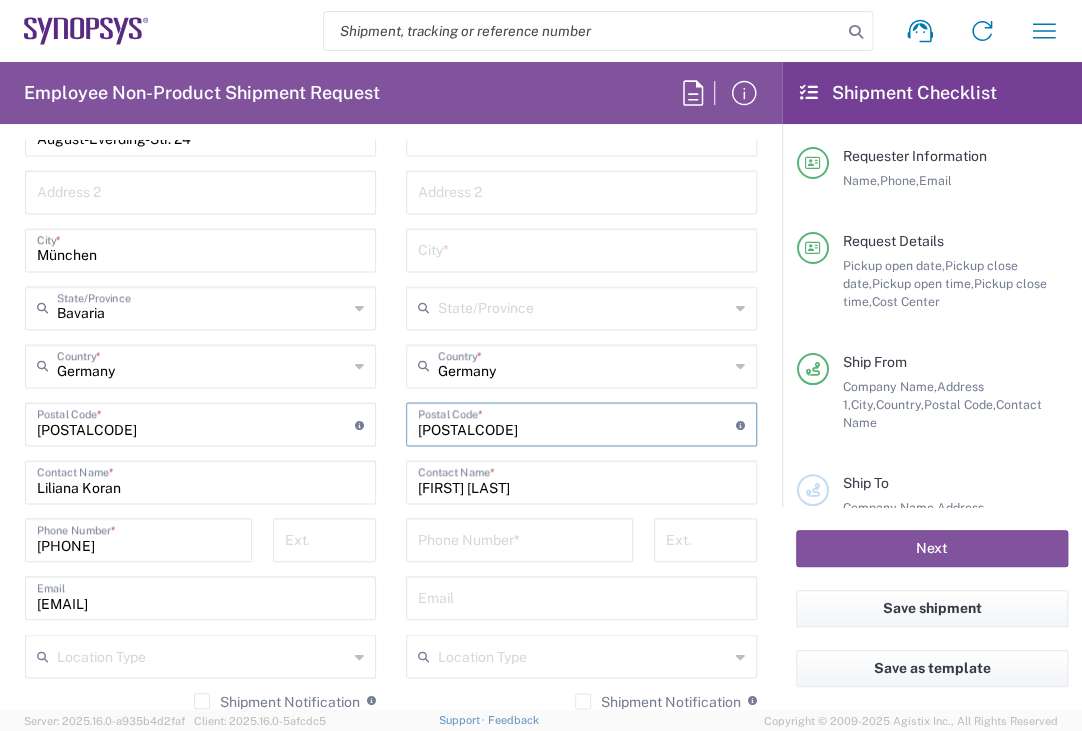 type on "68161" 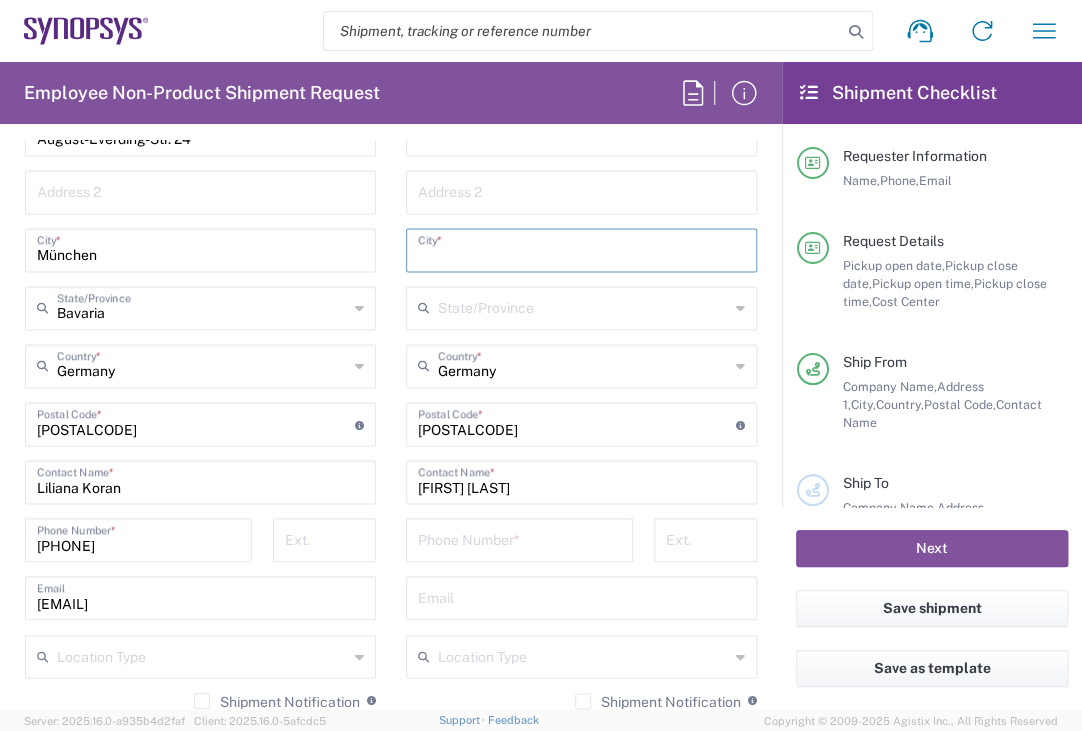 click at bounding box center [581, 248] 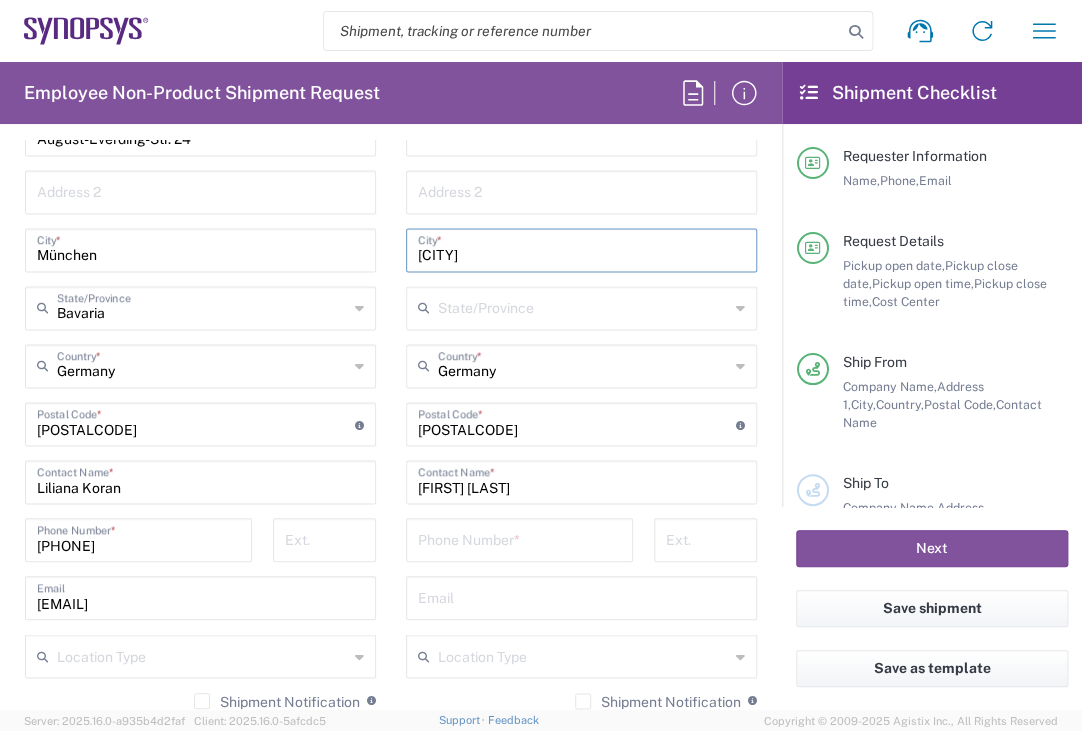 type on "Mannheim" 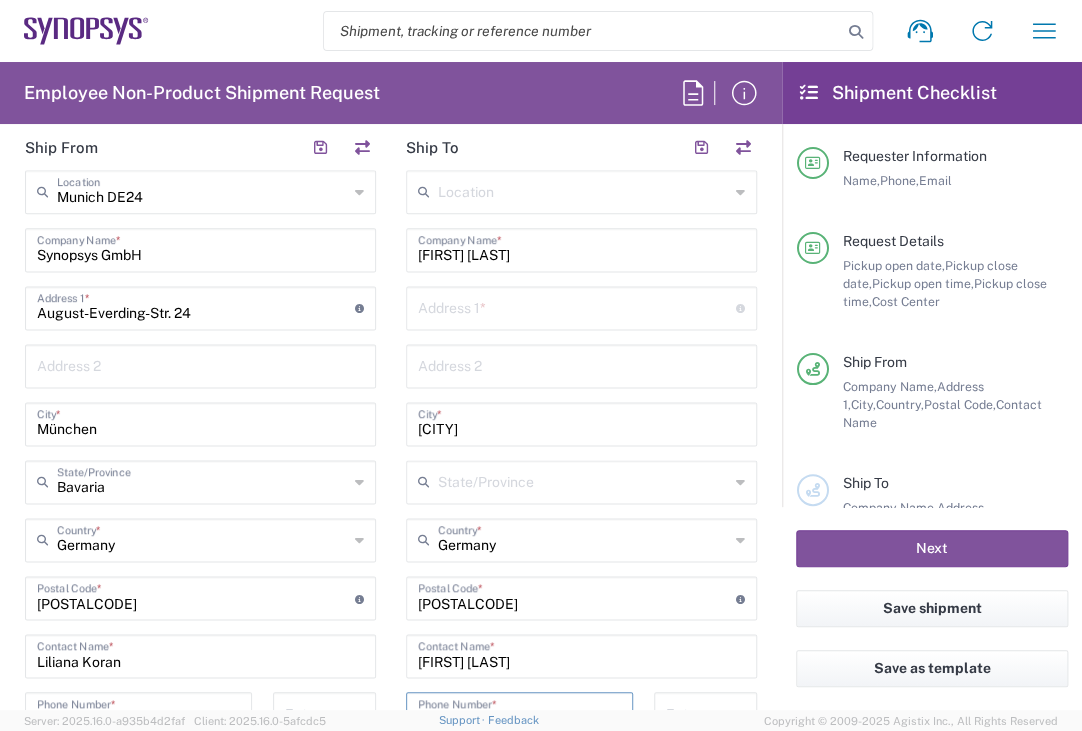 scroll, scrollTop: 902, scrollLeft: 0, axis: vertical 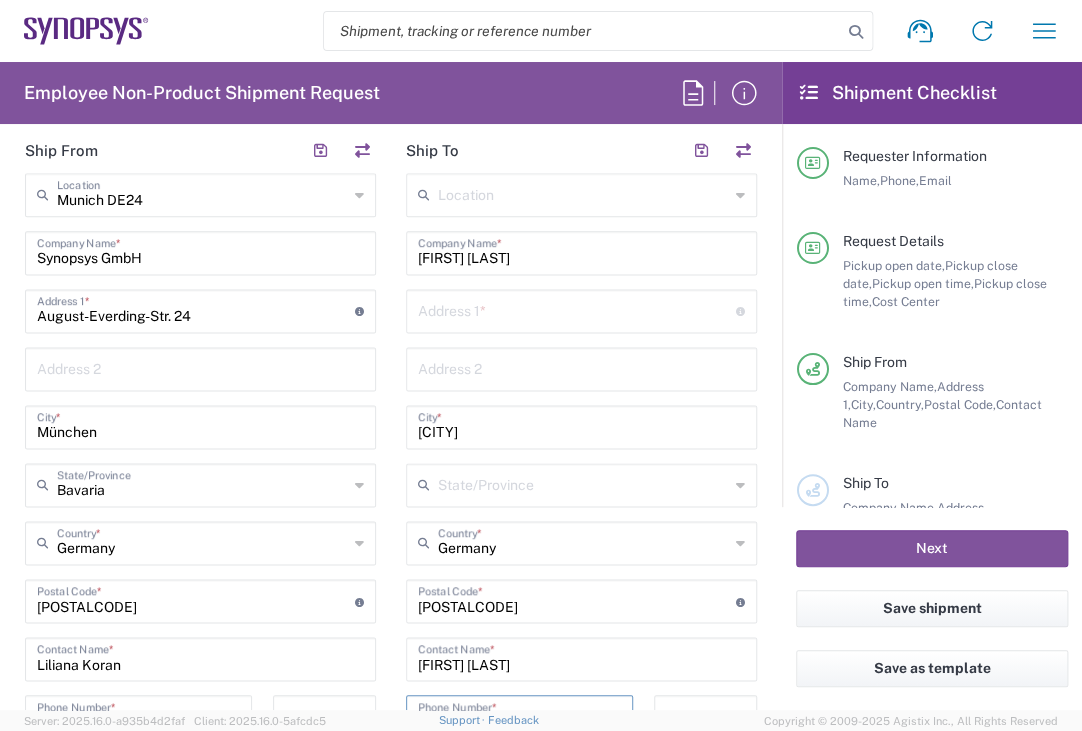 type on "015256858970" 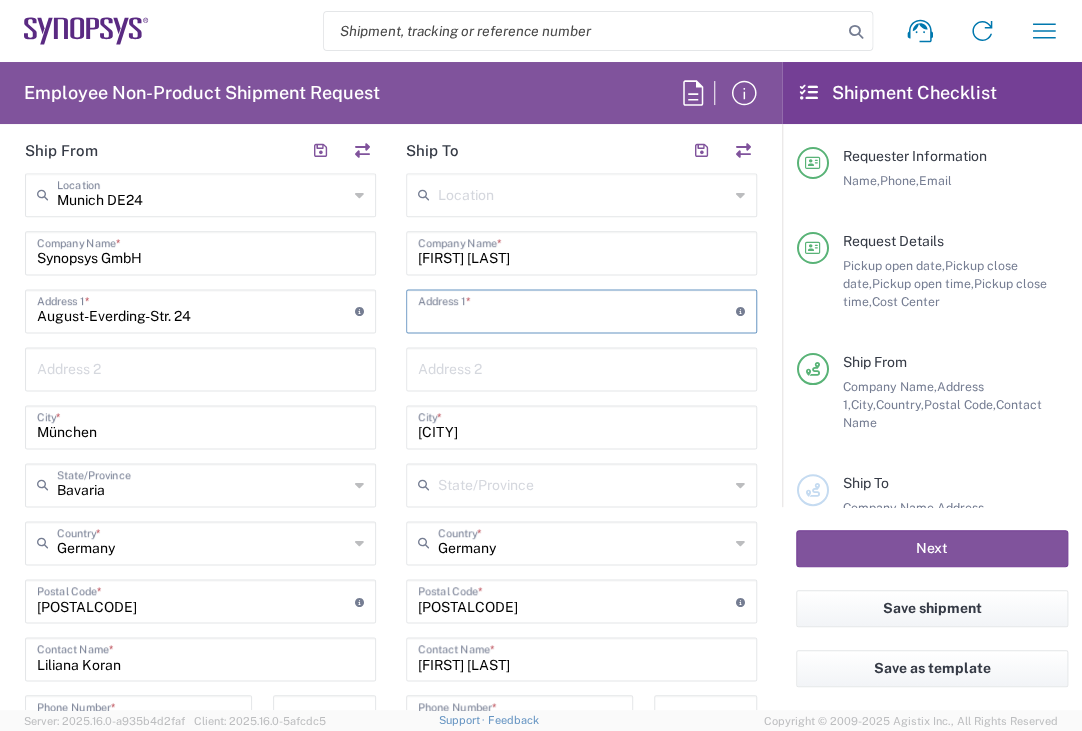 click at bounding box center (577, 309) 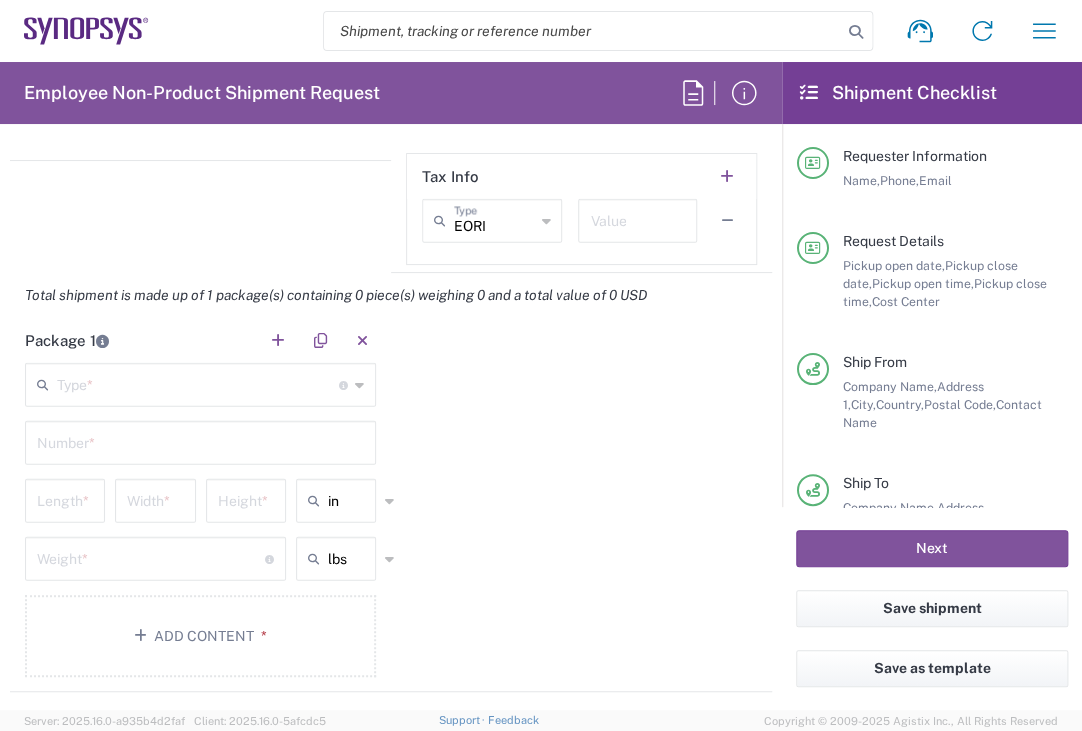 scroll, scrollTop: 1694, scrollLeft: 0, axis: vertical 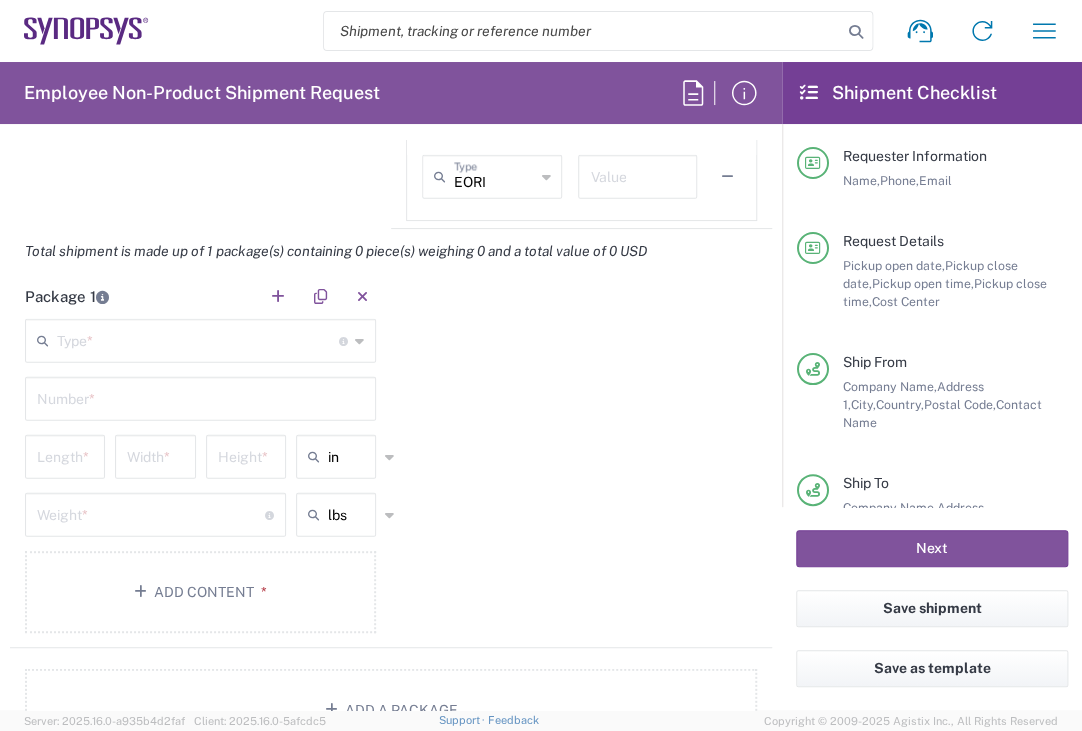 type on "Q4, 10" 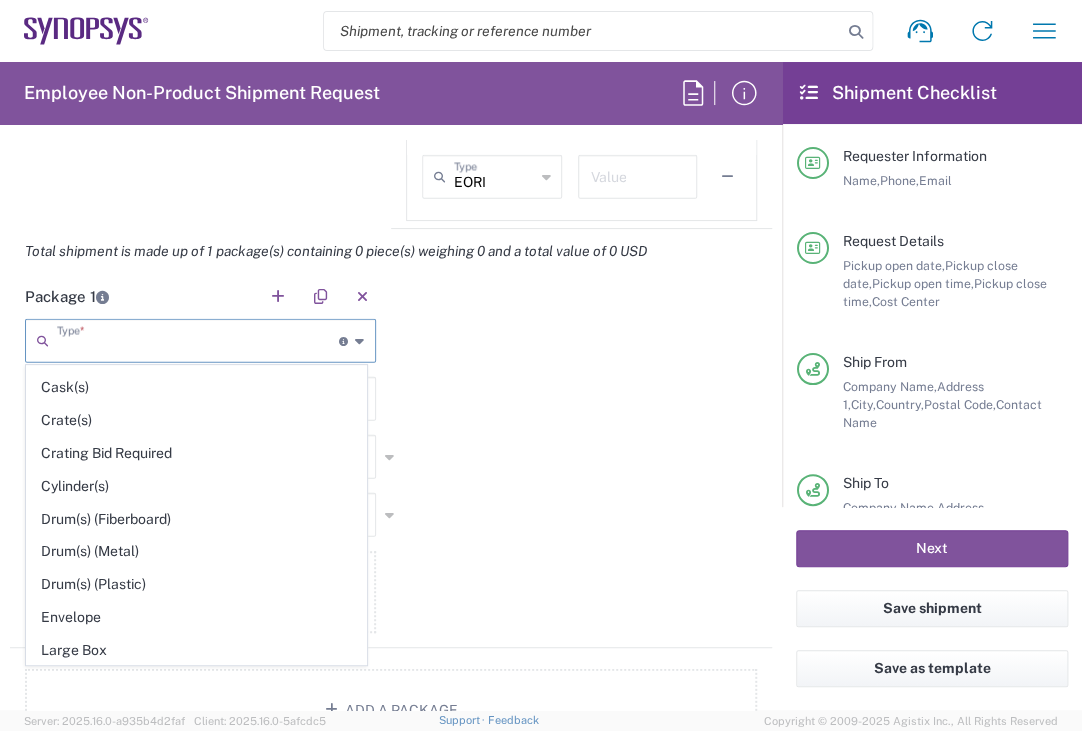 scroll, scrollTop: 369, scrollLeft: 0, axis: vertical 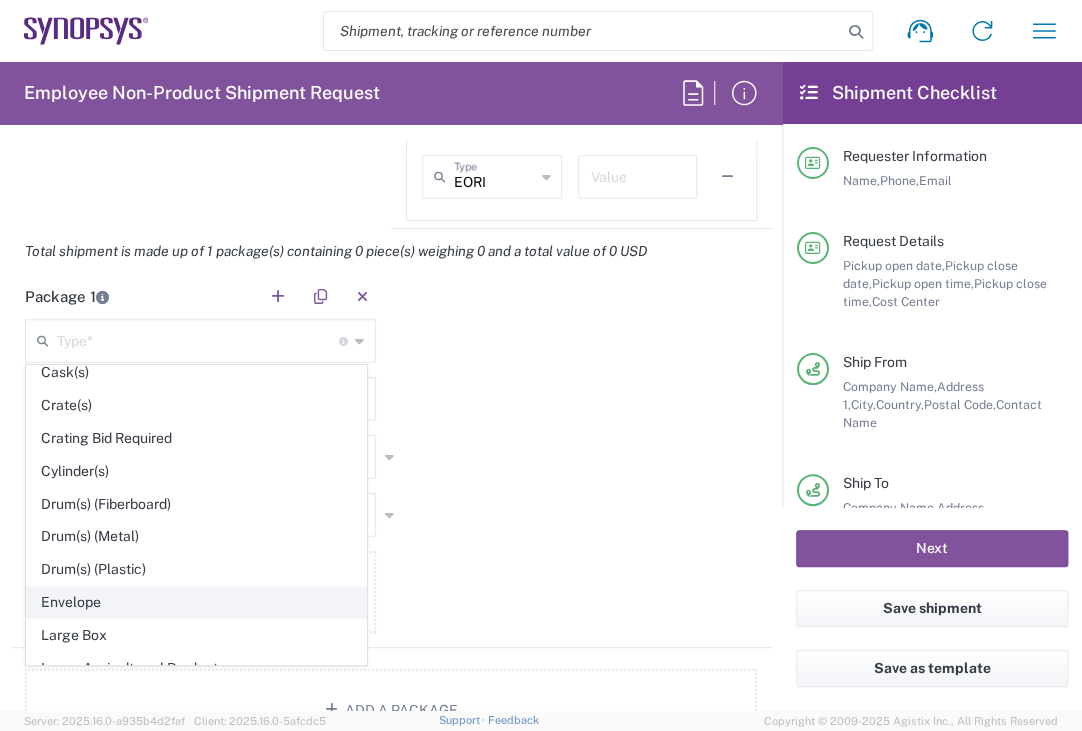 click on "Envelope" 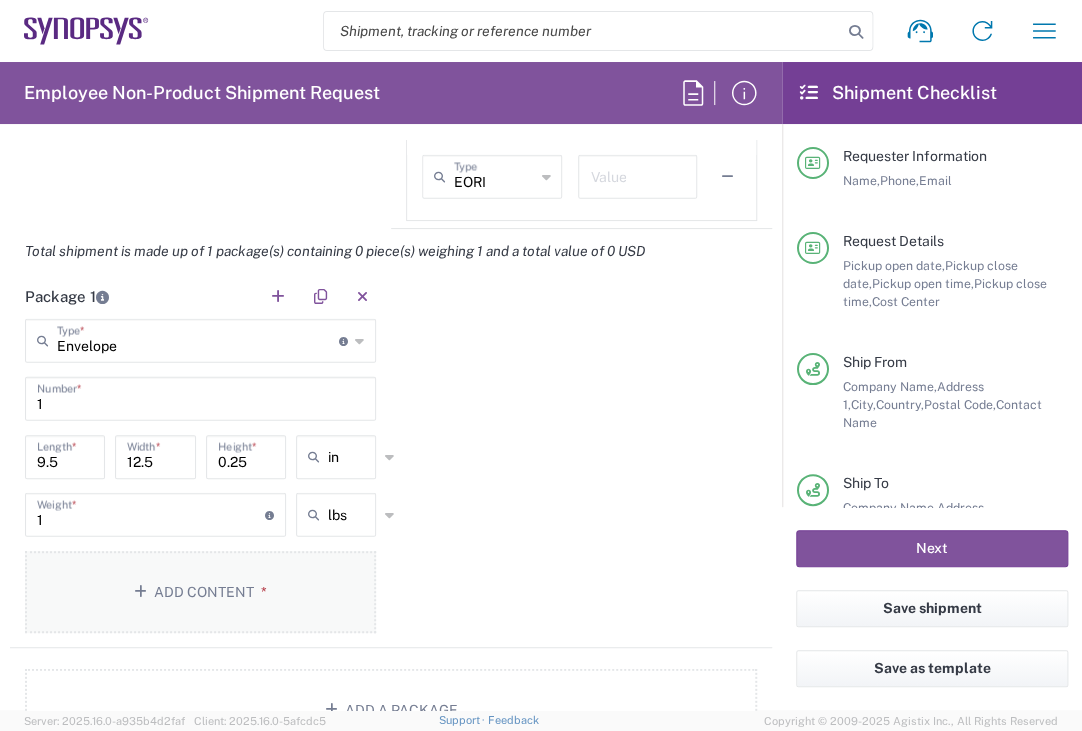 click on "Add Content *" 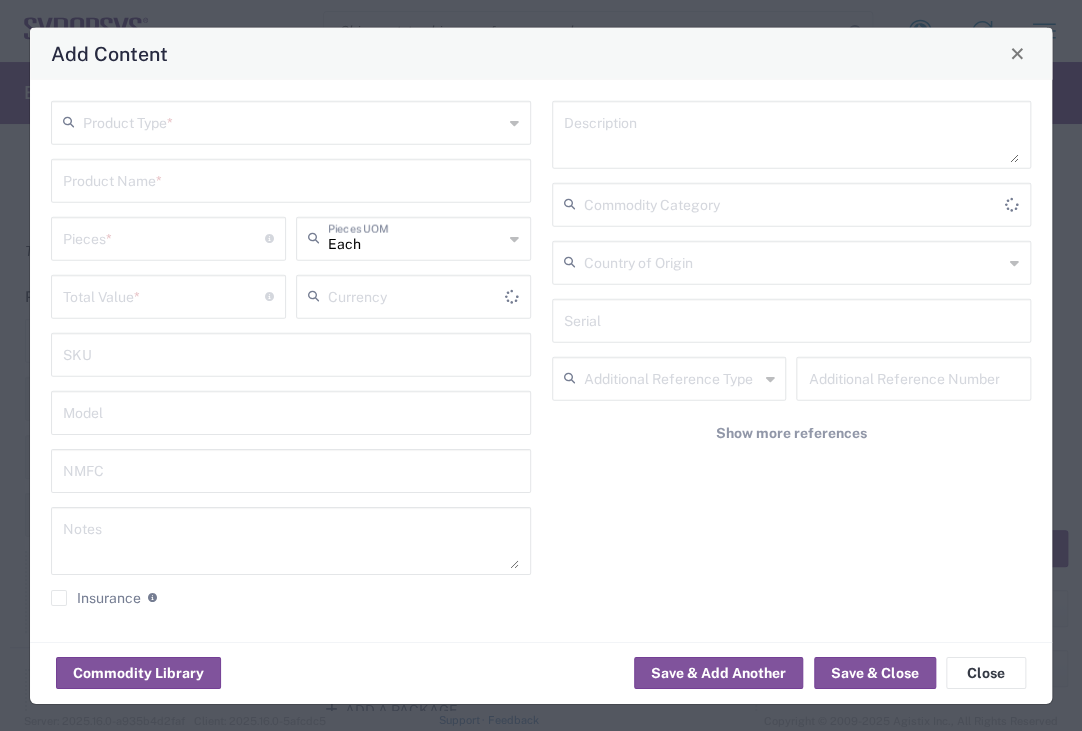 type on "US Dollar" 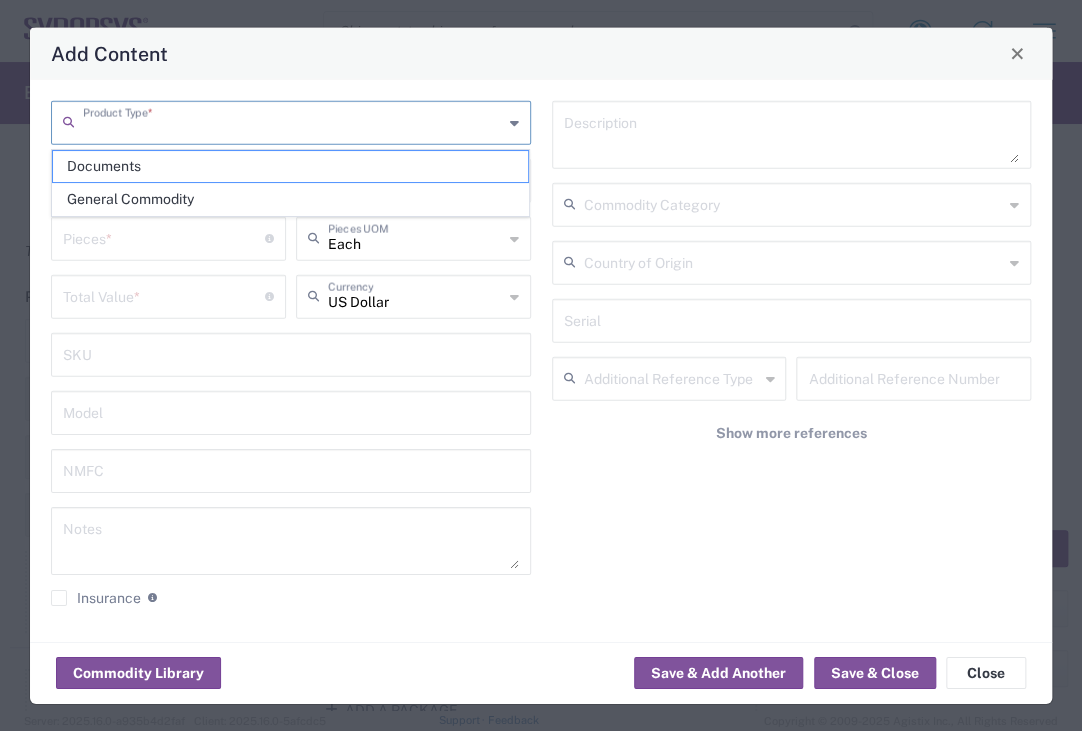 click at bounding box center [293, 120] 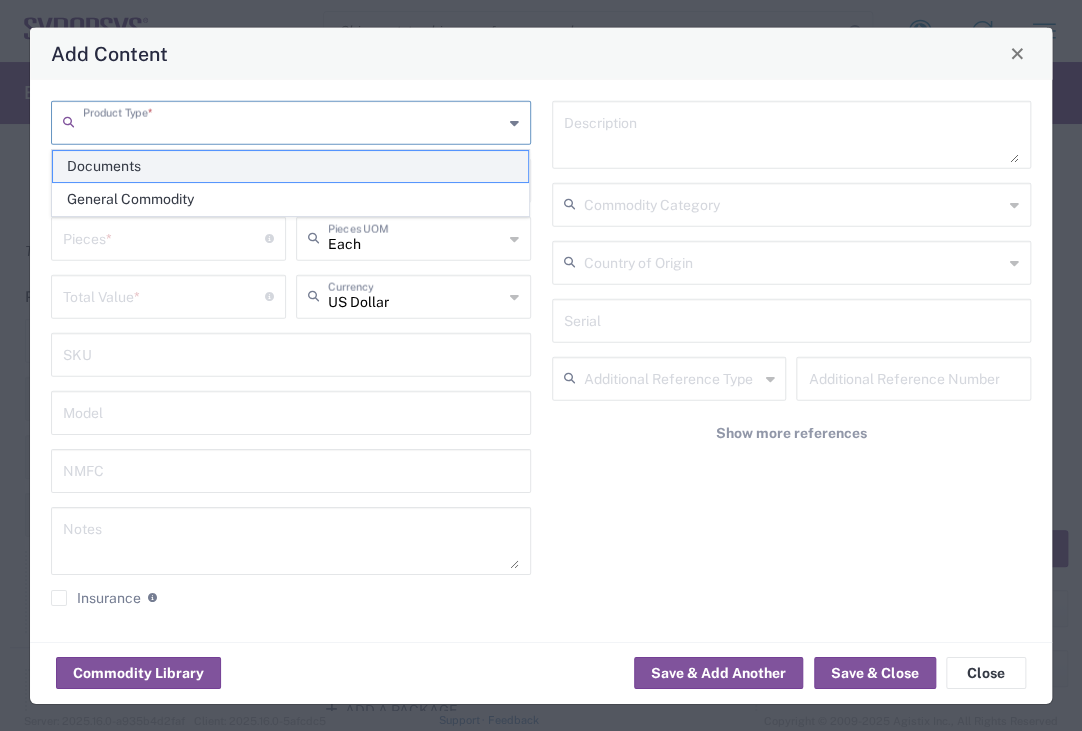 click on "Documents" 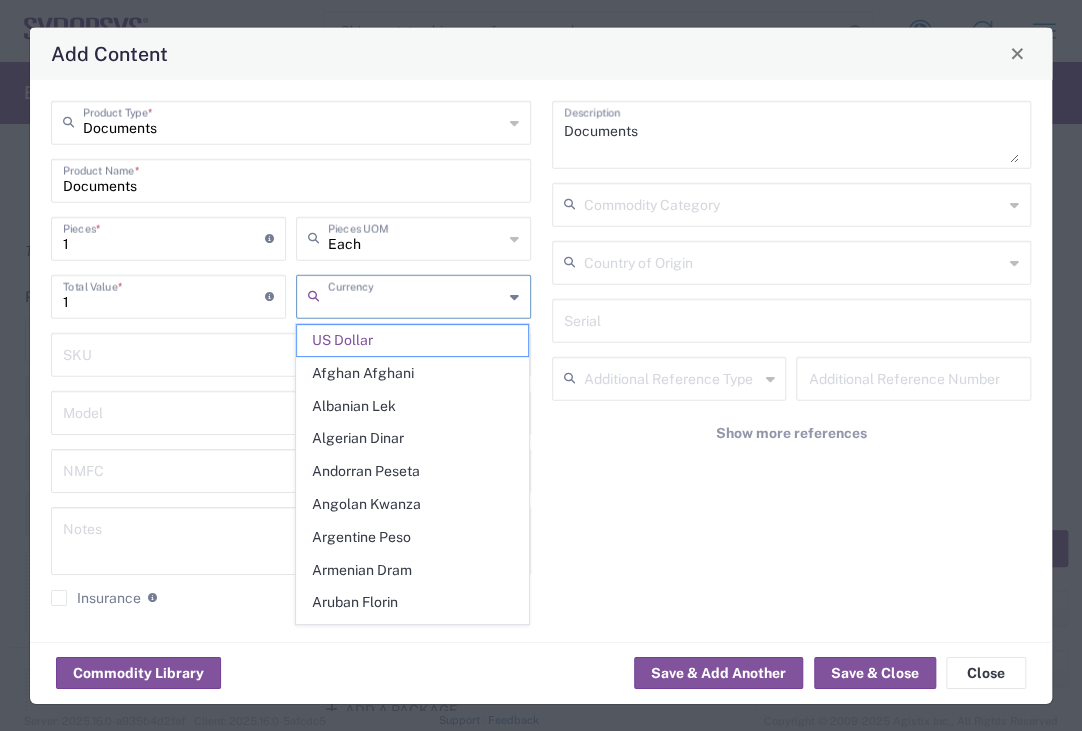 click at bounding box center [415, 294] 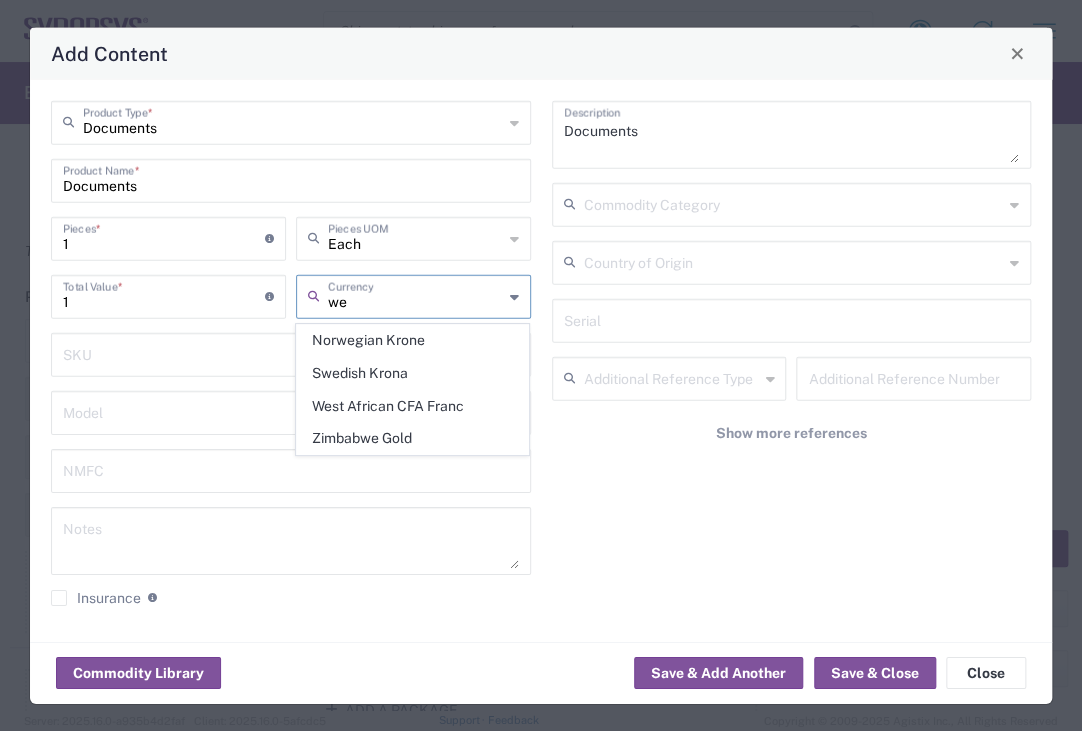 type on "w" 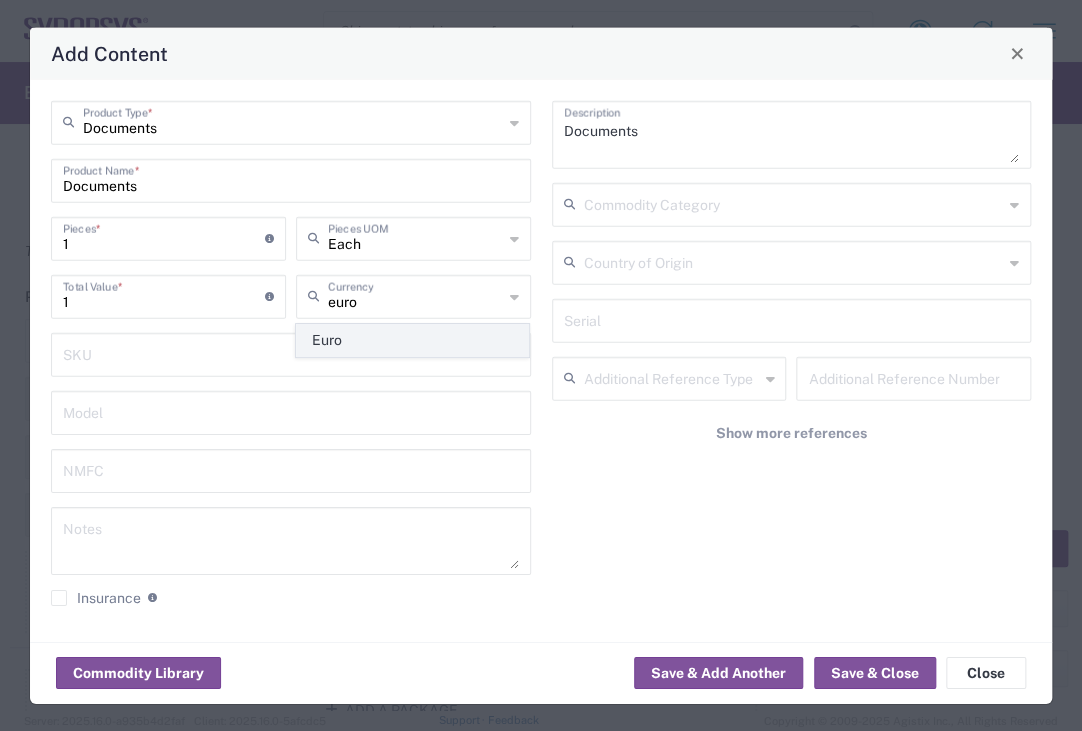 click on "Euro" 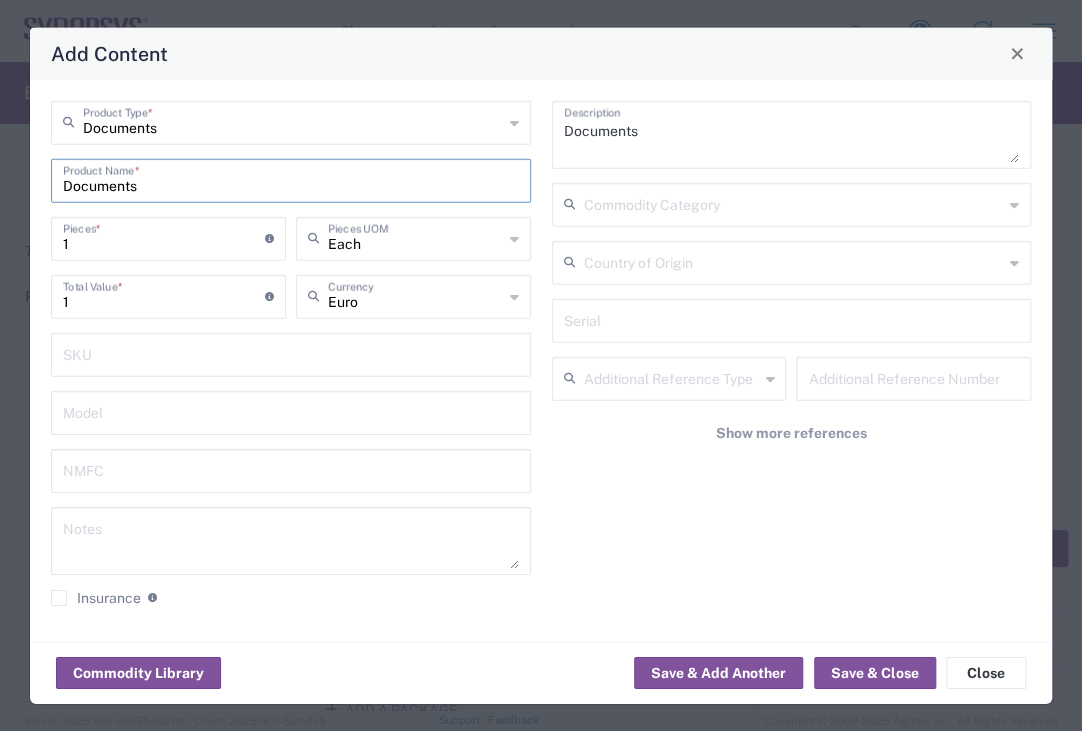 click on "Documents" at bounding box center (291, 178) 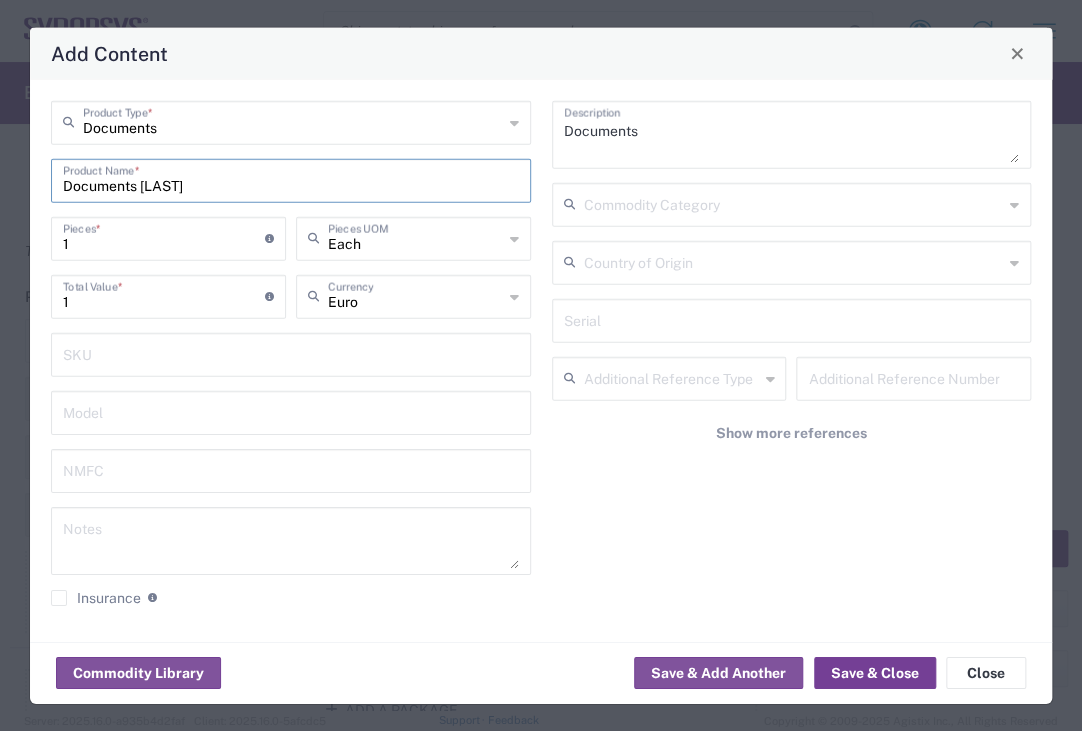 type on "Documents Allianz" 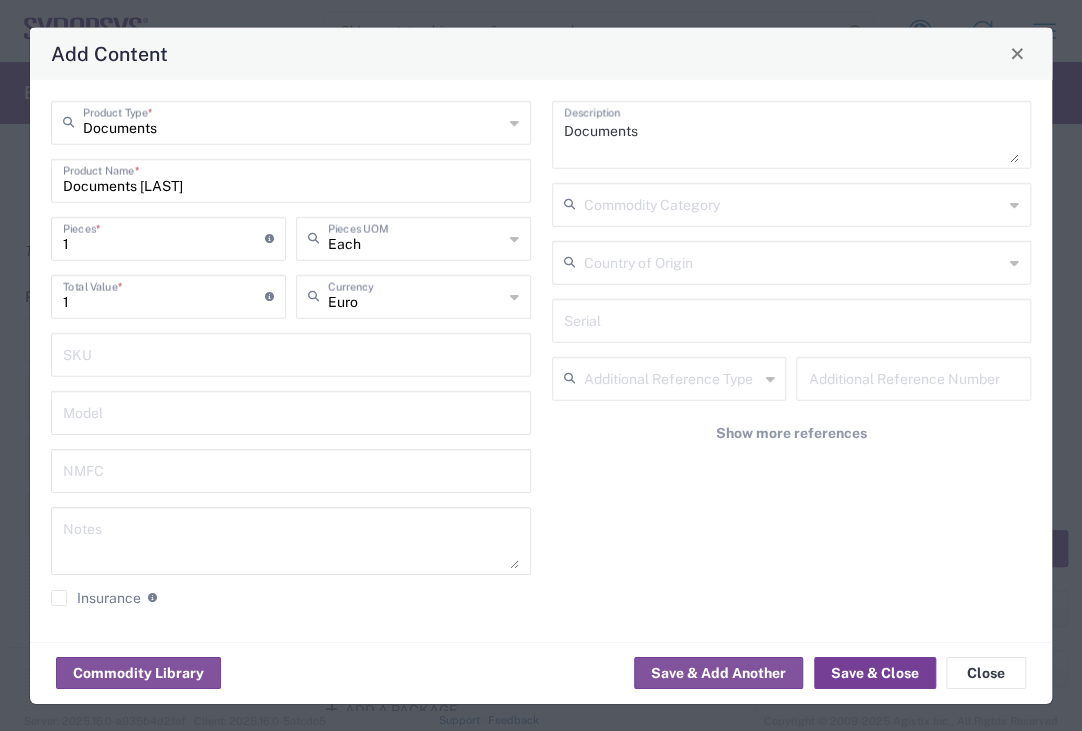 click on "Save & Close" 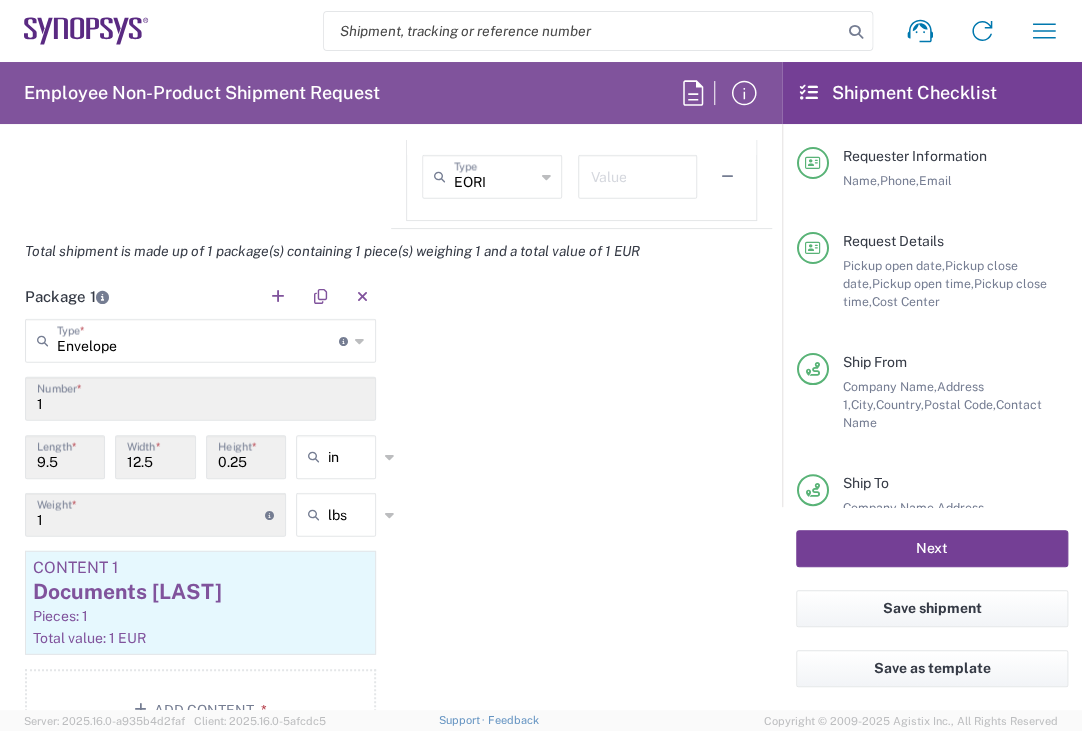 click on "Next" 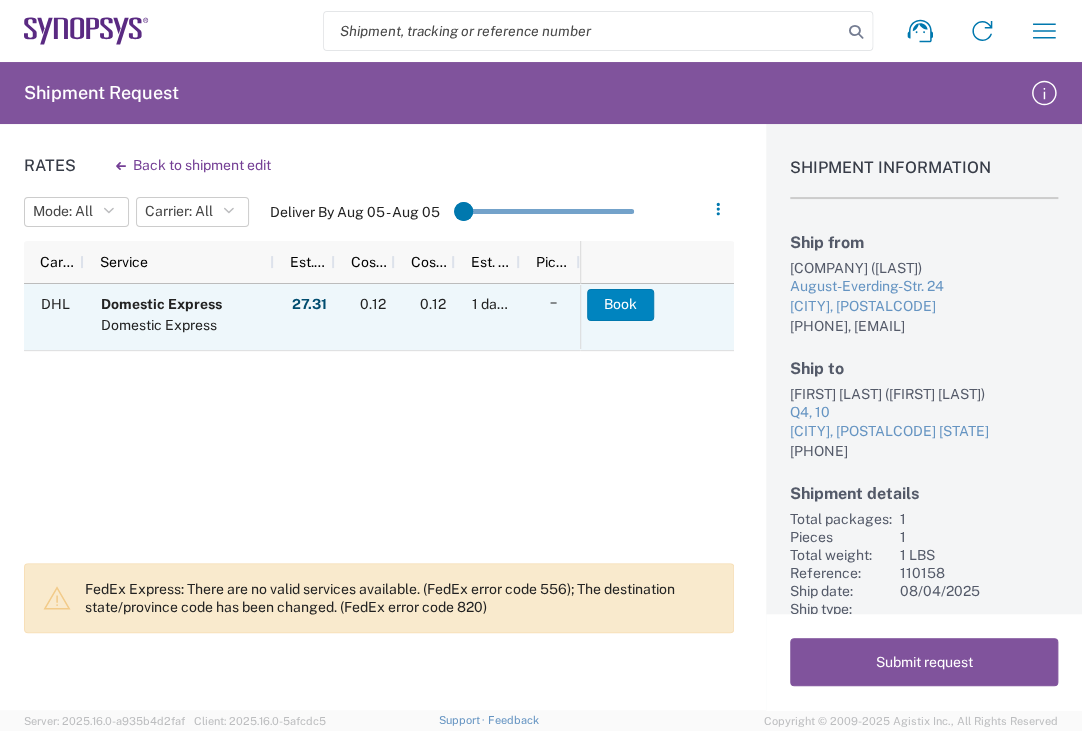 click on "Book" 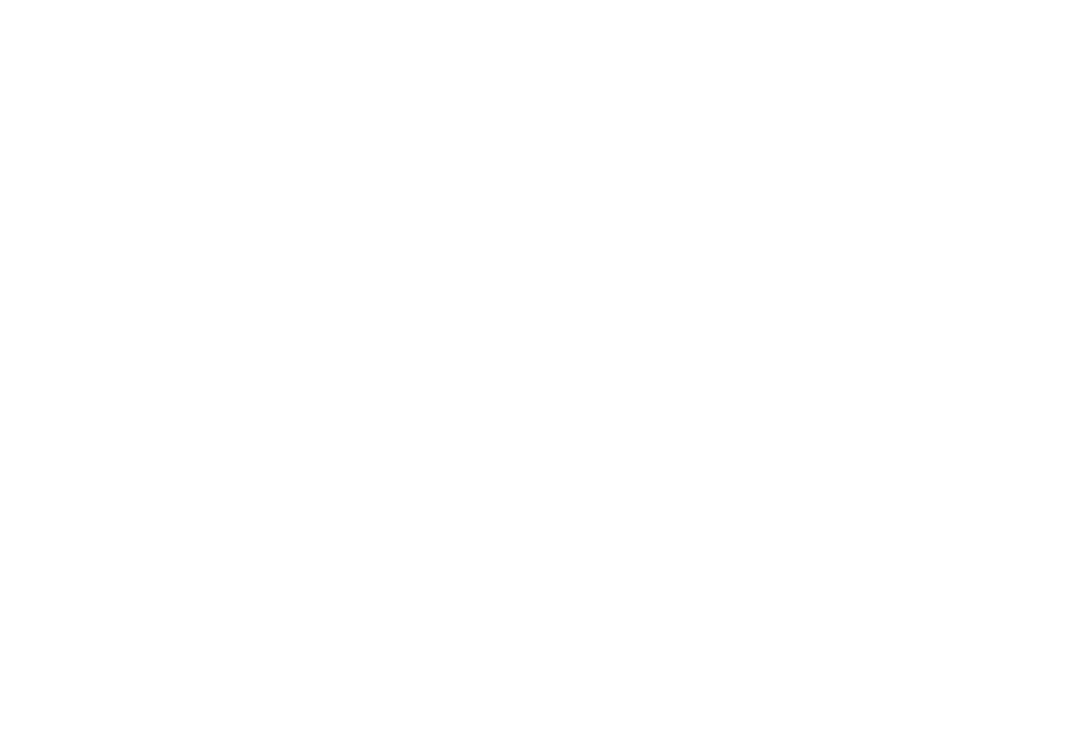 scroll, scrollTop: 0, scrollLeft: 0, axis: both 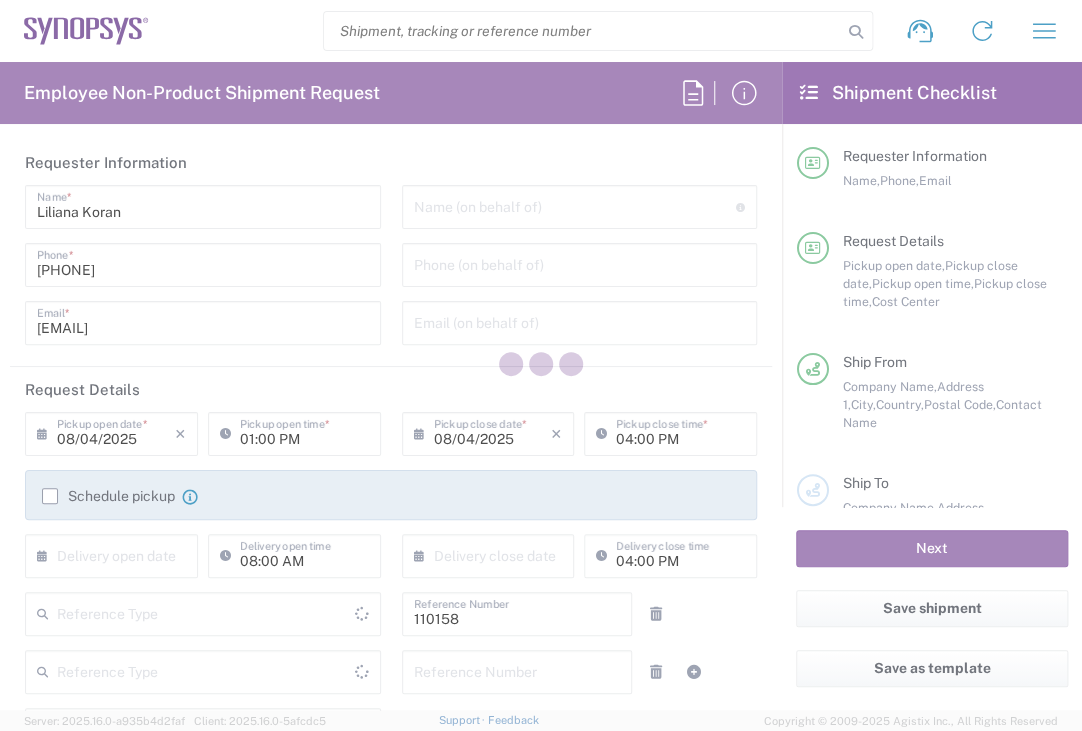 type on "Department" 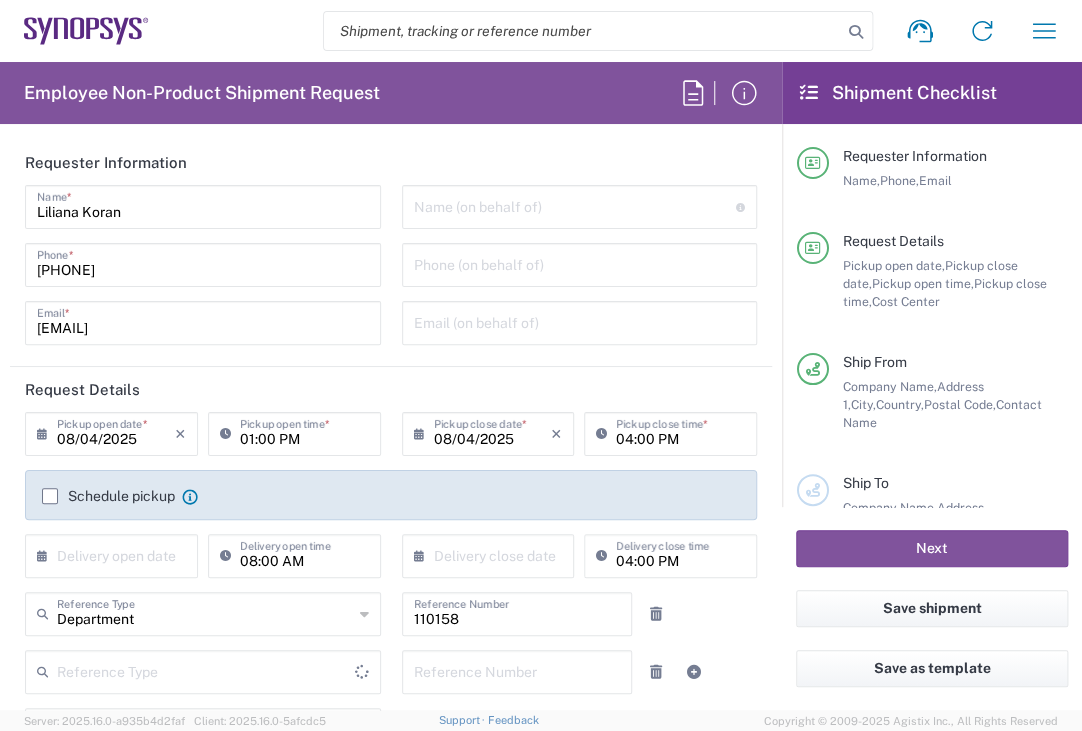 type on "Germany" 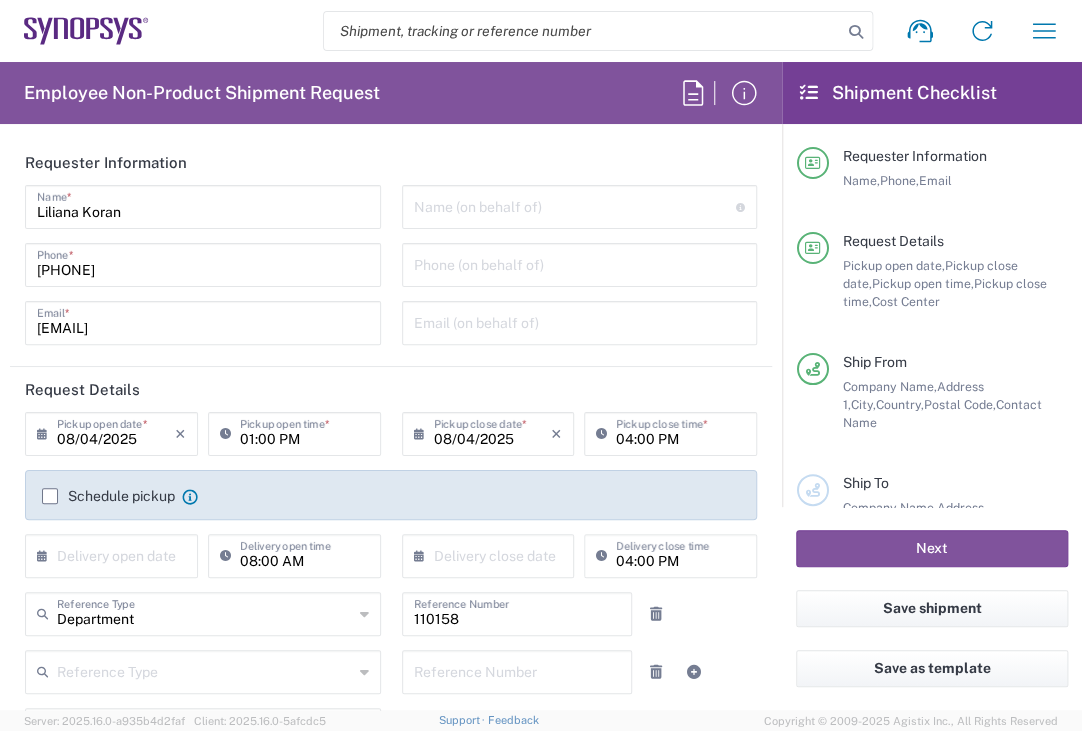 type on "Munich DE24" 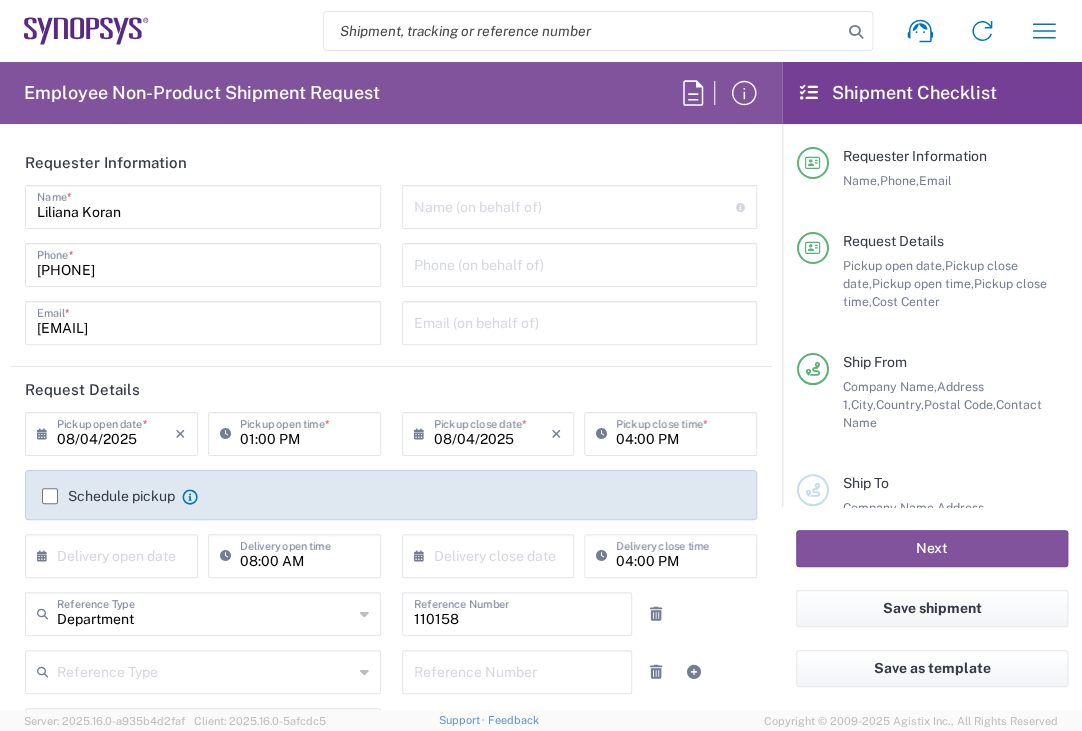 click on "Requester Information" 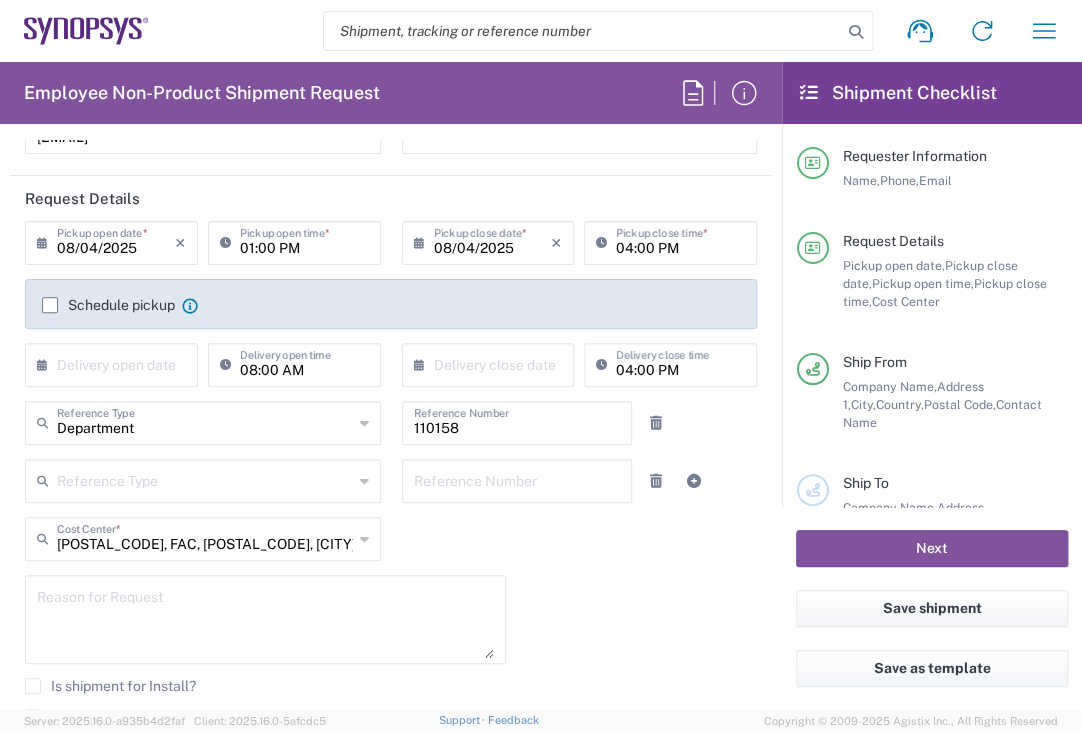 scroll, scrollTop: 224, scrollLeft: 0, axis: vertical 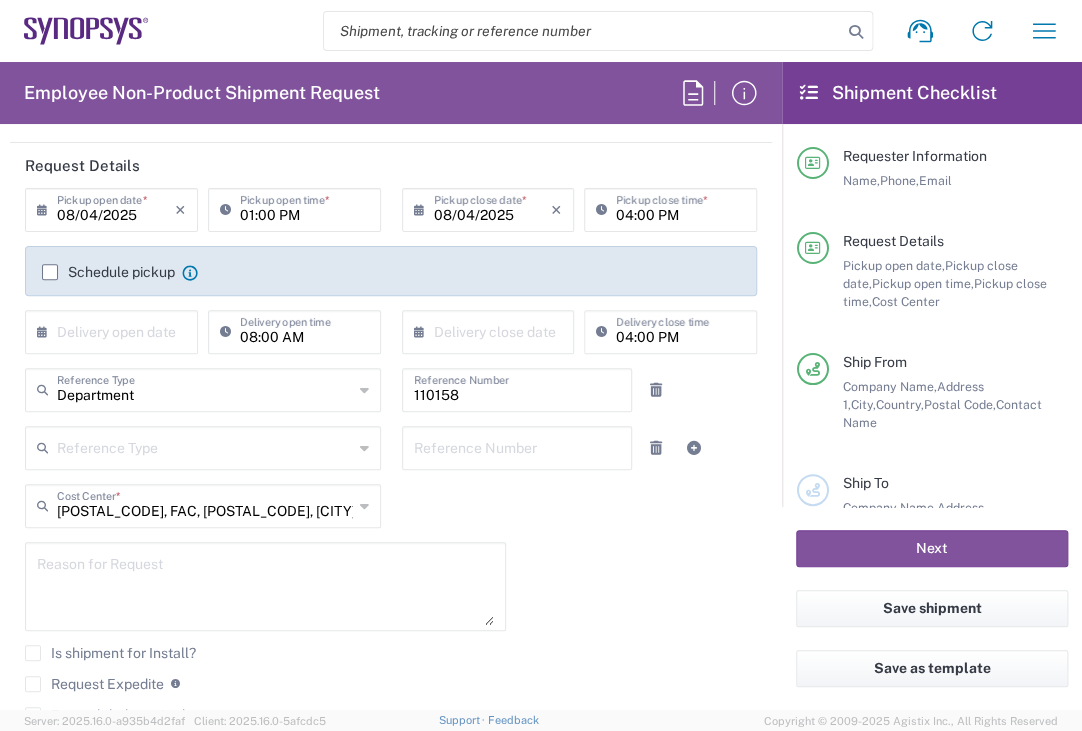 click on "Schedule pickup" 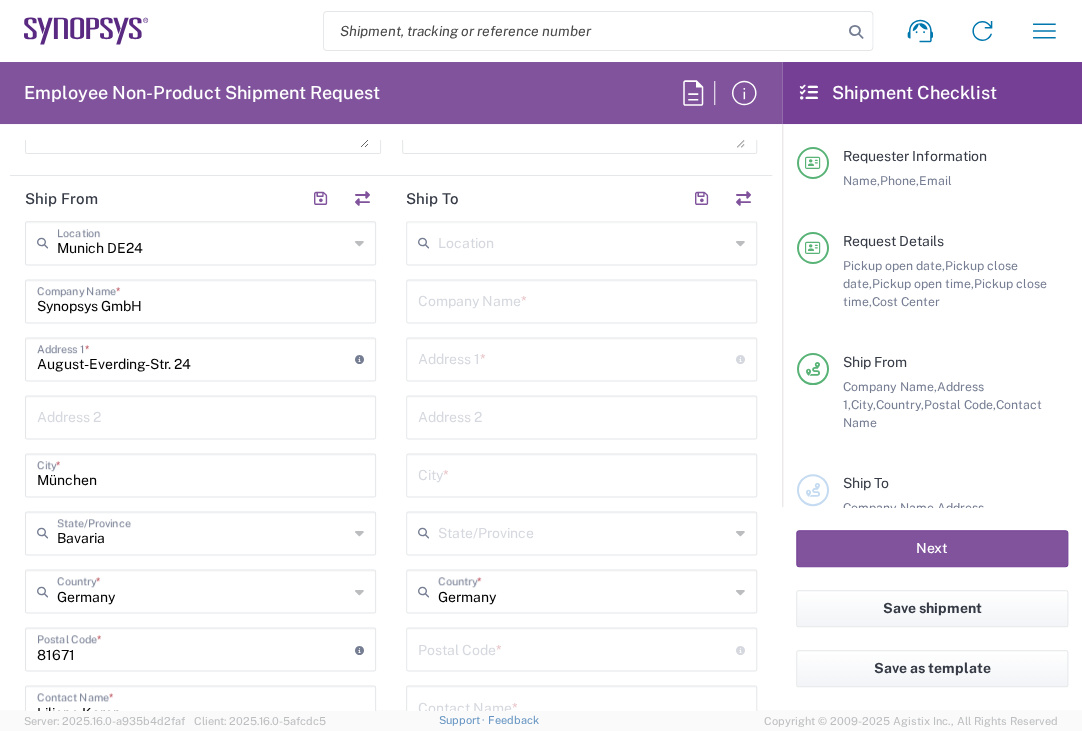 scroll, scrollTop: 915, scrollLeft: 0, axis: vertical 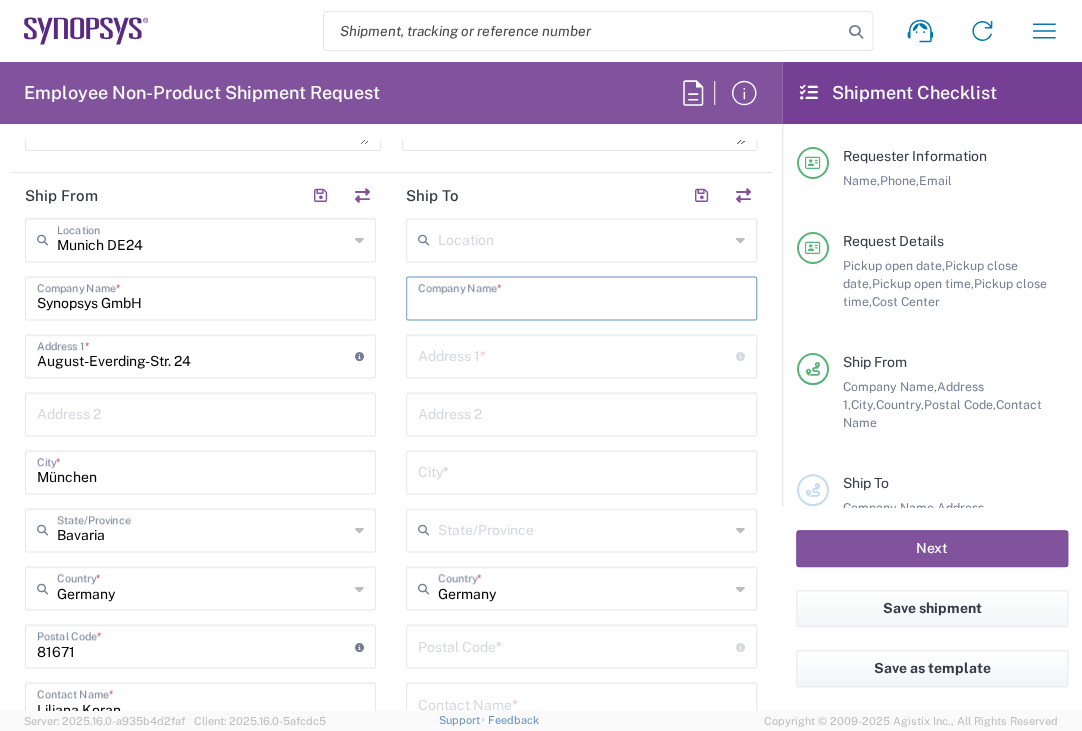 click at bounding box center [581, 296] 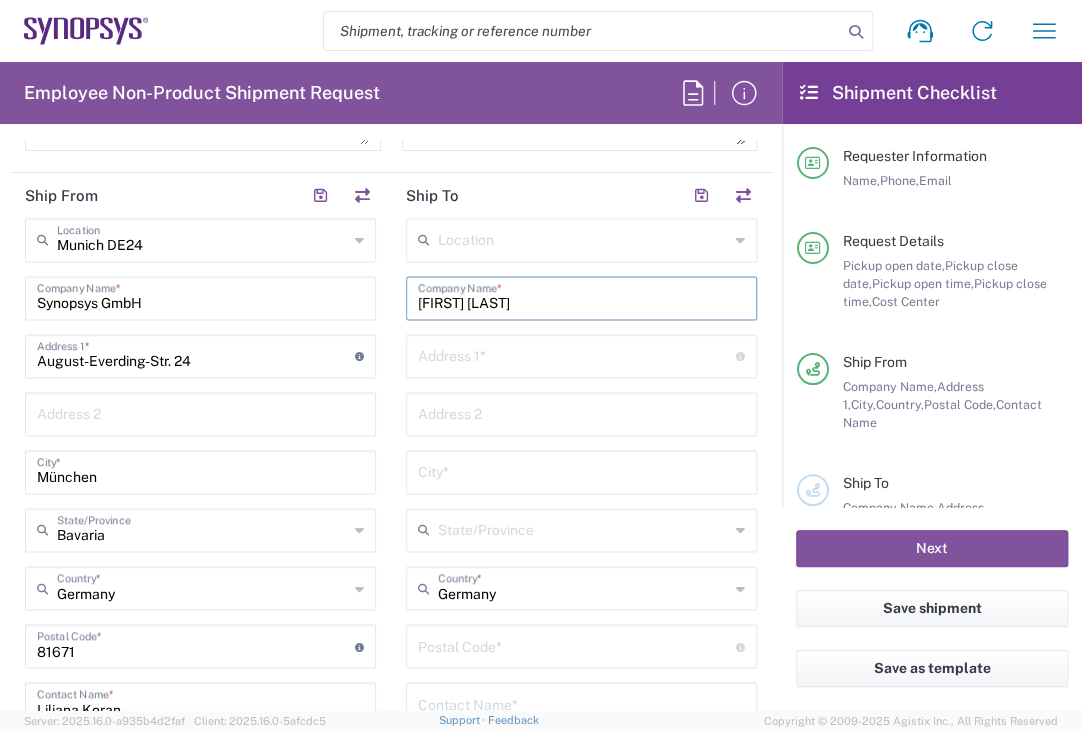 type on "[FIRST] [LAST]" 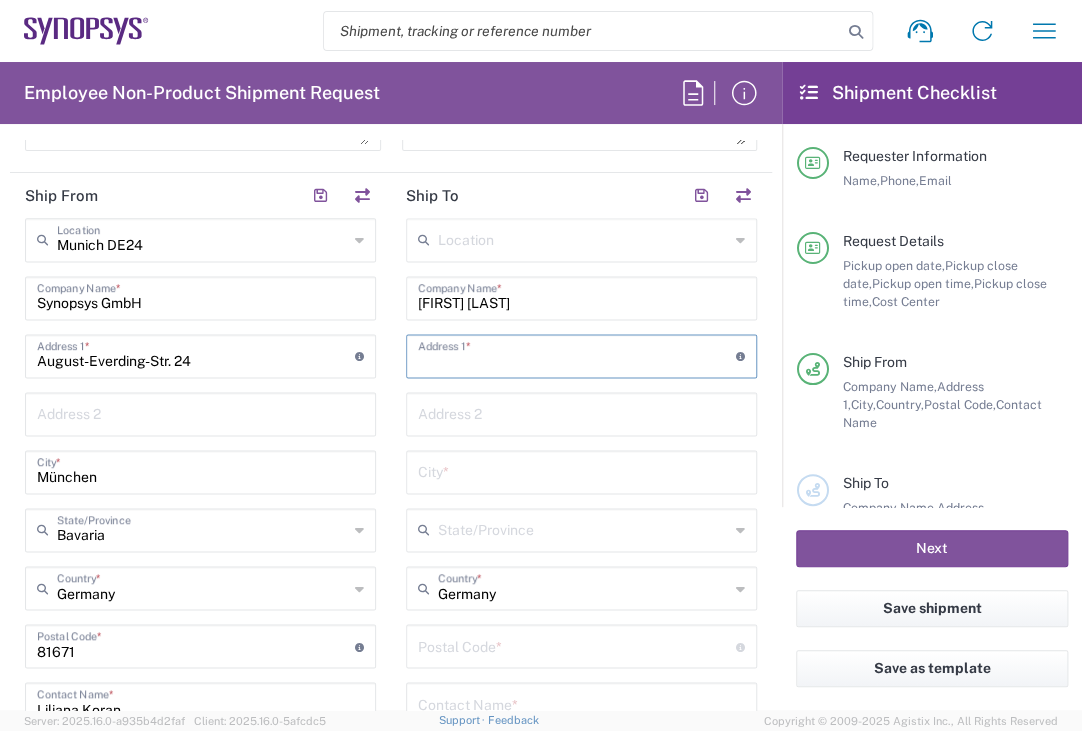 click at bounding box center [577, 354] 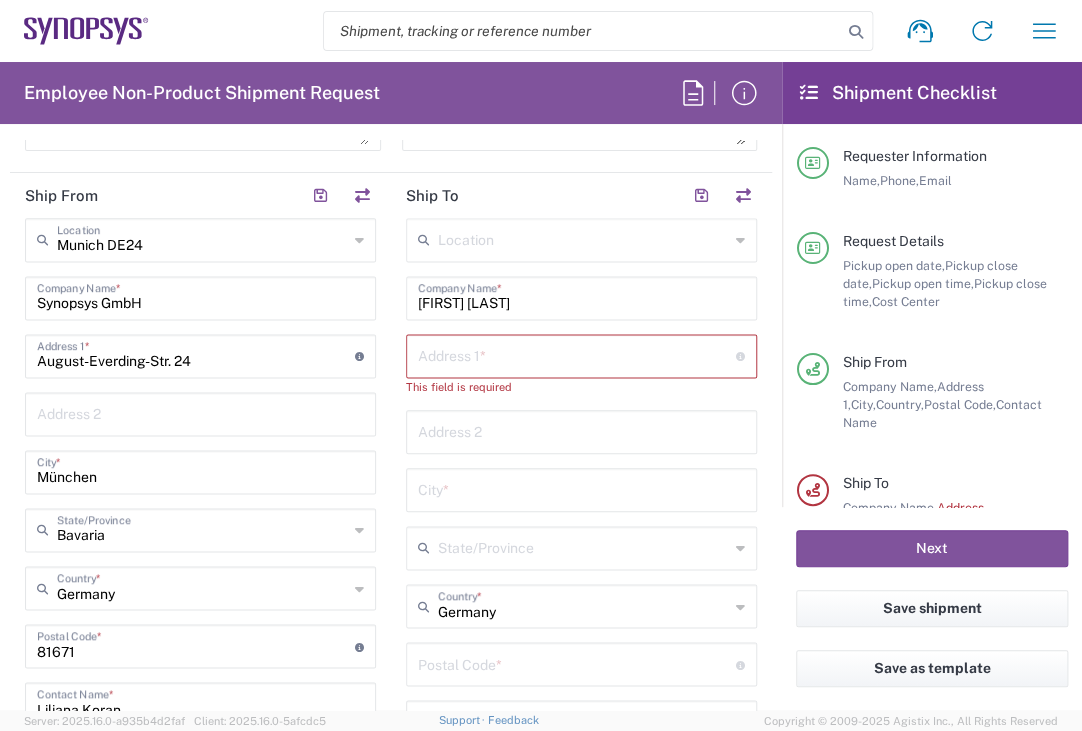 click at bounding box center (577, 354) 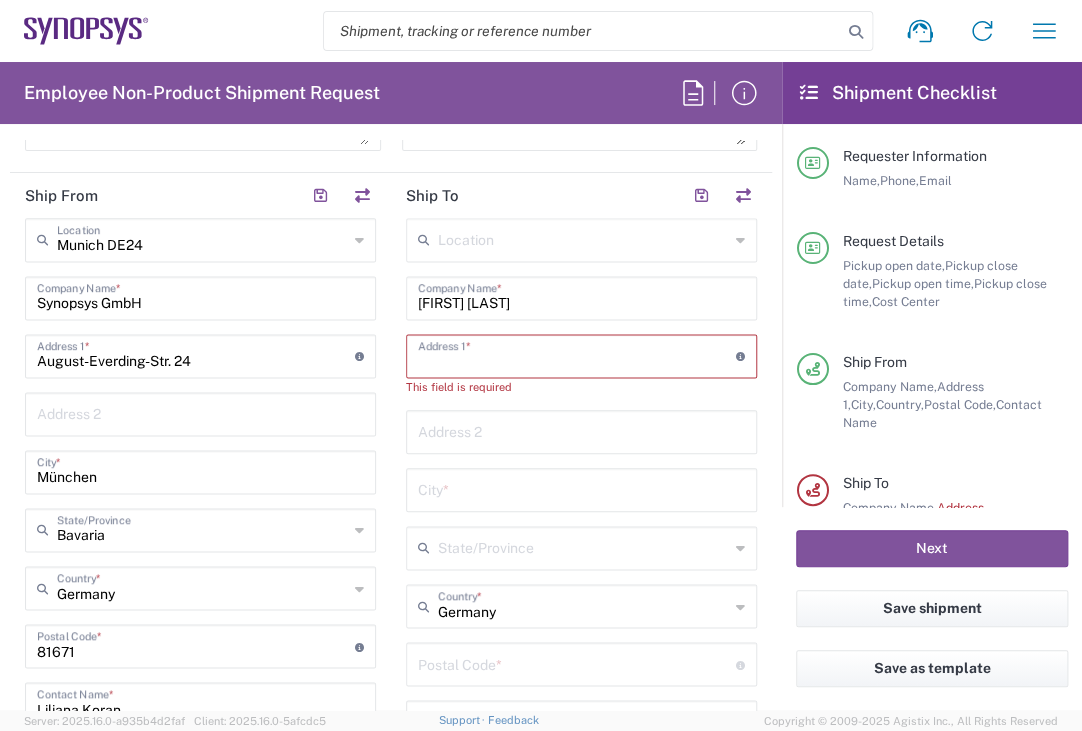 paste on "[STREET] [NUMBER]" 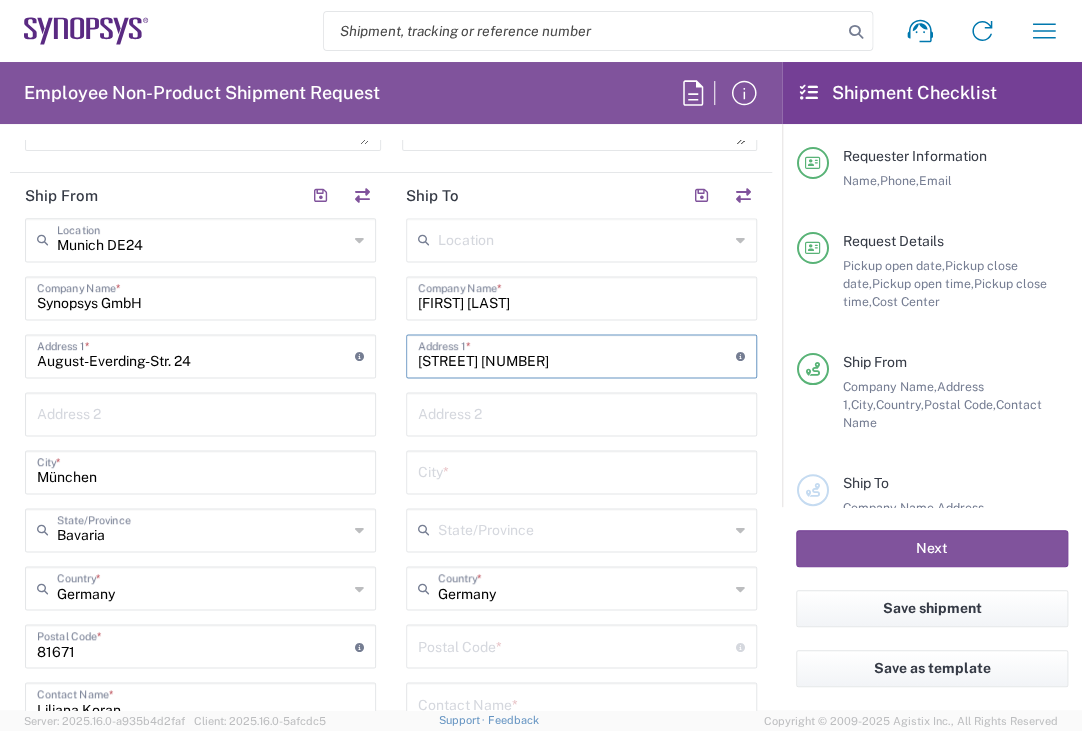 type on "[STREET] [NUMBER]" 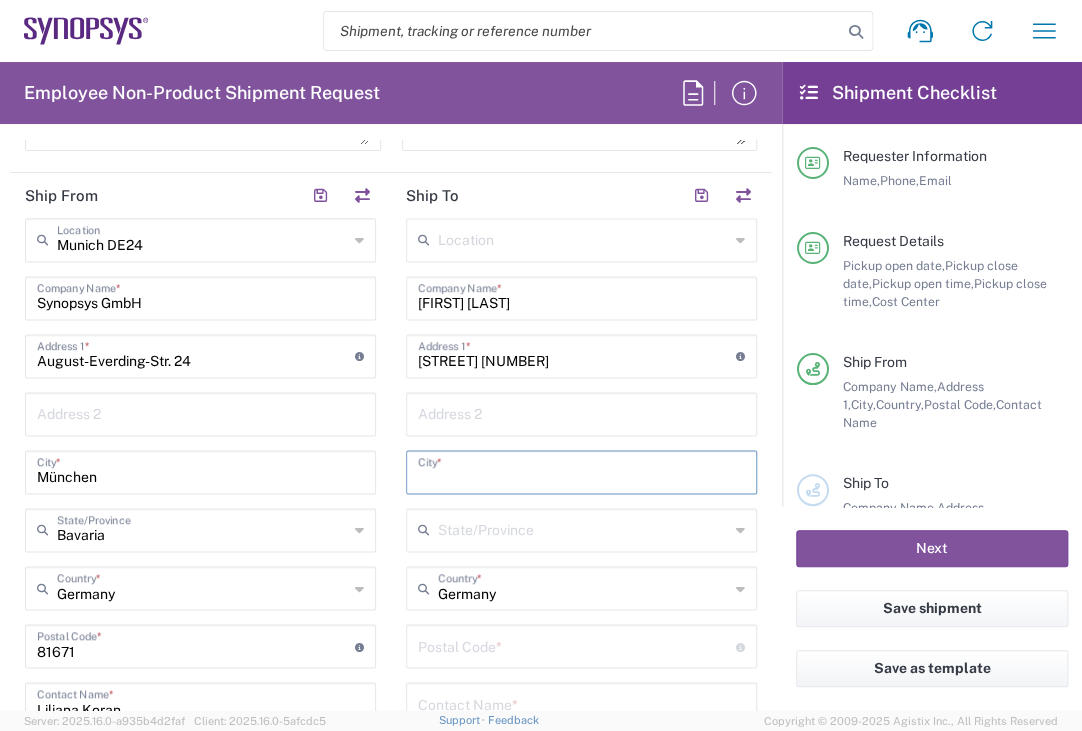 click at bounding box center (581, 470) 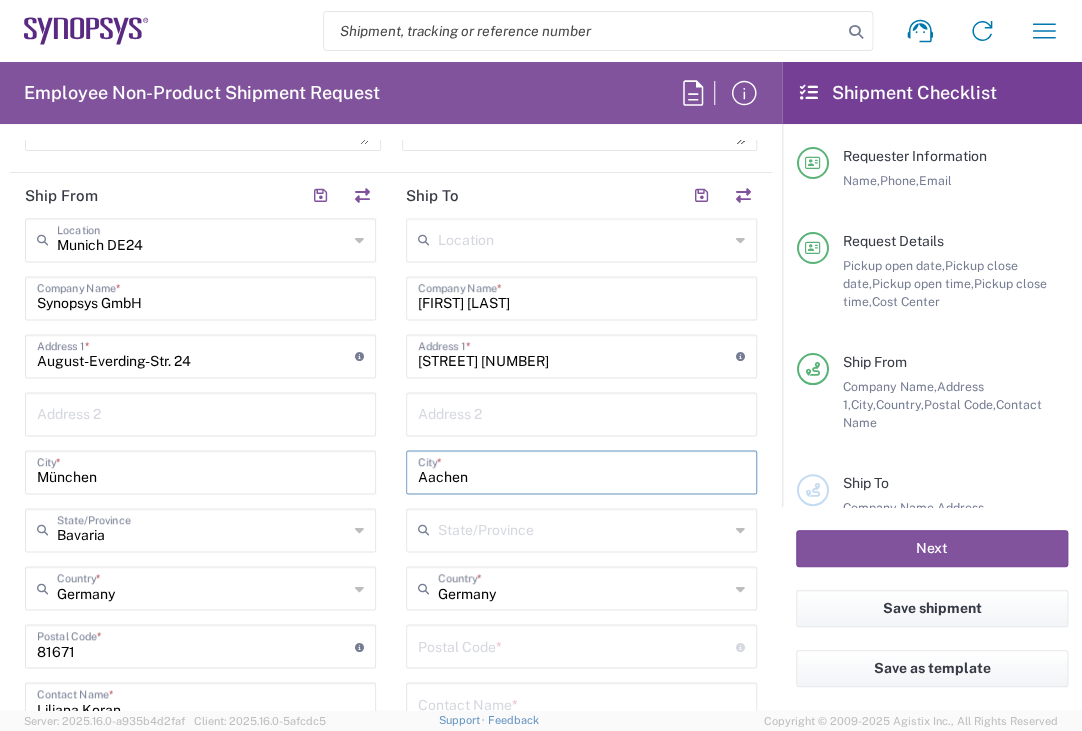 type on "Aachen" 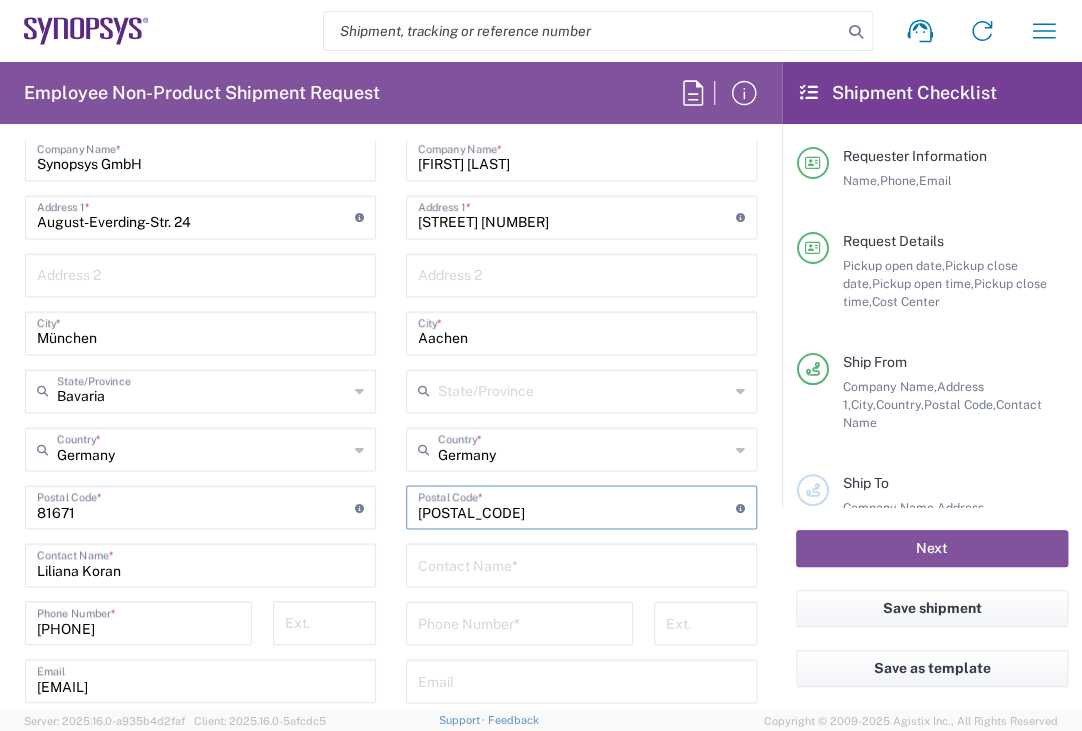 scroll, scrollTop: 1098, scrollLeft: 0, axis: vertical 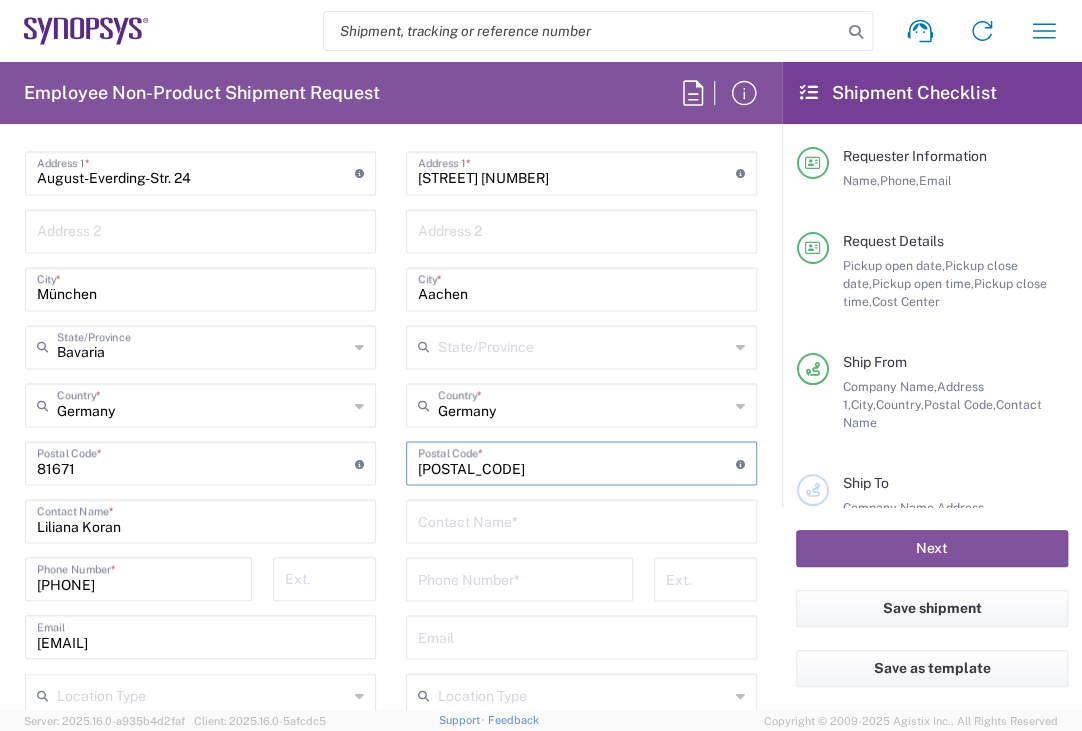 type on "52078" 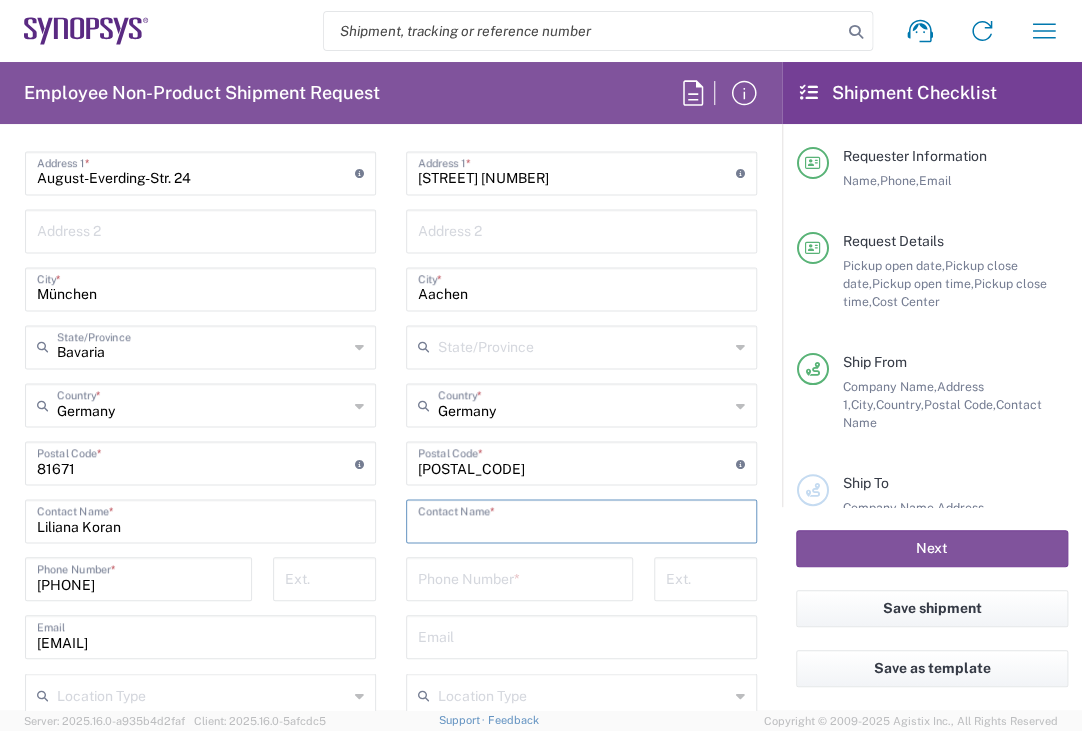 click at bounding box center (581, 519) 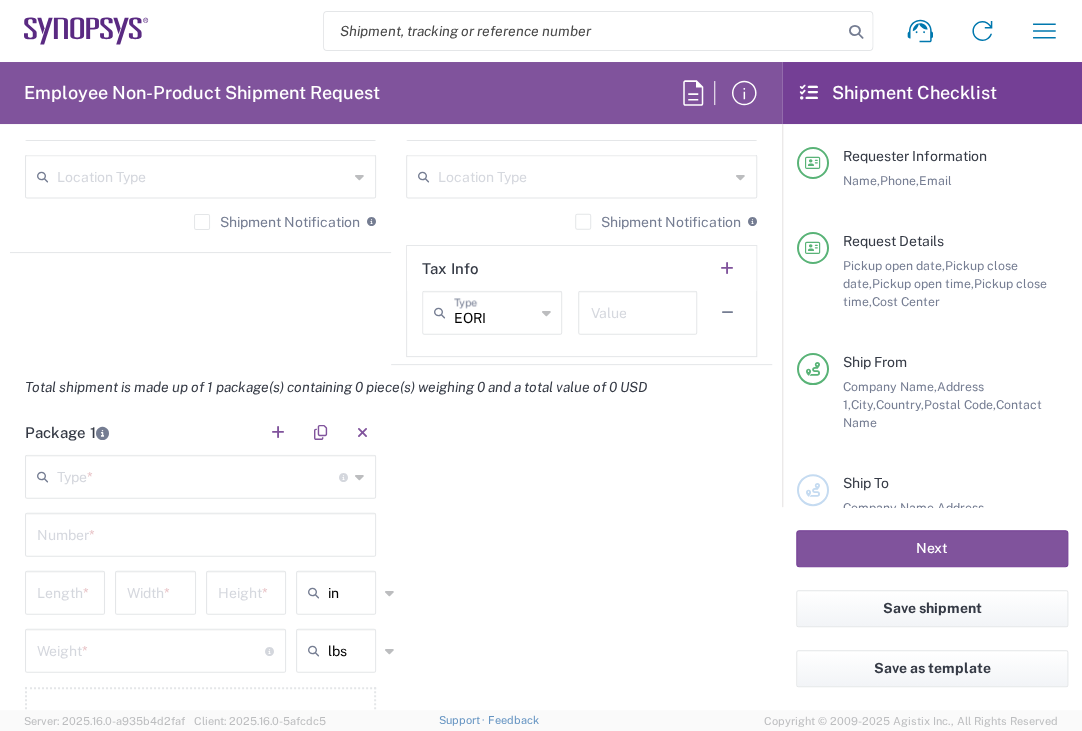 scroll, scrollTop: 1621, scrollLeft: 0, axis: vertical 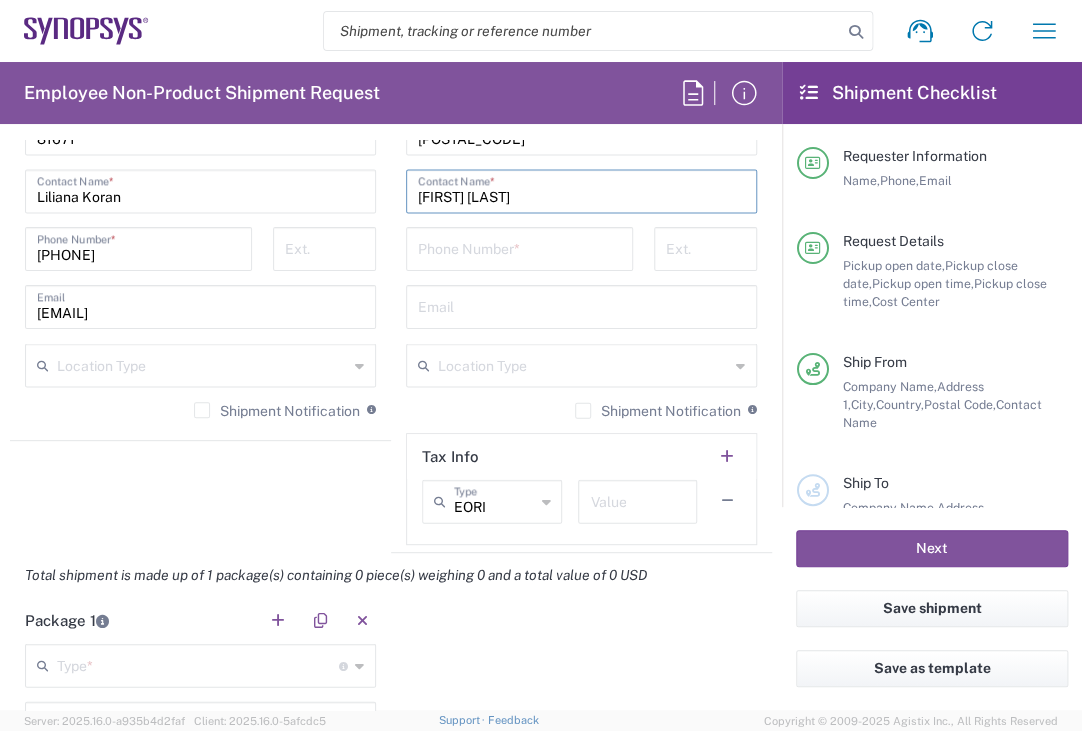 type on "Juan Eusse" 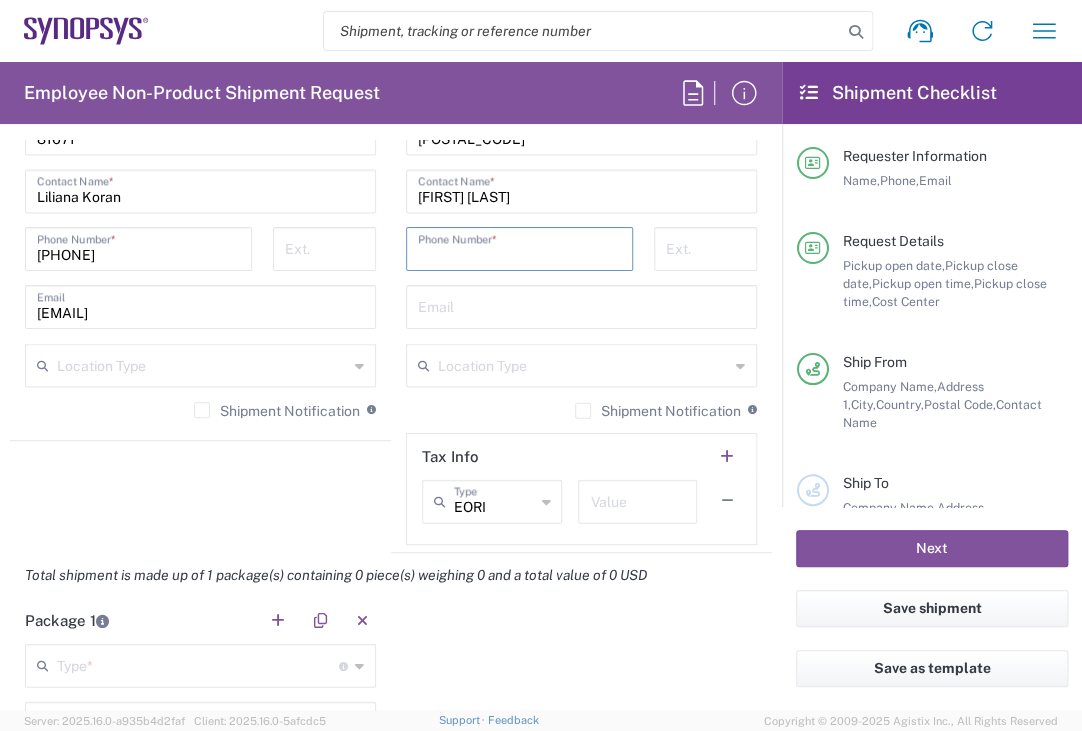 click at bounding box center (519, 247) 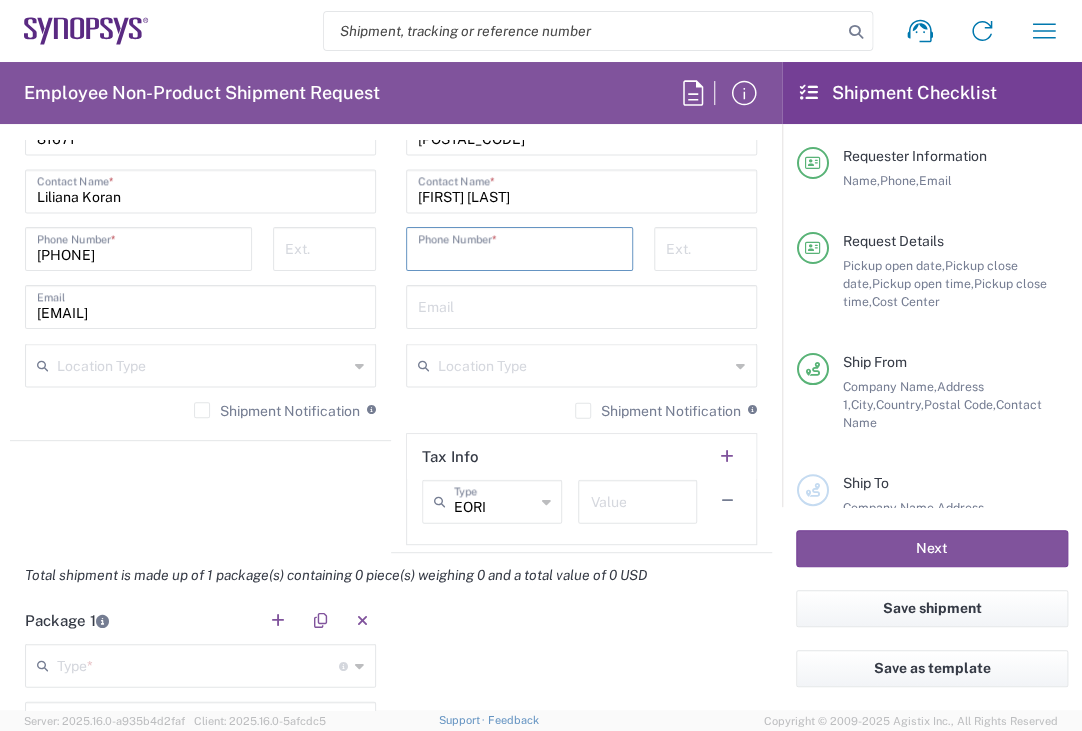 type on "[PHONE]" 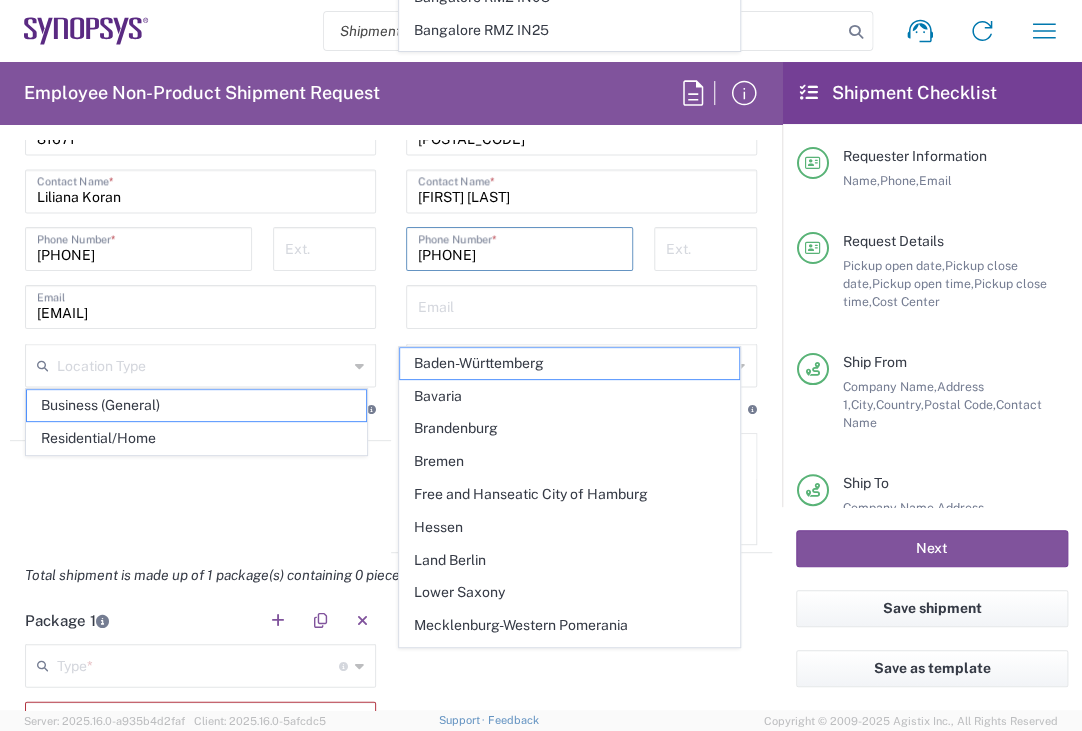 scroll, scrollTop: 1796, scrollLeft: 0, axis: vertical 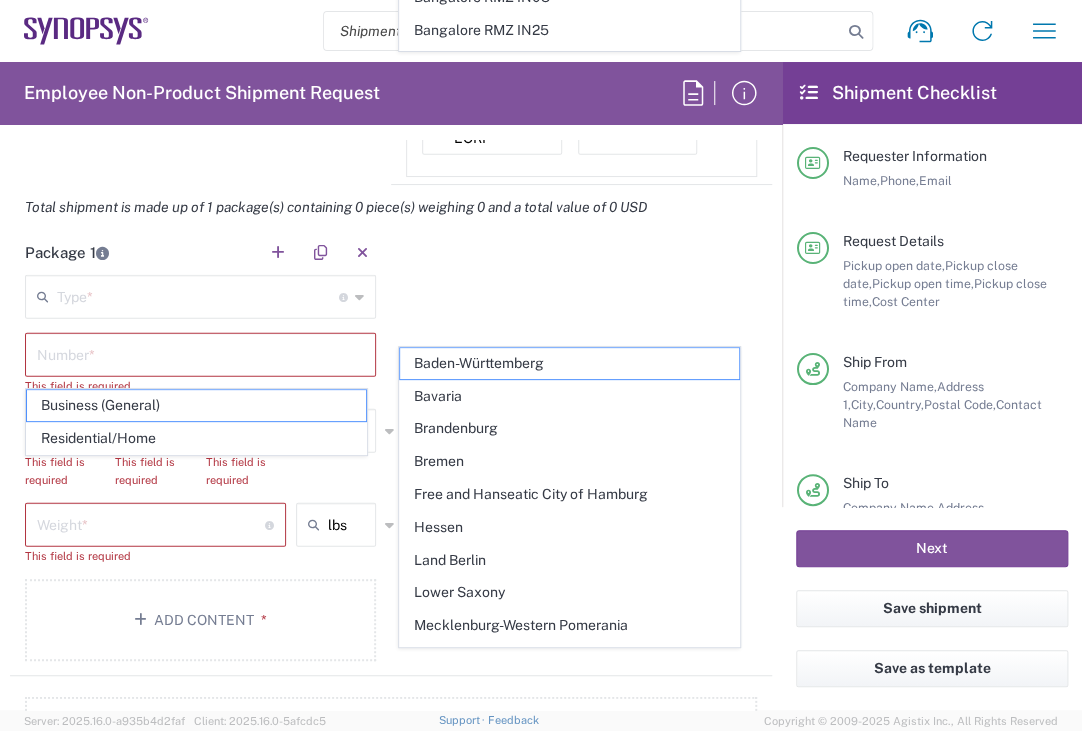 click on "Package 1   Type  * Material used to package goods Bale(s) Basket(s) Bolt(s) Bottle(s) Buckets Bulk Bundle(s) Can(s) Cardboard Box(es) Carton(s) Case(s) Cask(s) Crate(s) Crating Bid Required Cylinder(s) Drum(s) (Fiberboard) Drum(s) (Metal) Drum(s) (Plastic) Envelope Large Box Loose Agricultrural Product Medium Box Naked Cargo (UnPackaged) Pail(s) PAK Pallet(s) Oversized (Not Stackable) Pallet(s) Oversized (Stackable) Pallet(s) Standard (Not Stackable) Pallet(s) Standard (Stackable) Rack Roll(s) Skid(s) Slipsheet Small Box Tube Vendor Packaging Xtreme Half Stack Your Packaging  Number  * This field is required  Length  * This field is required  Width  * This field is required  Height  * This field is required in in cm ft  Weight  * Total weight of package(s) in pounds or kilograms This field is required lbs lbs kgs Add Content *" 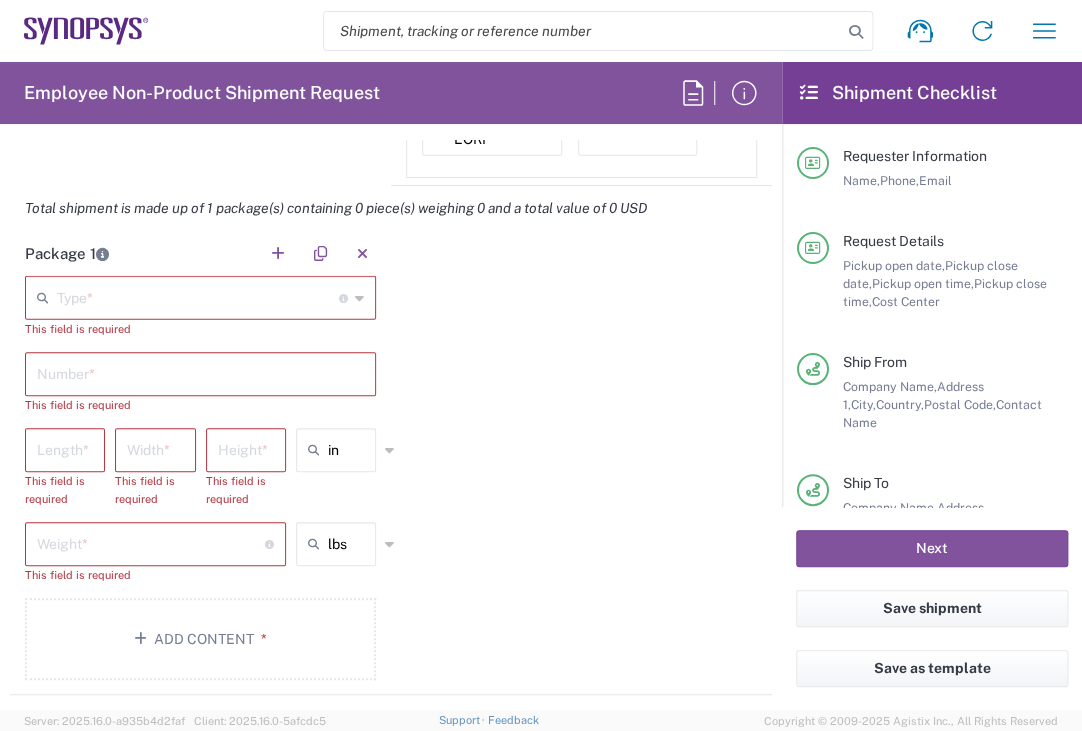 scroll, scrollTop: 1828, scrollLeft: 0, axis: vertical 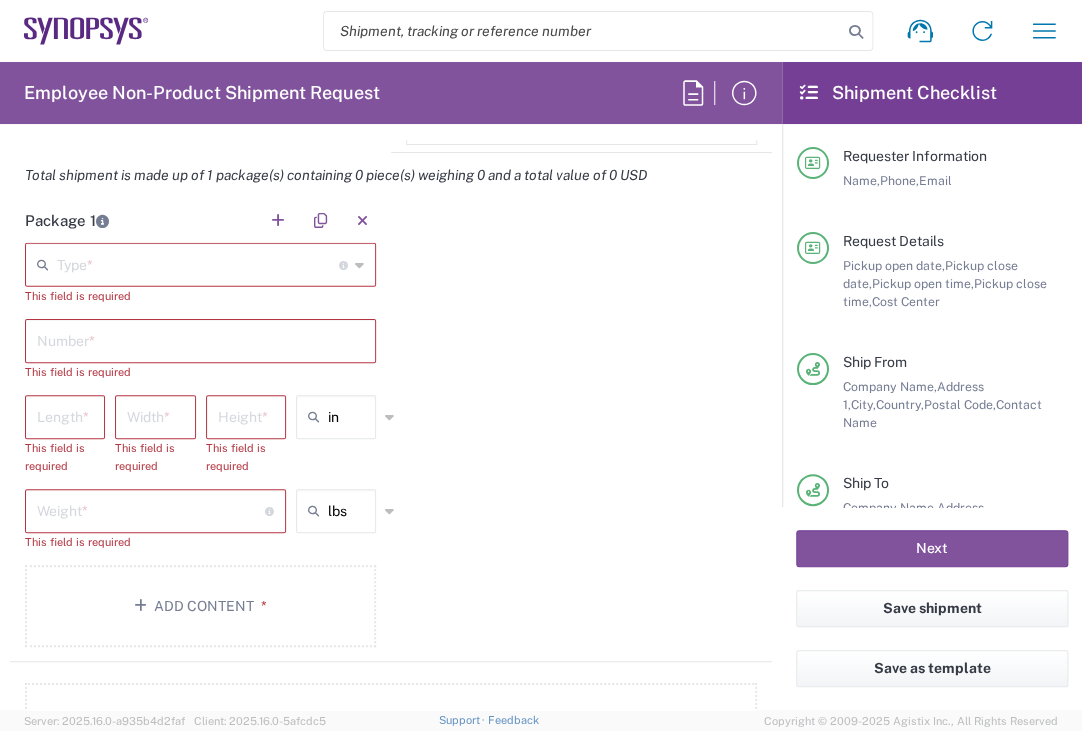click 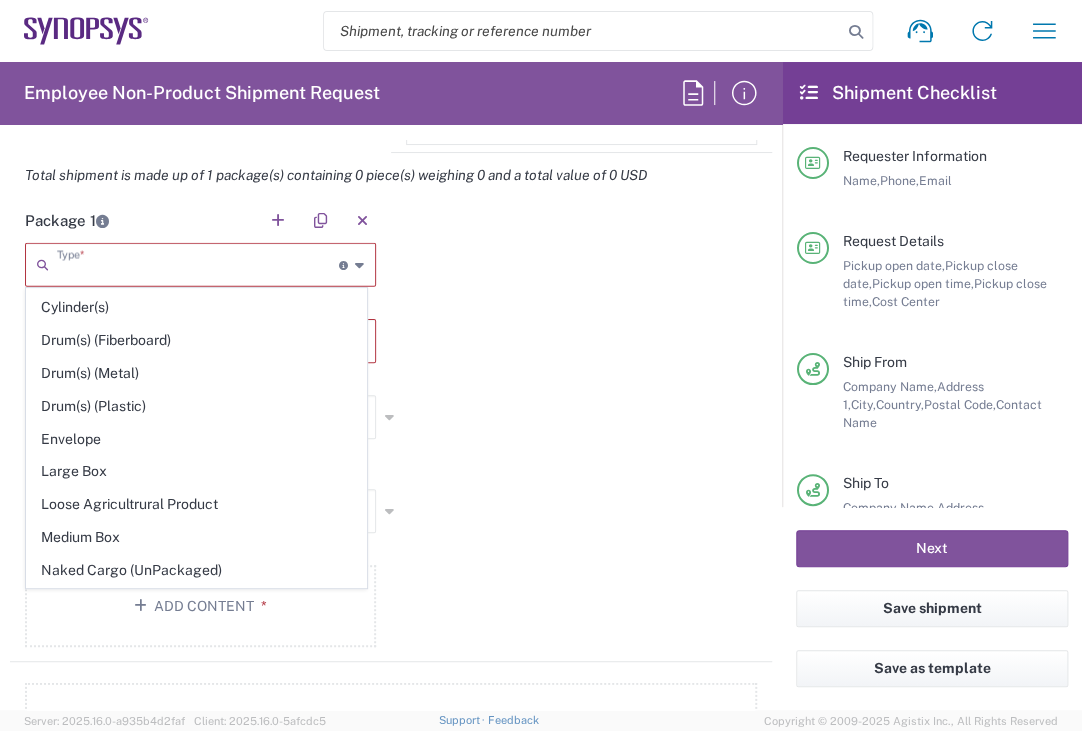 scroll, scrollTop: 516, scrollLeft: 0, axis: vertical 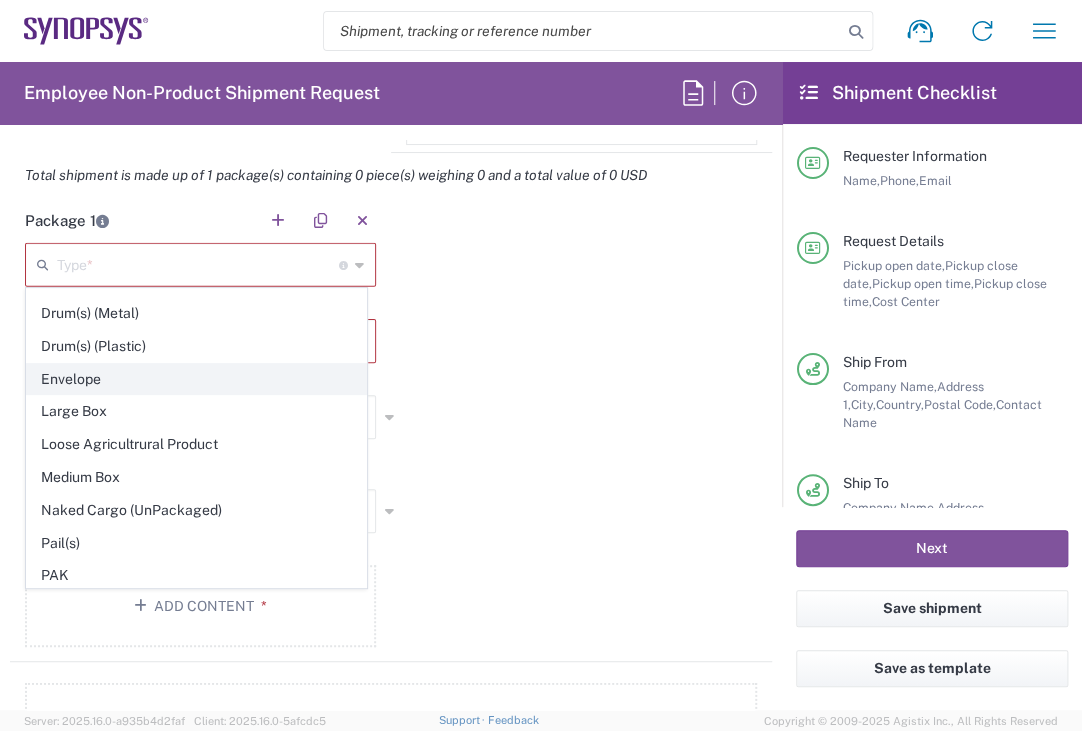 click on "Envelope" 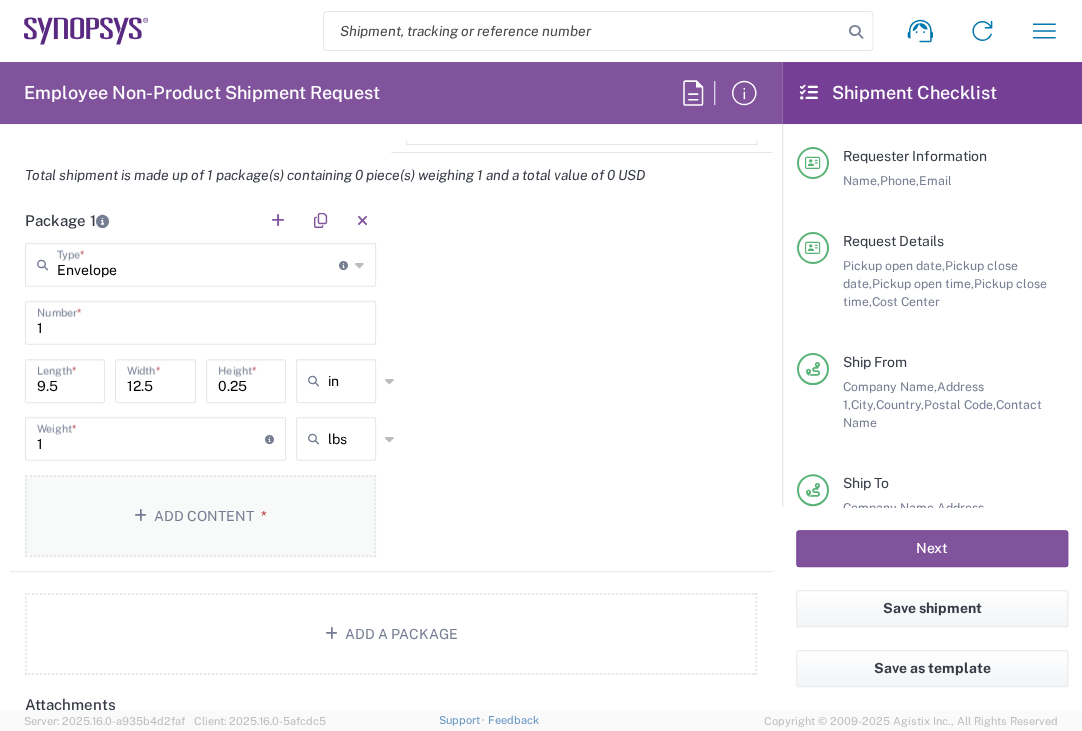 click on "Add Content *" 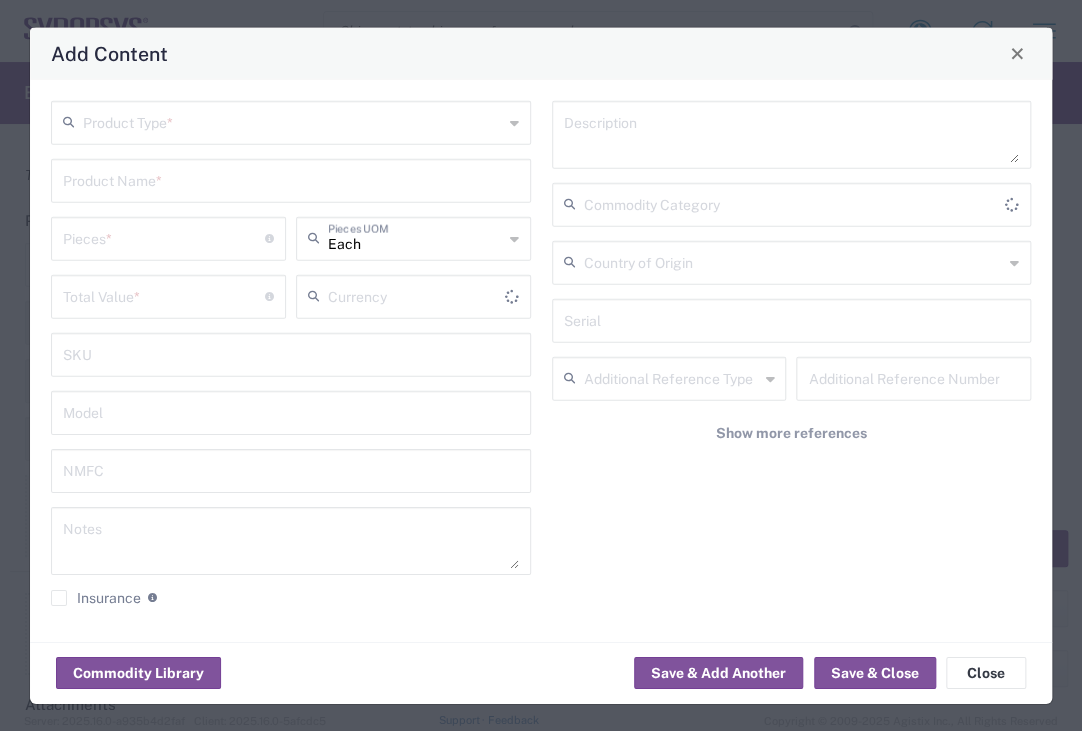 type on "US Dollar" 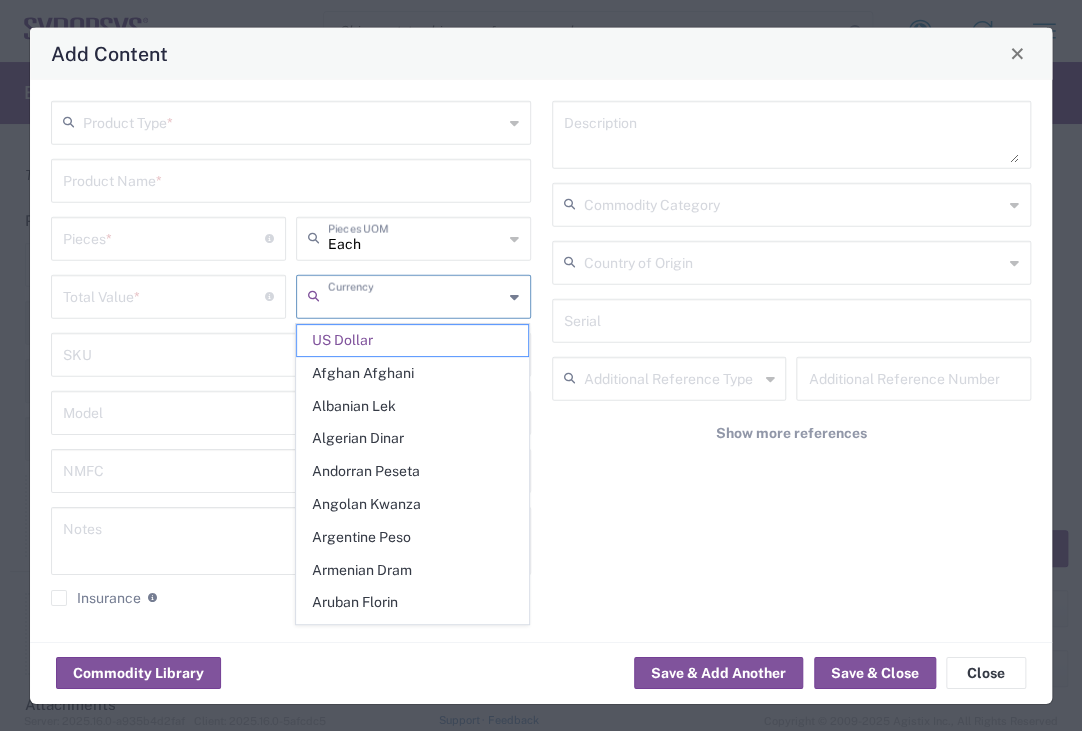 click at bounding box center [415, 294] 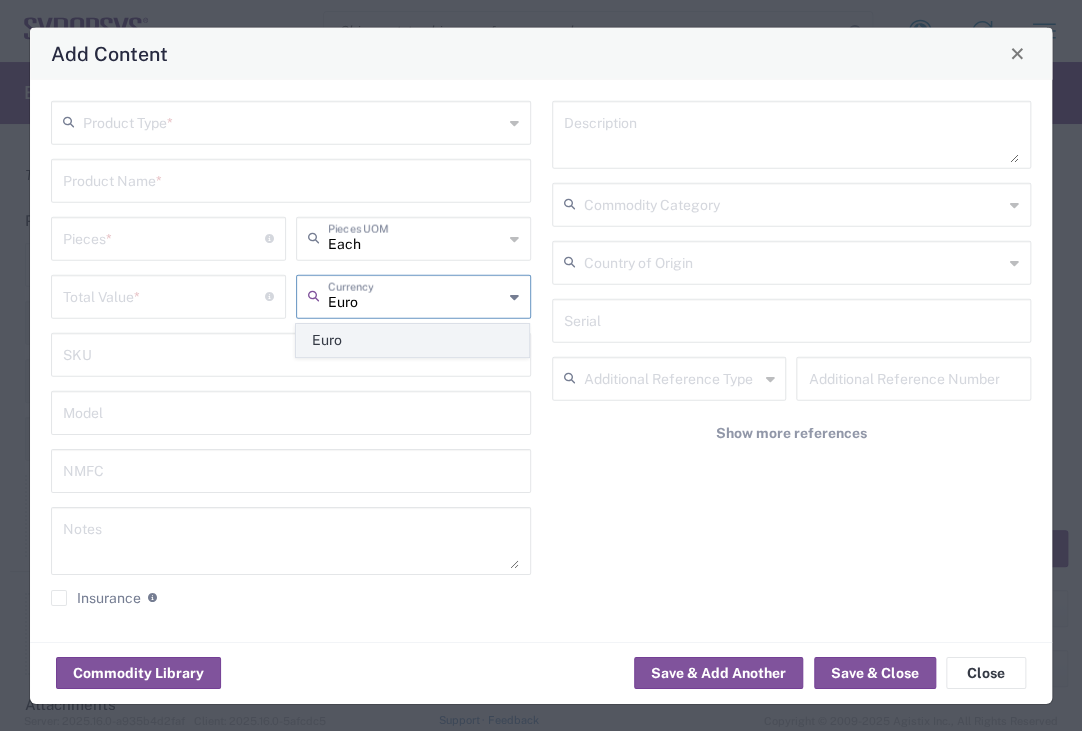 type on "Euro" 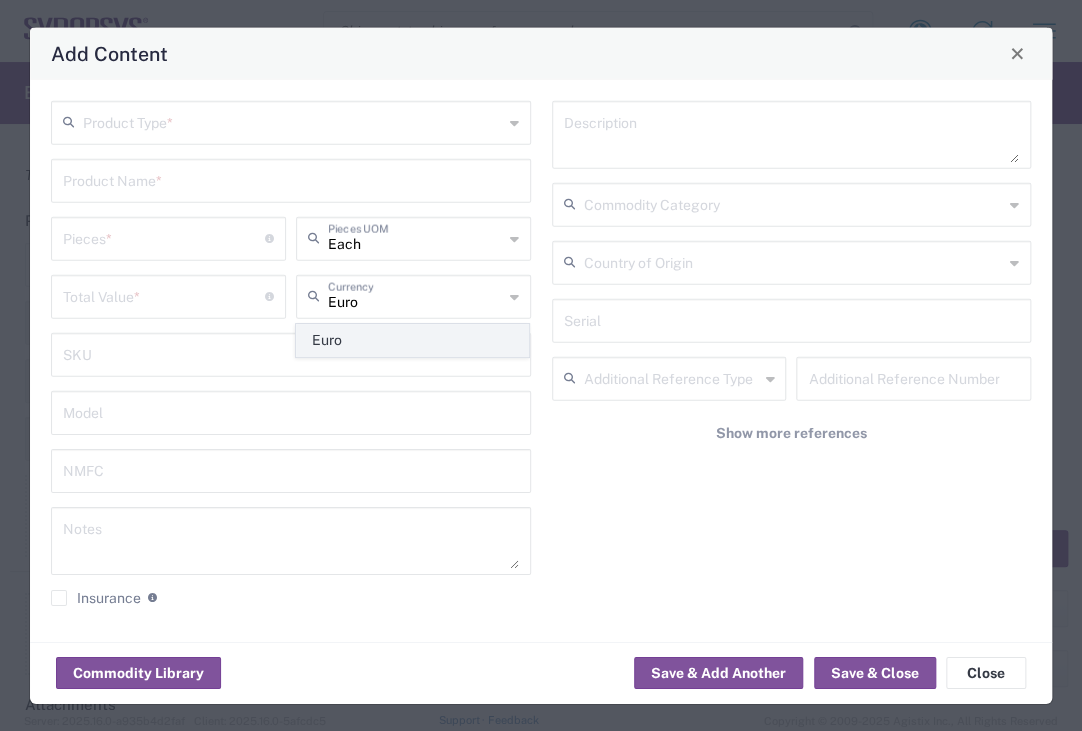 click on "Euro" 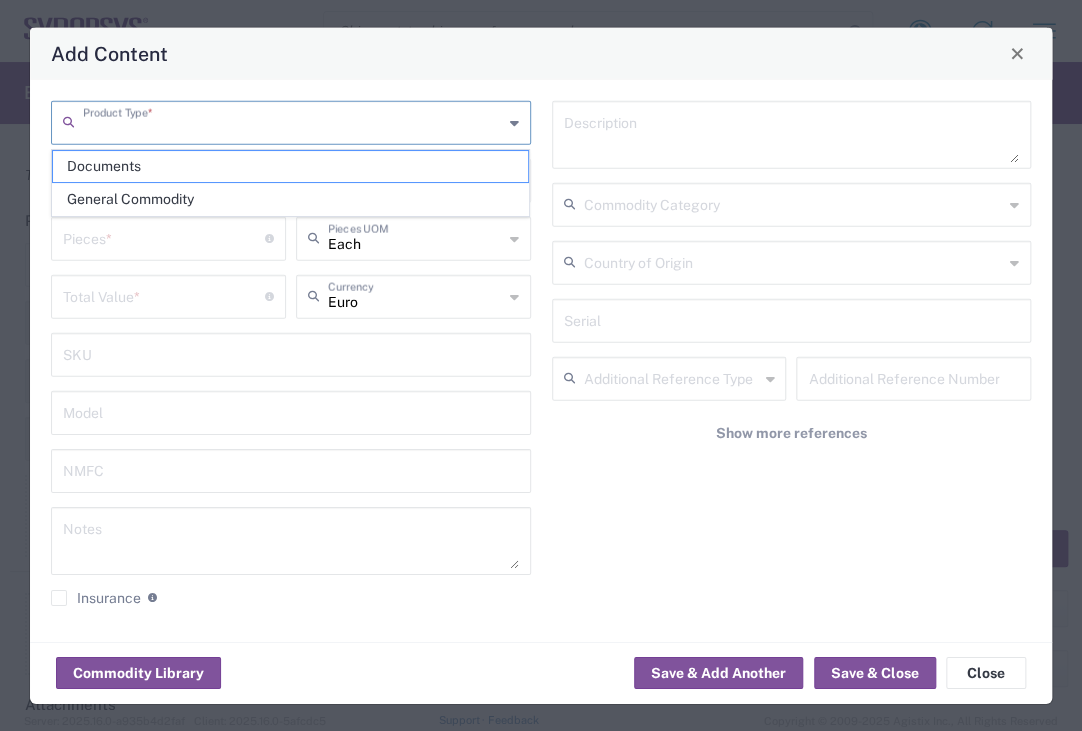click at bounding box center (293, 120) 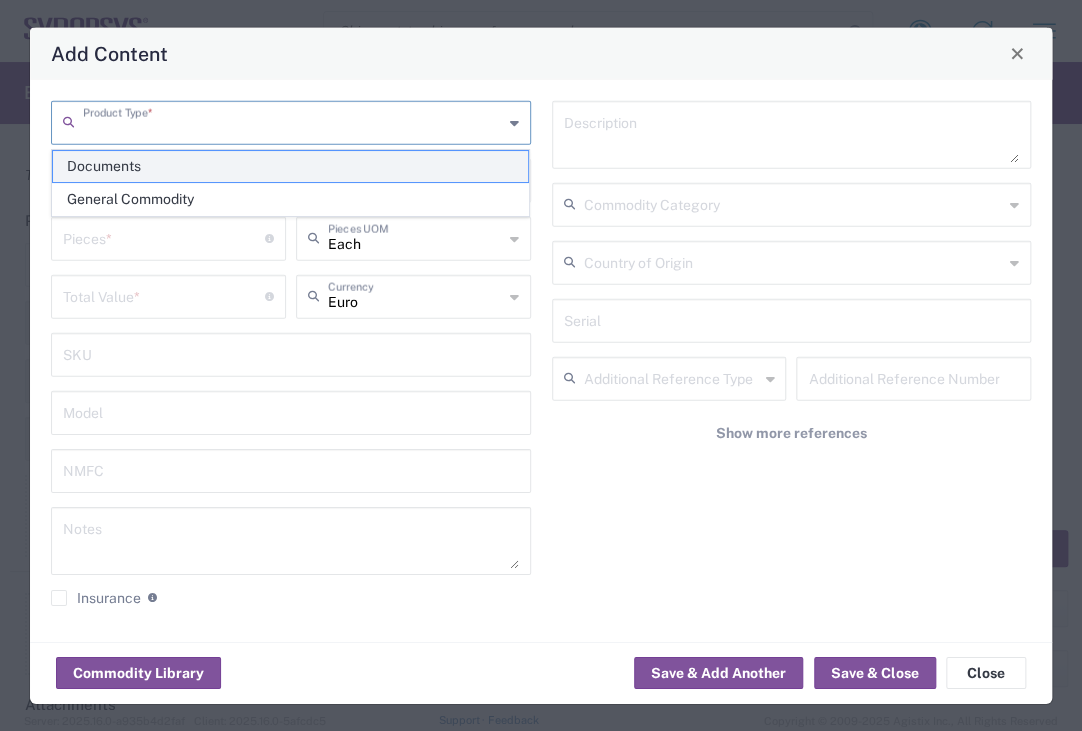 click on "Documents" 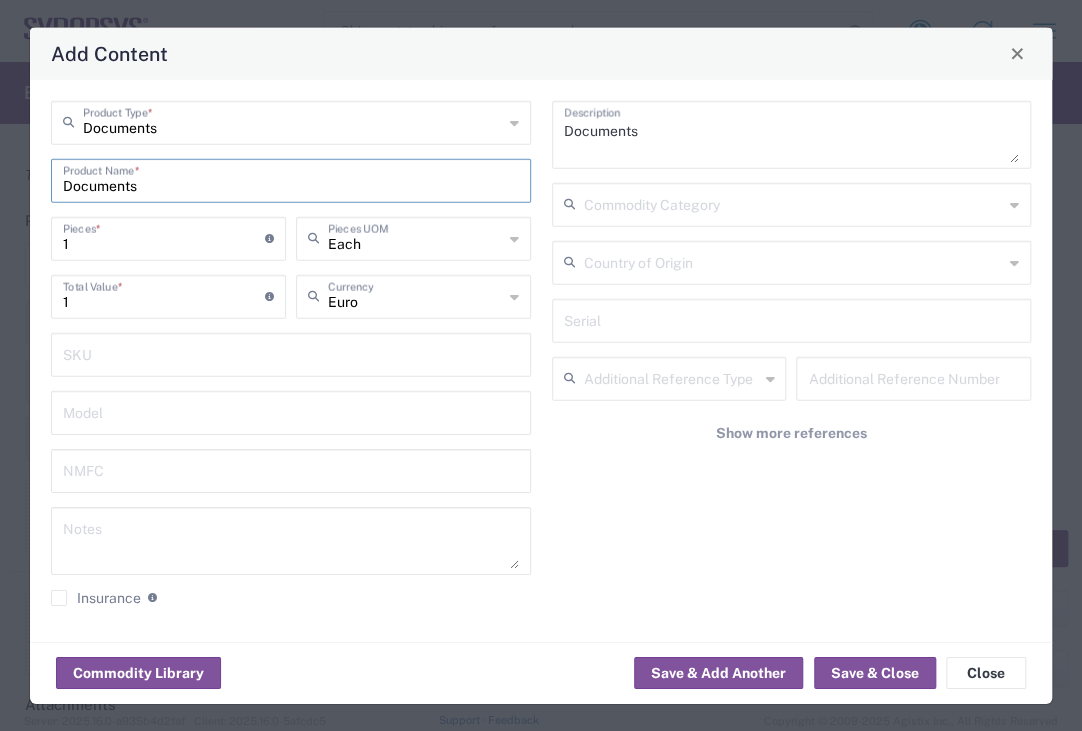 click on "Documents" at bounding box center [291, 178] 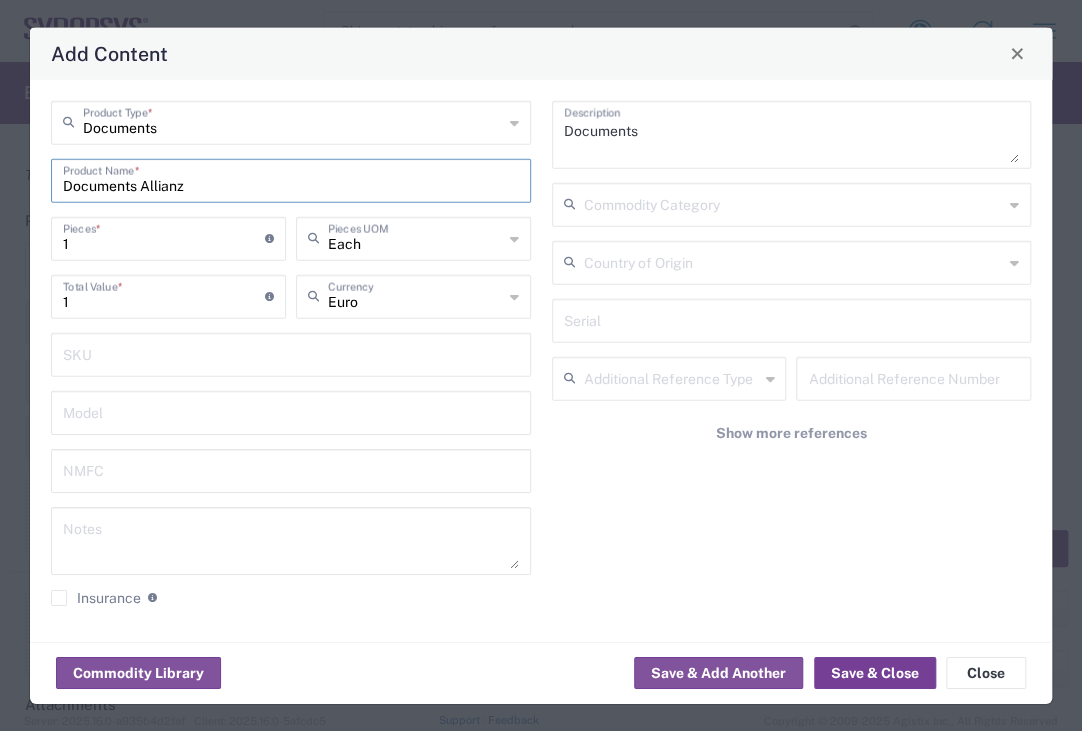 type on "Documents Allianz" 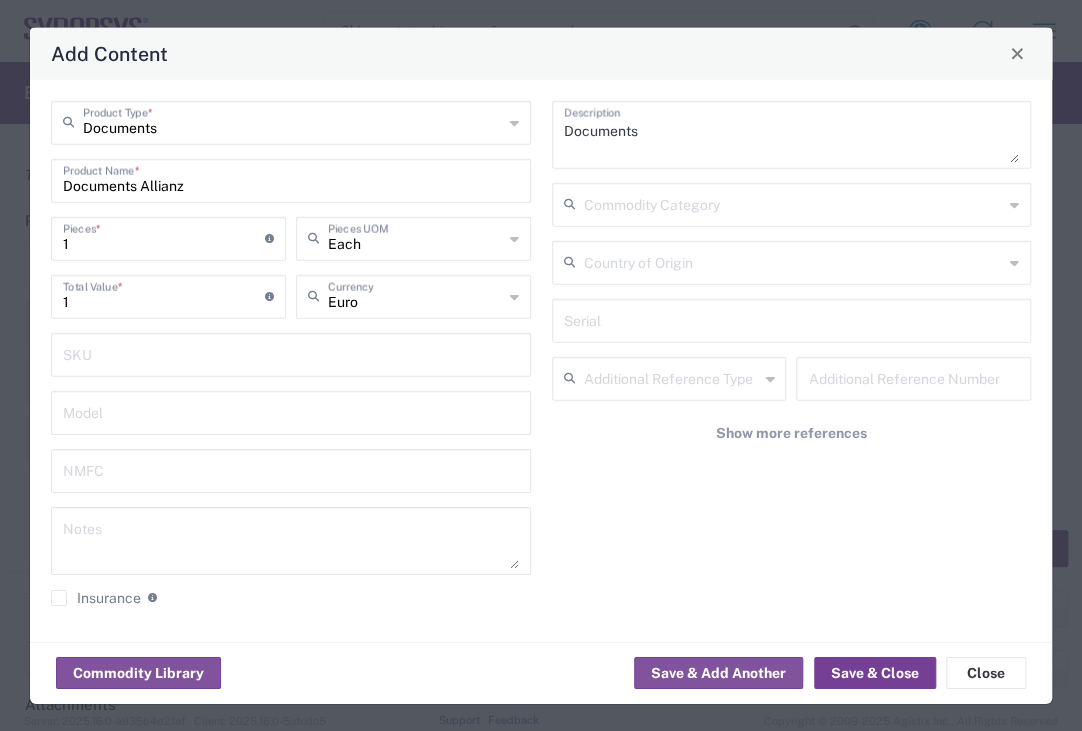 click on "Save & Close" 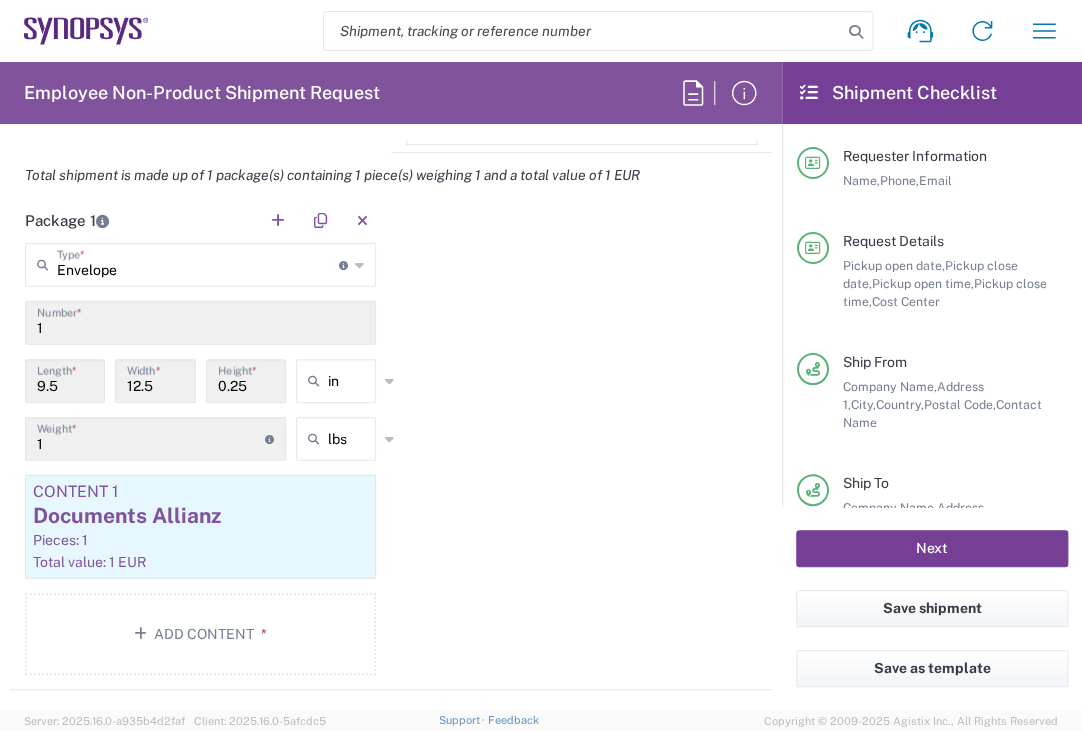 click on "Next" 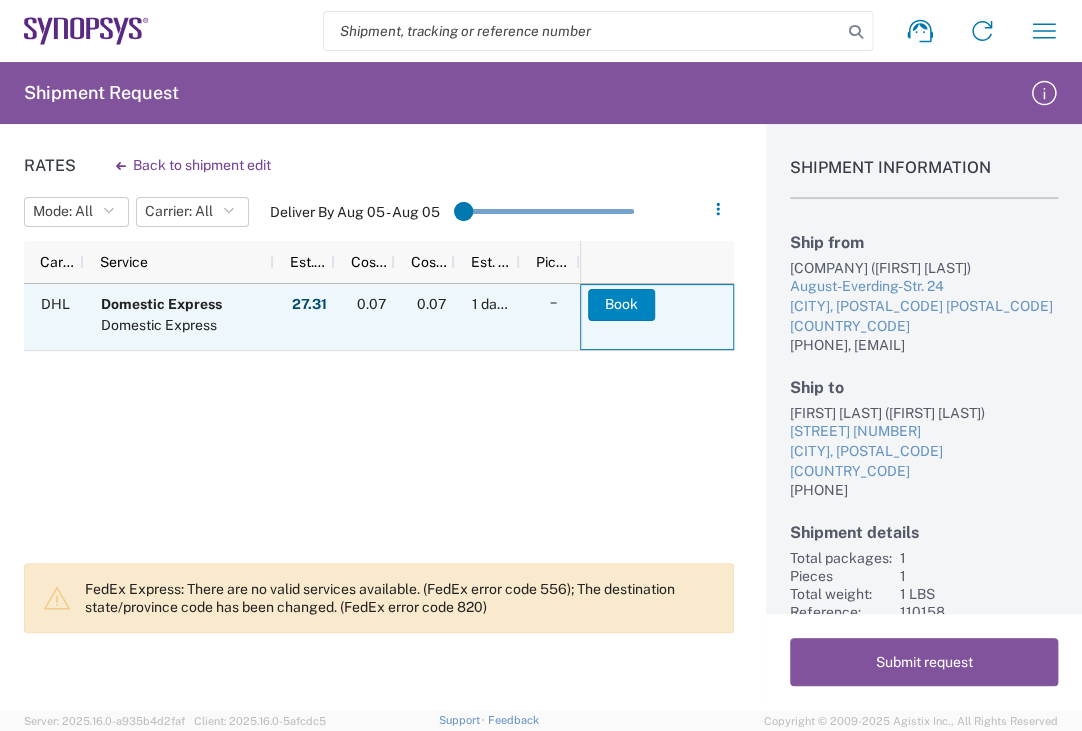 click on "Book" 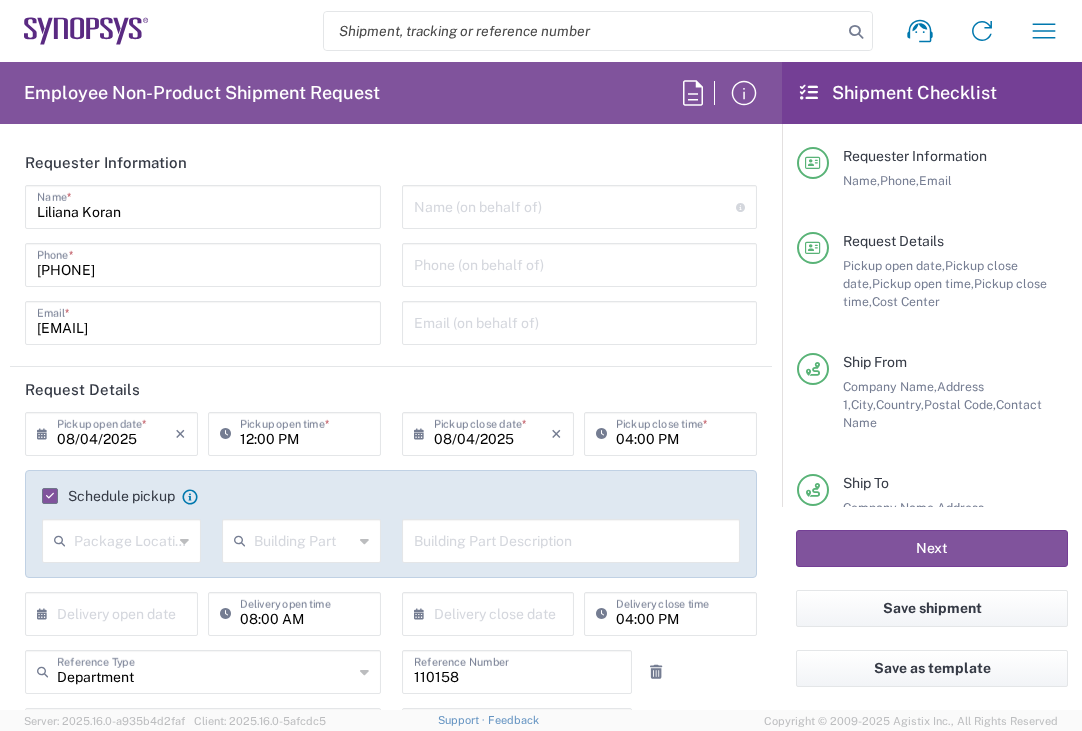 scroll, scrollTop: 0, scrollLeft: 0, axis: both 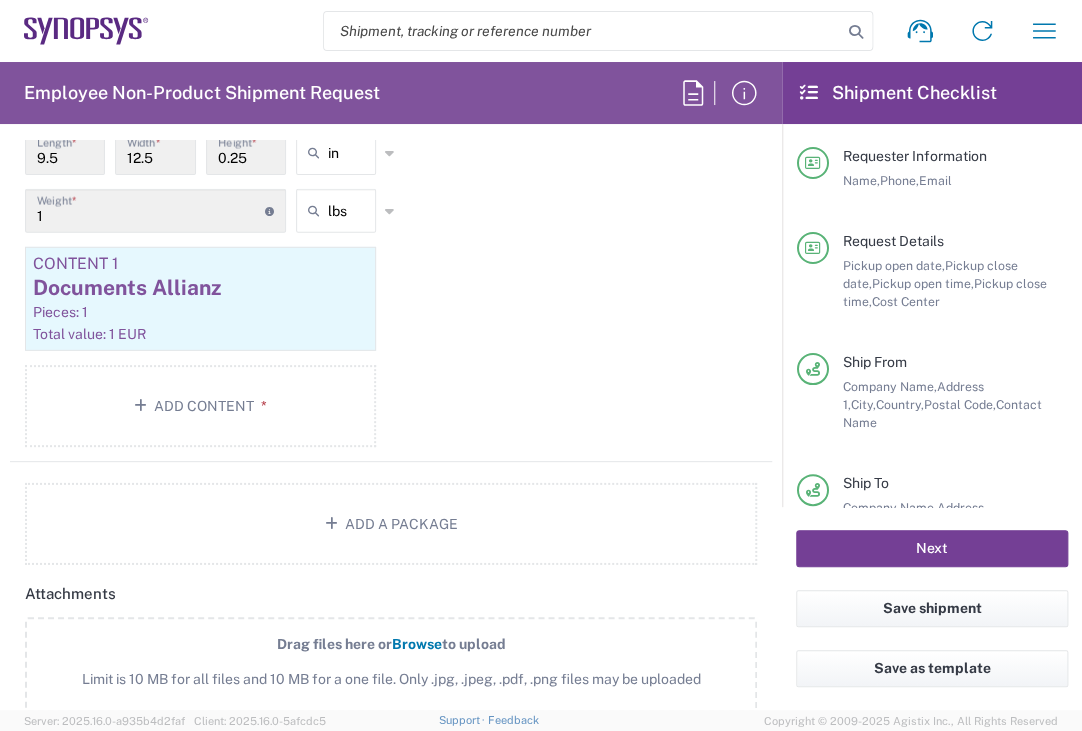 click on "Next" 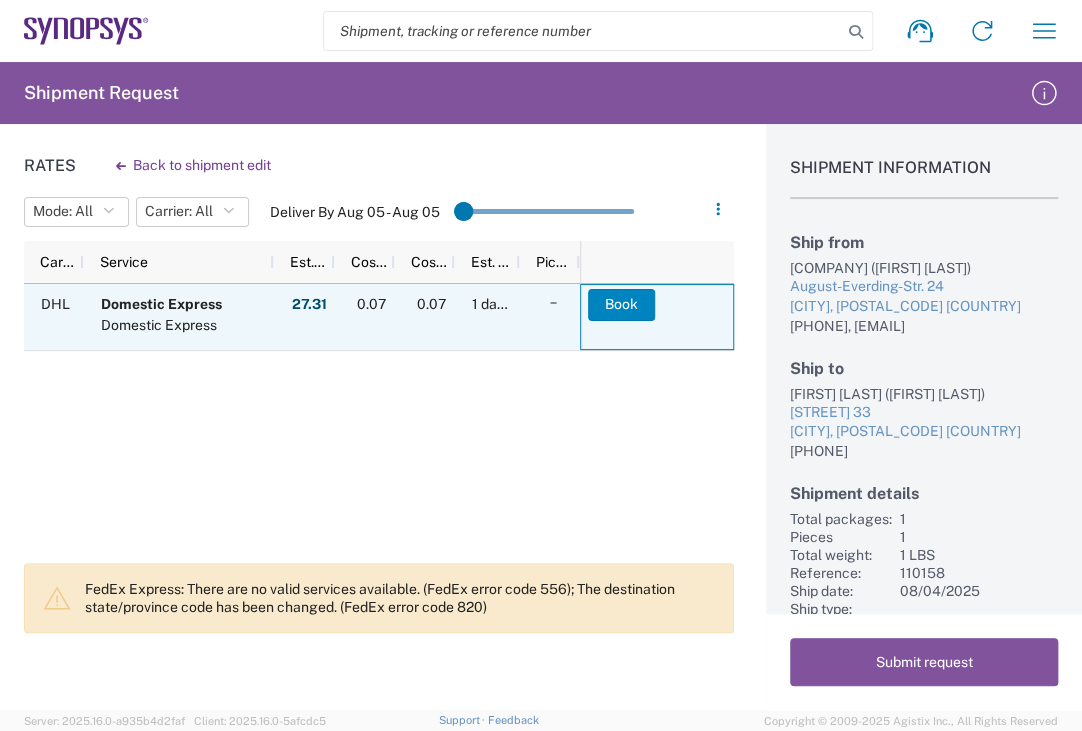 click on "Book" 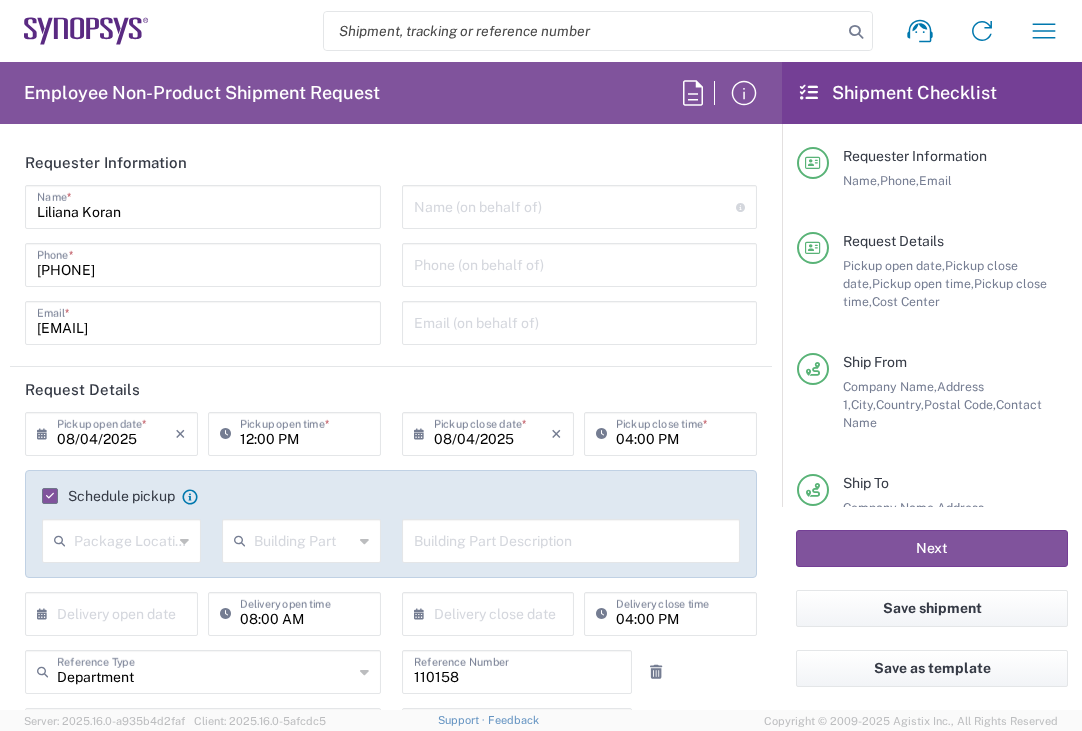 scroll, scrollTop: 0, scrollLeft: 0, axis: both 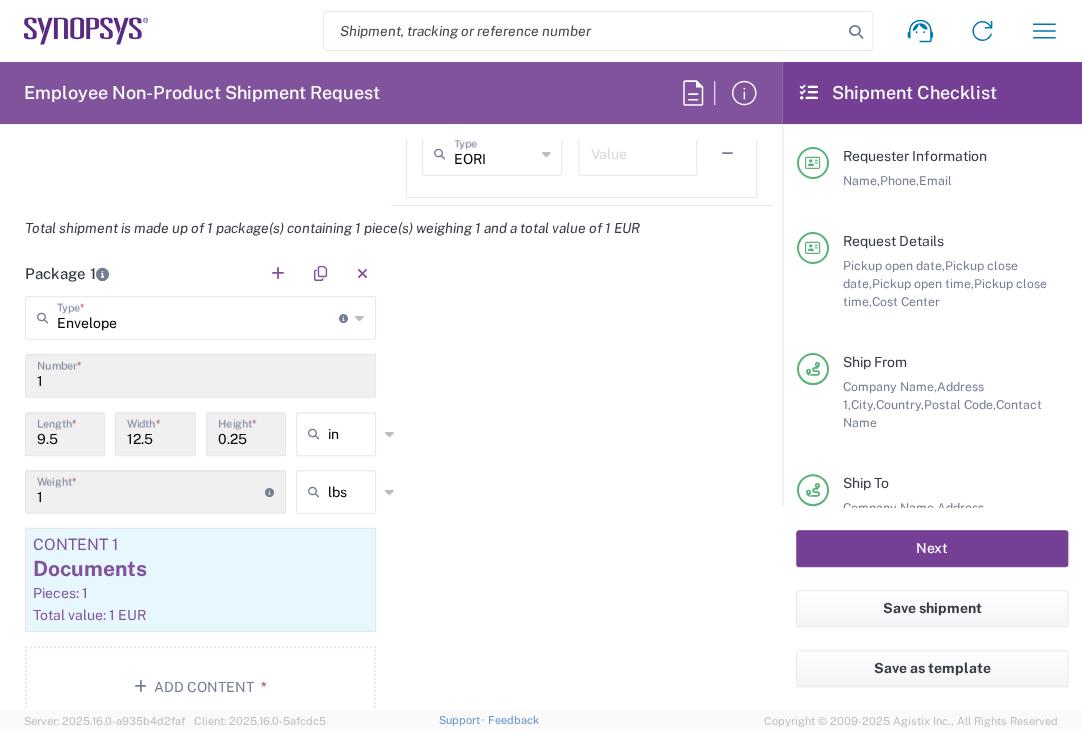 click on "Next" 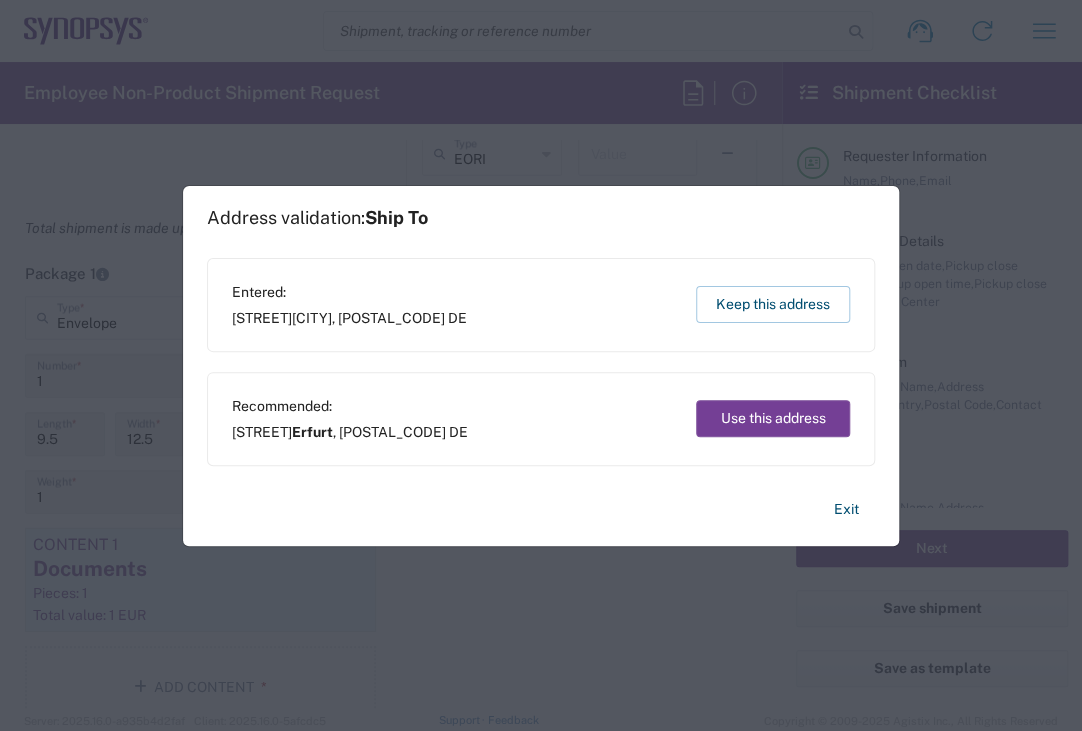 click on "Use this address" 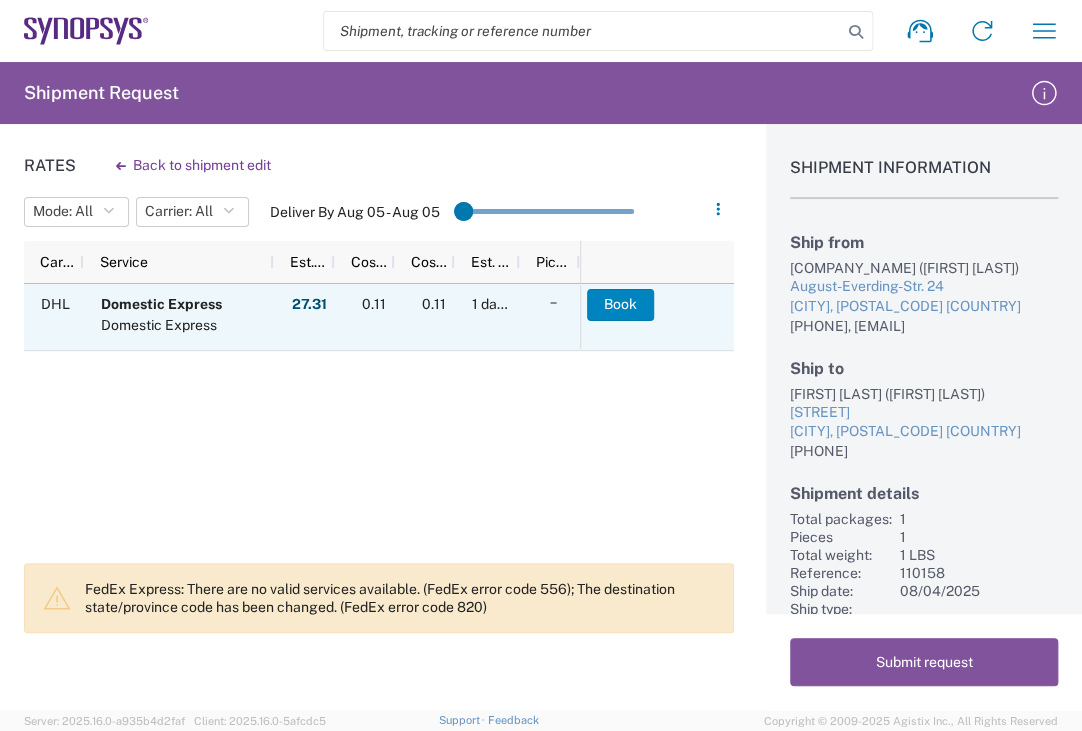 click on "Book" 